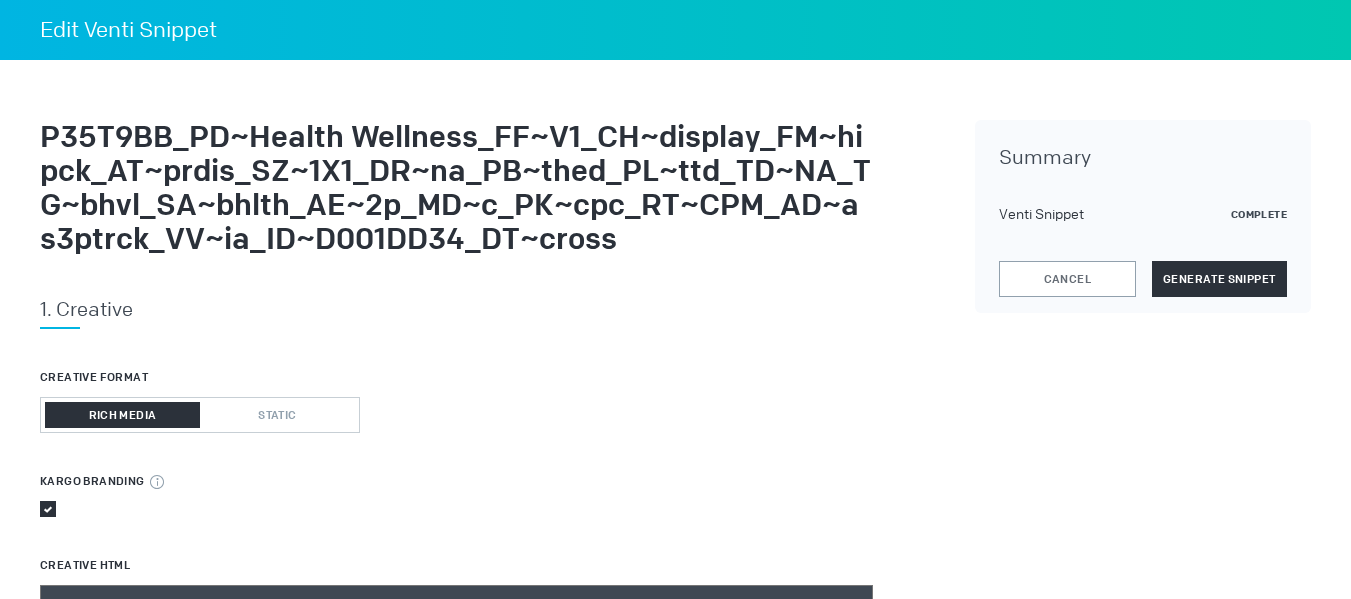 scroll, scrollTop: 1100, scrollLeft: 0, axis: vertical 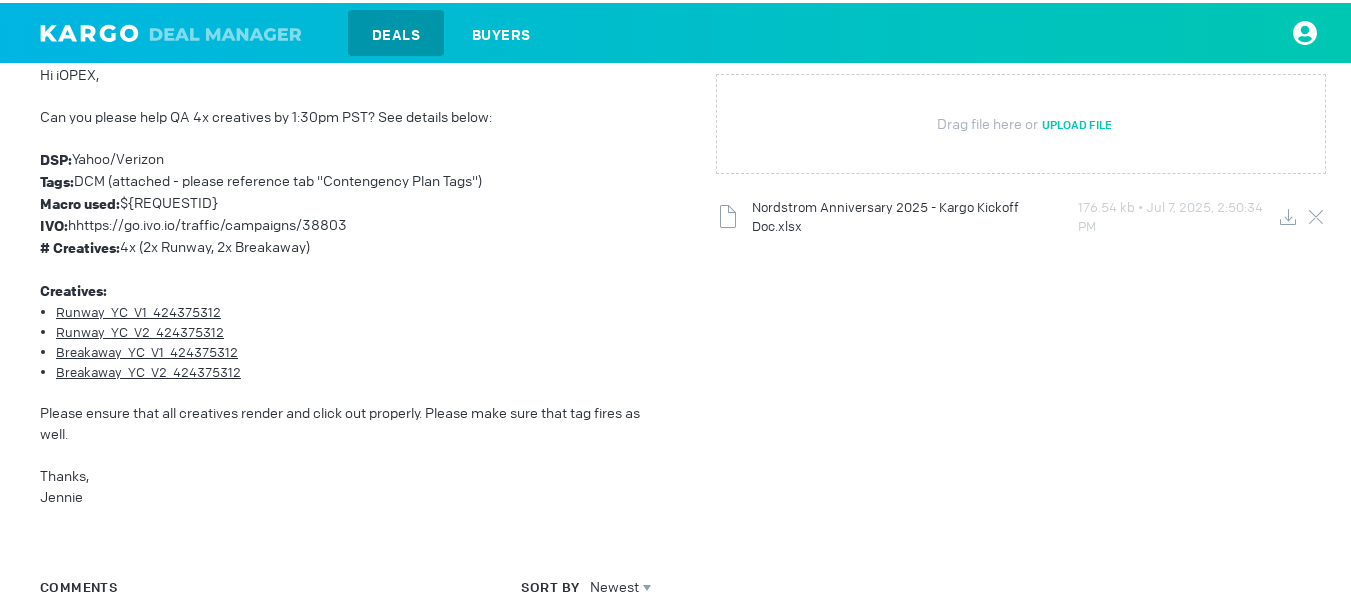 click at bounding box center [1288, 214] 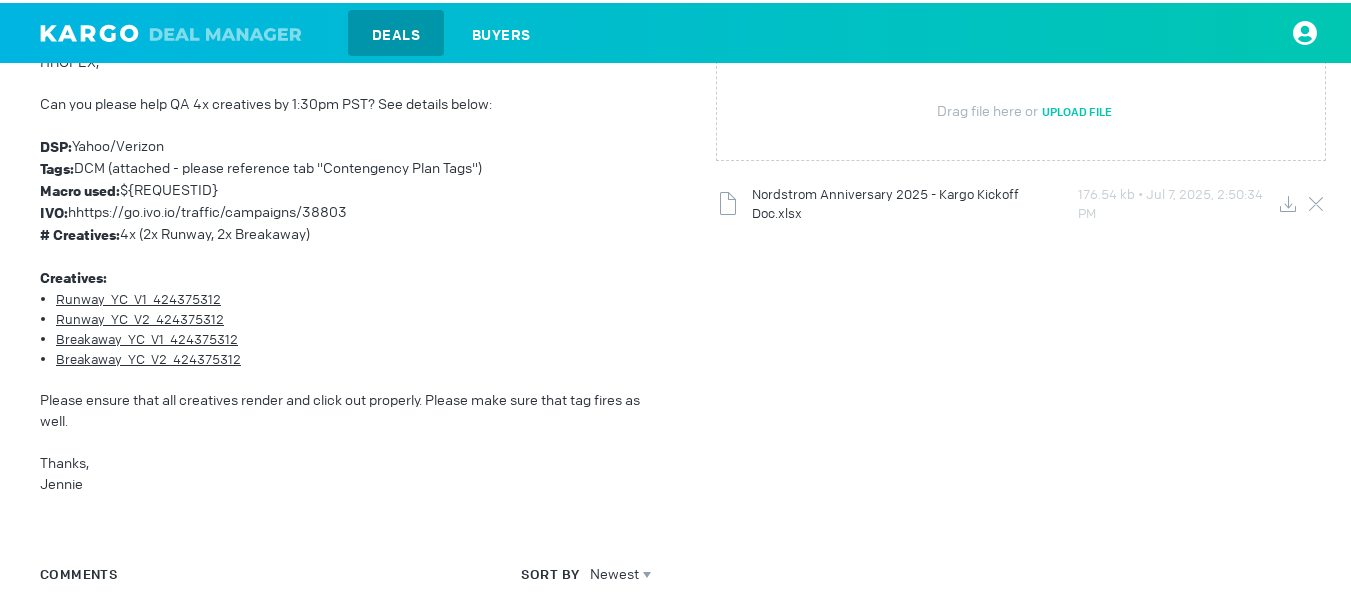 scroll, scrollTop: 426, scrollLeft: 0, axis: vertical 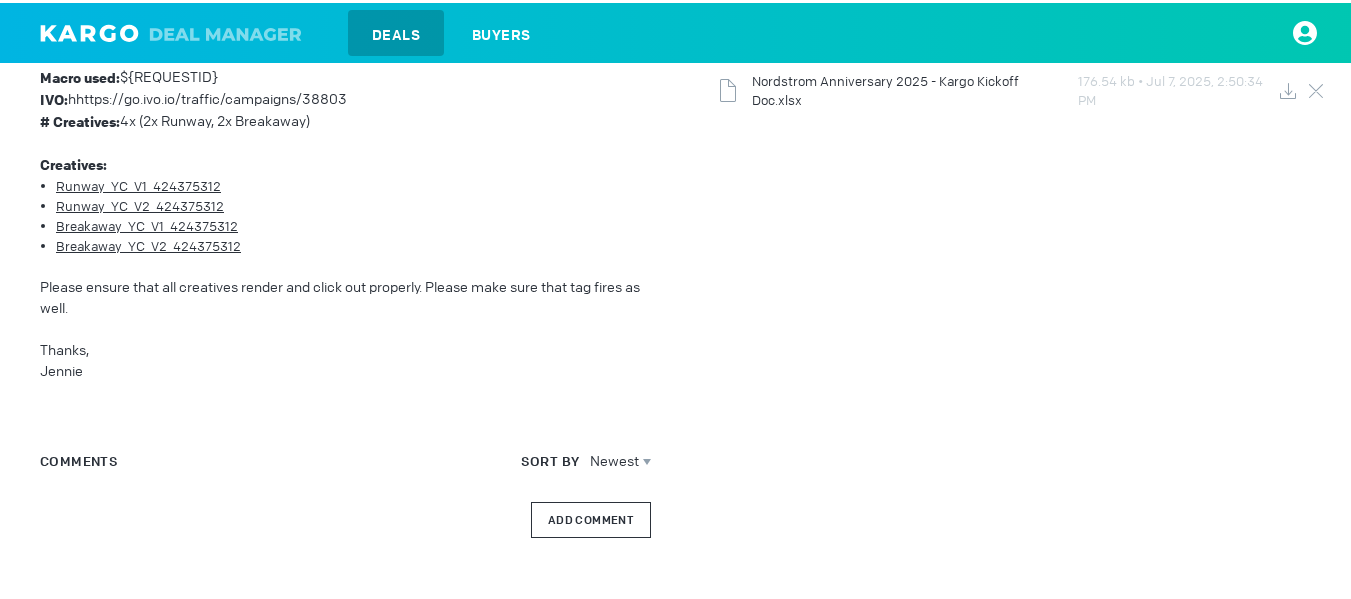 click on "Add Comment" at bounding box center [591, 517] 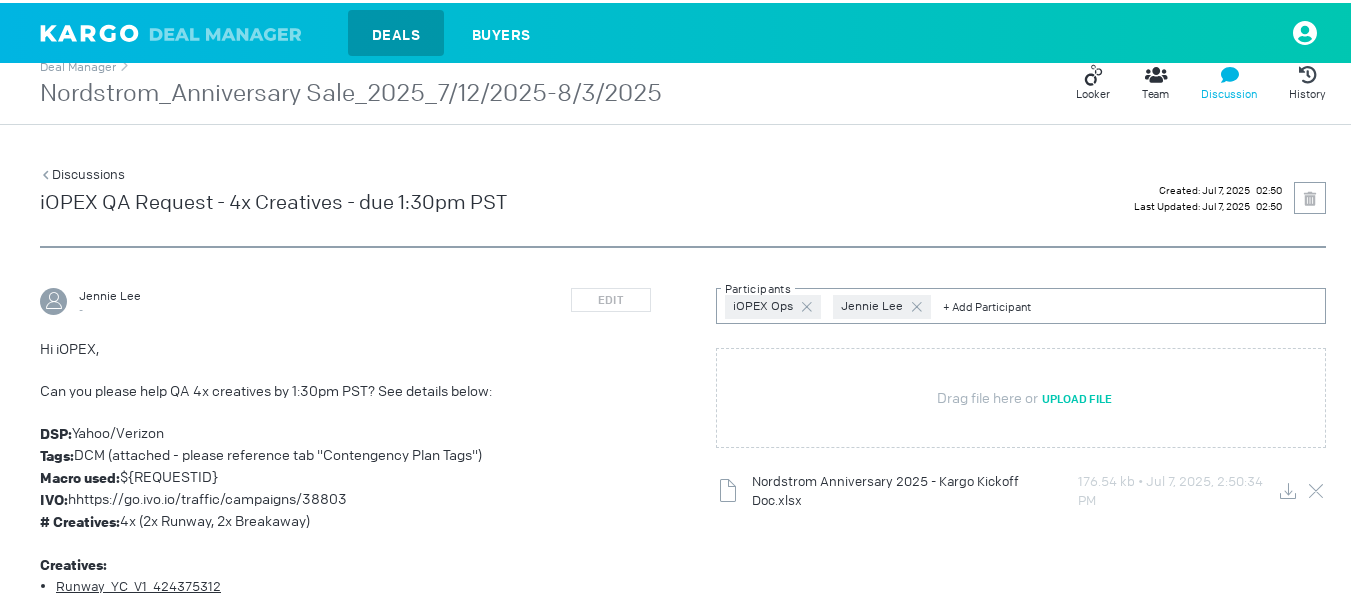 scroll, scrollTop: 626, scrollLeft: 0, axis: vertical 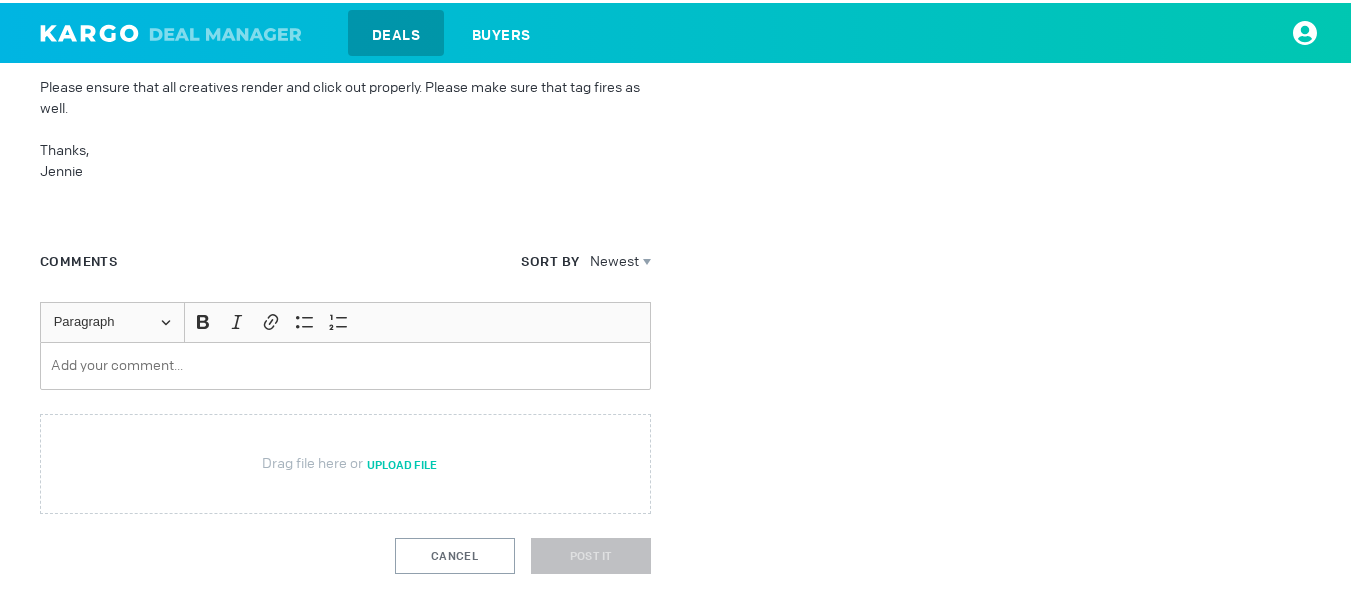 click at bounding box center [345, 363] 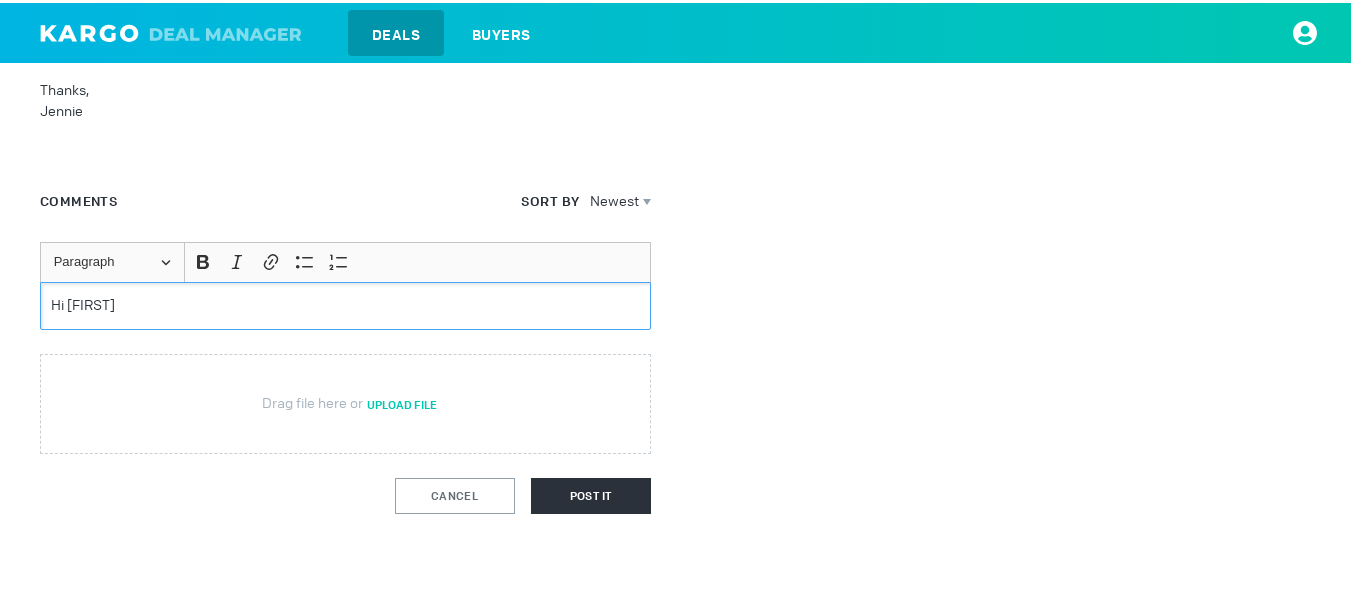 scroll, scrollTop: 685, scrollLeft: 0, axis: vertical 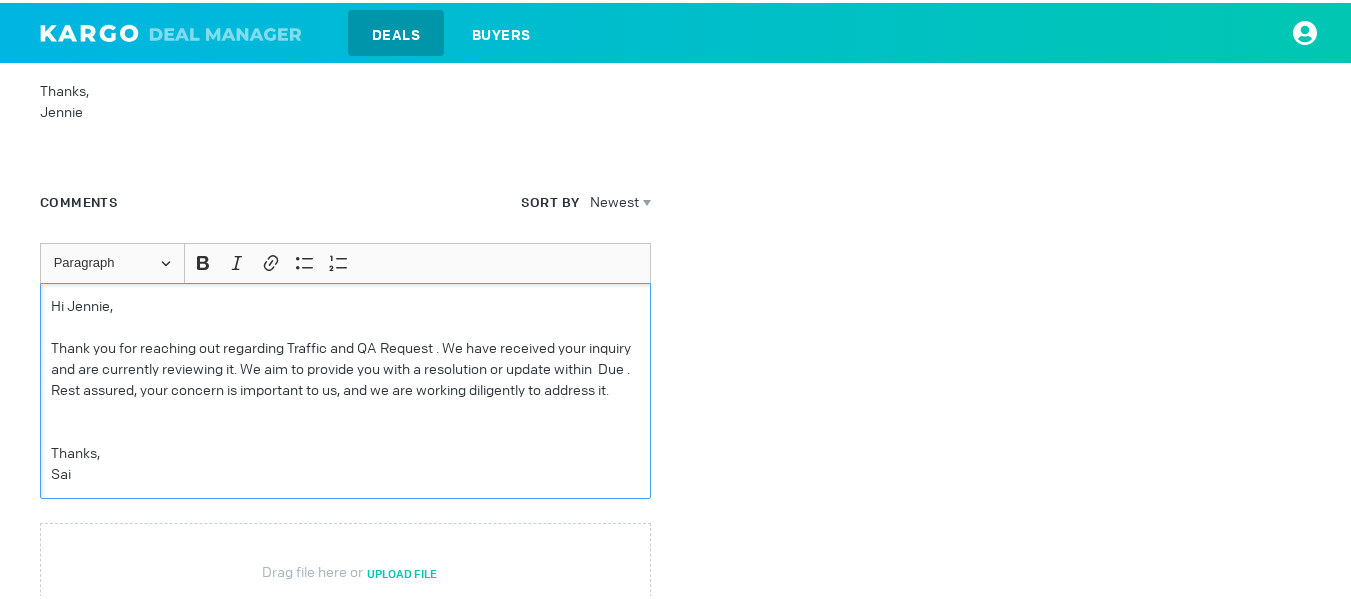 click on "Thank you for reaching out regarding Traffic and QA Request . We have received your inquiry and are currently reviewing it. We aim to provide you with a resolution or update within  Due . Rest assured, your concern is important to us, and we are working diligently to address it." at bounding box center (345, 366) 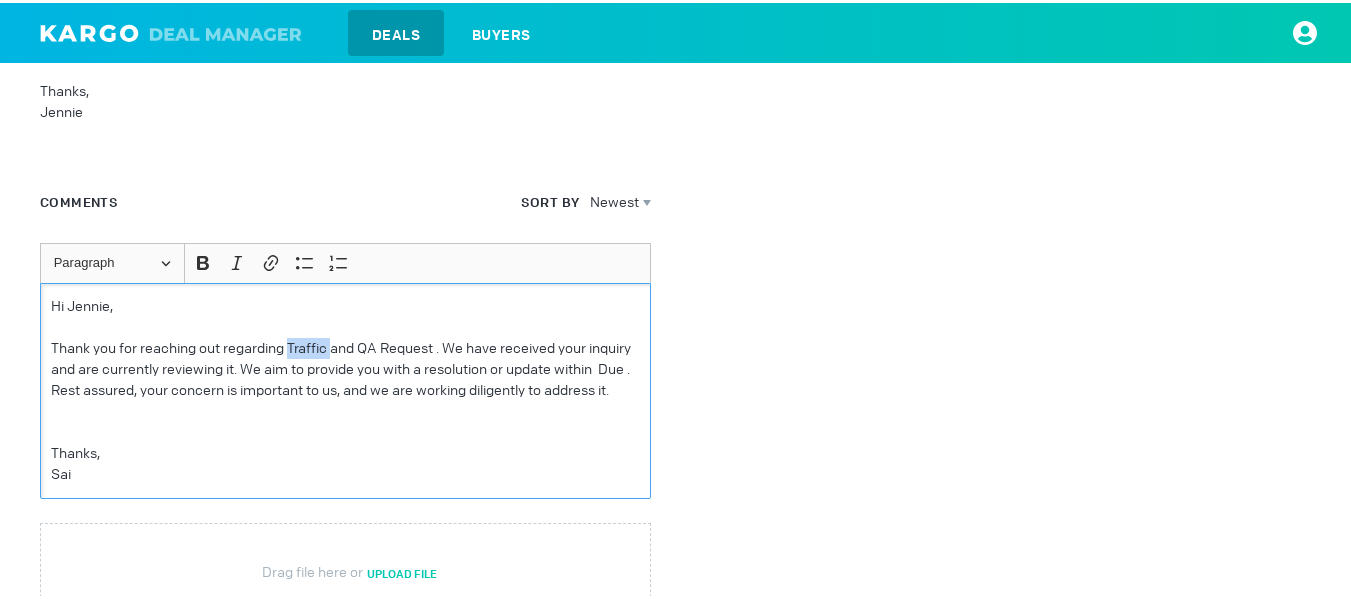 click on "Thank you for reaching out regarding Traffic and QA Request . We have received your inquiry and are currently reviewing it. We aim to provide you with a resolution or update within  Due . Rest assured, your concern is important to us, and we are working diligently to address it." at bounding box center [345, 366] 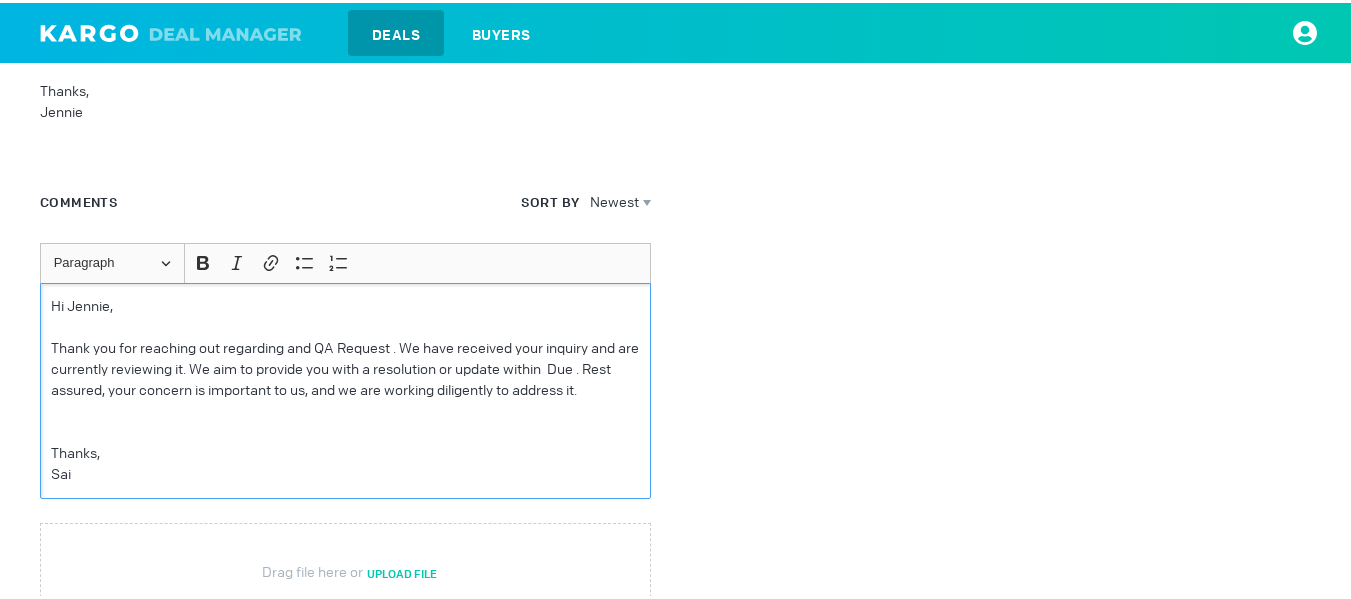 click on "Thank you for reaching out regarding and QA Request . We have received your inquiry and are currently reviewing it. We aim to provide you with a resolution or update within  Due . Rest assured, your concern is important to us, and we are working diligently to address it." at bounding box center [345, 366] 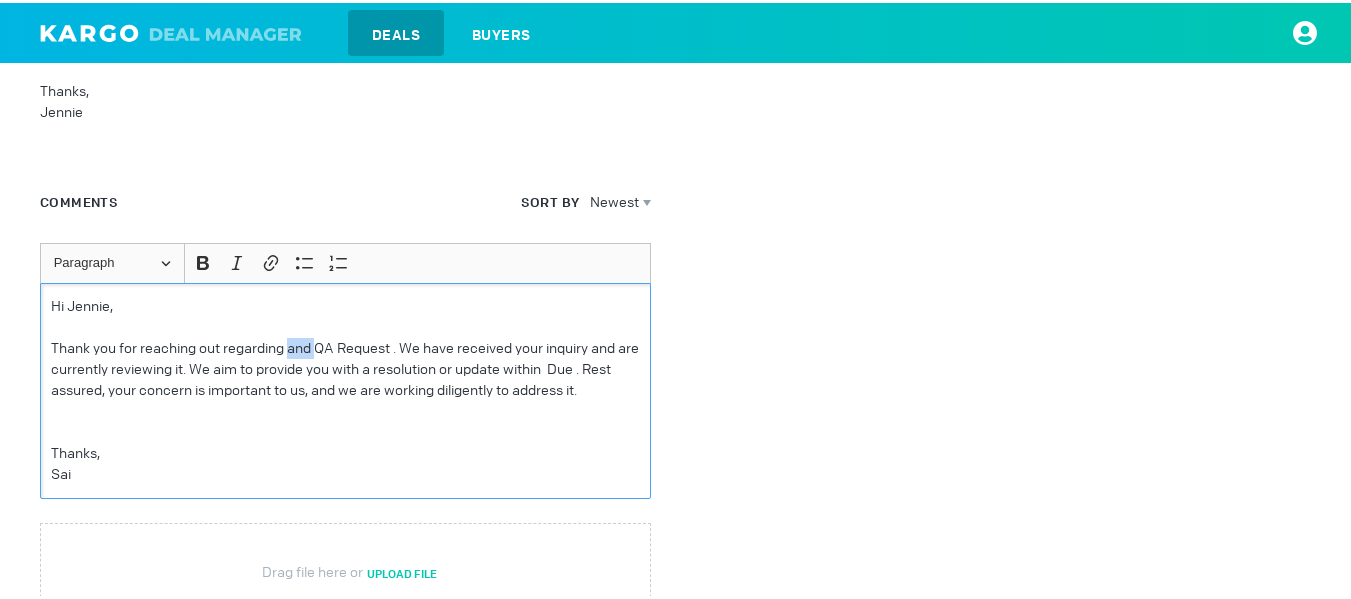 click on "Thank you for reaching out regarding and QA Request . We have received your inquiry and are currently reviewing it. We aim to provide you with a resolution or update within  Due . Rest assured, your concern is important to us, and we are working diligently to address it." at bounding box center (345, 366) 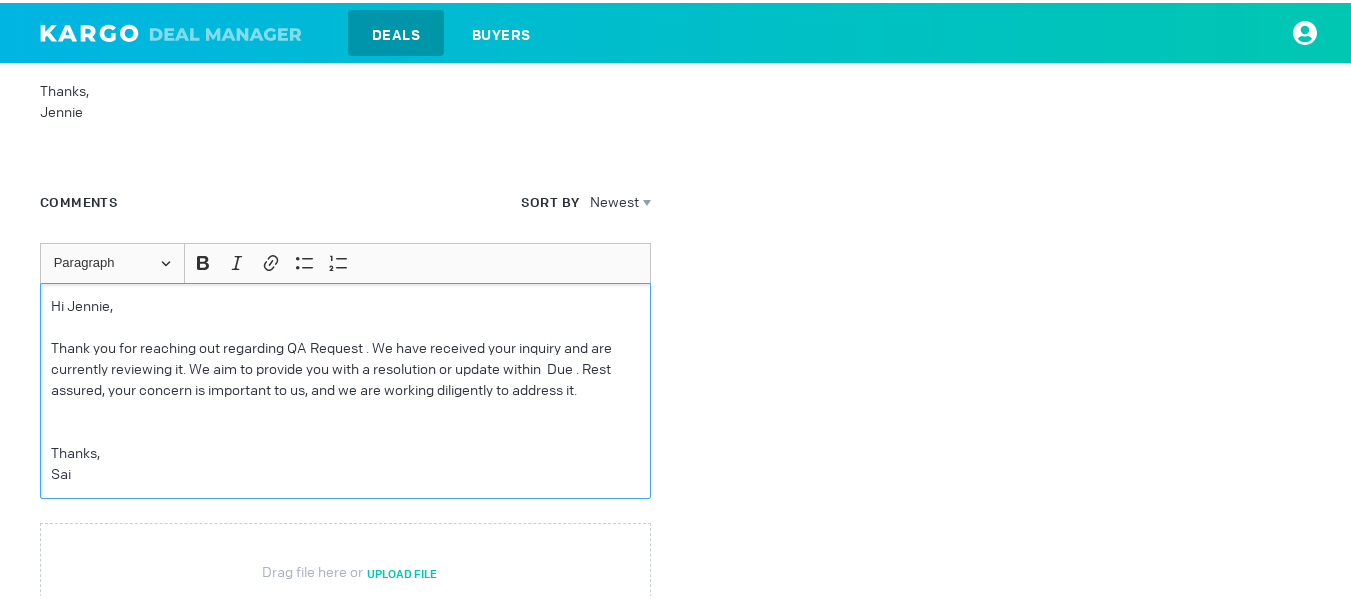 click at bounding box center (345, 408) 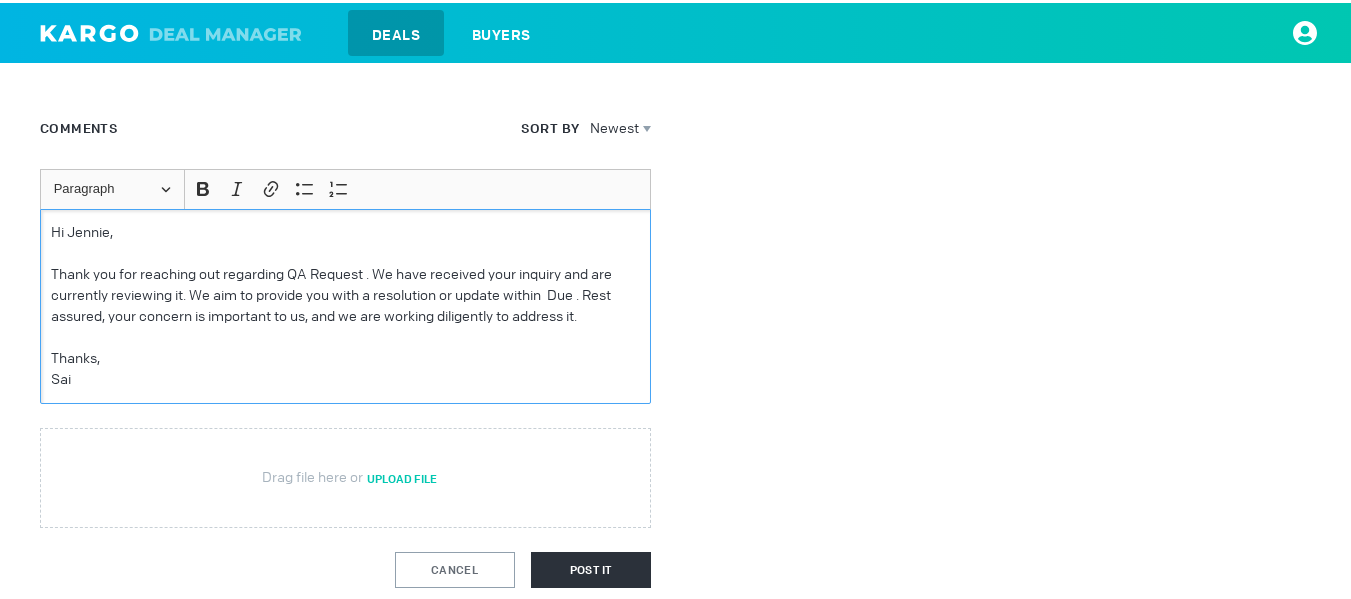 scroll, scrollTop: 833, scrollLeft: 0, axis: vertical 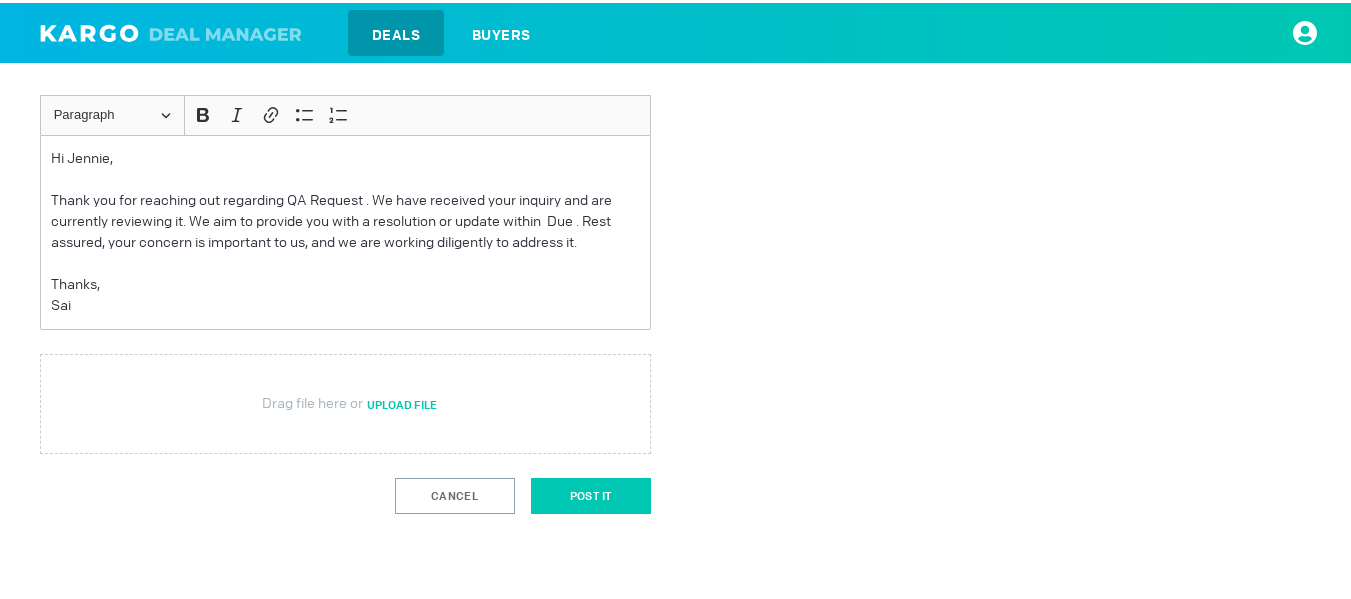 click on "Post It" at bounding box center (591, 493) 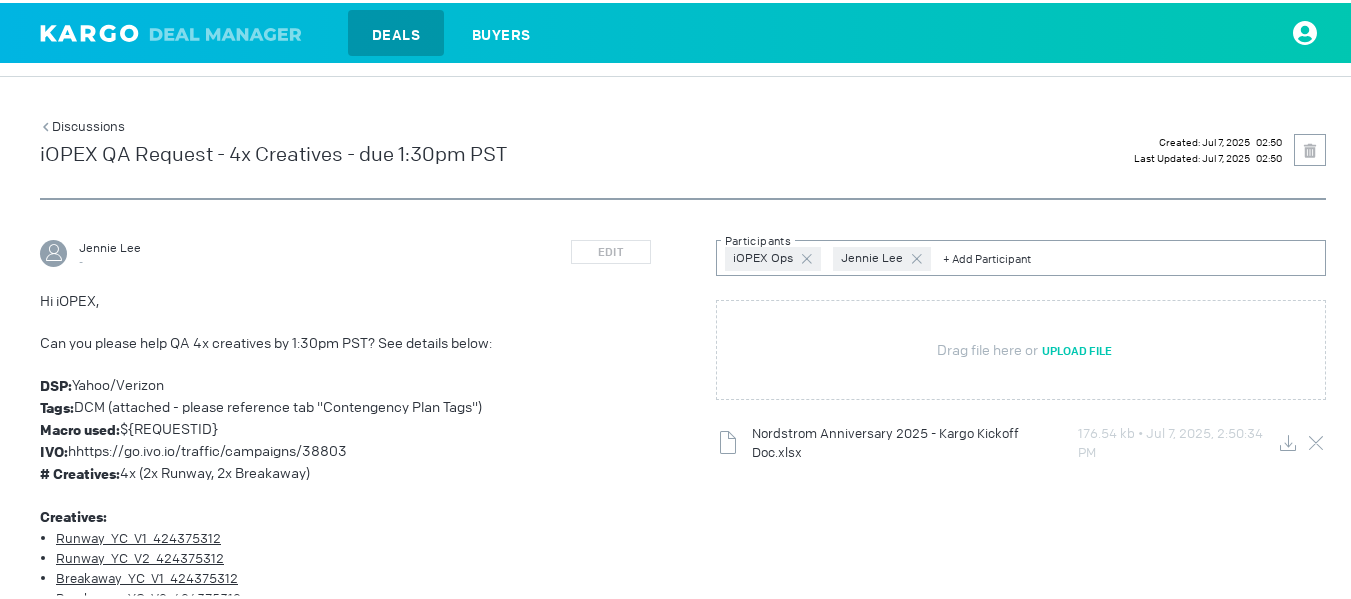 scroll, scrollTop: 200, scrollLeft: 0, axis: vertical 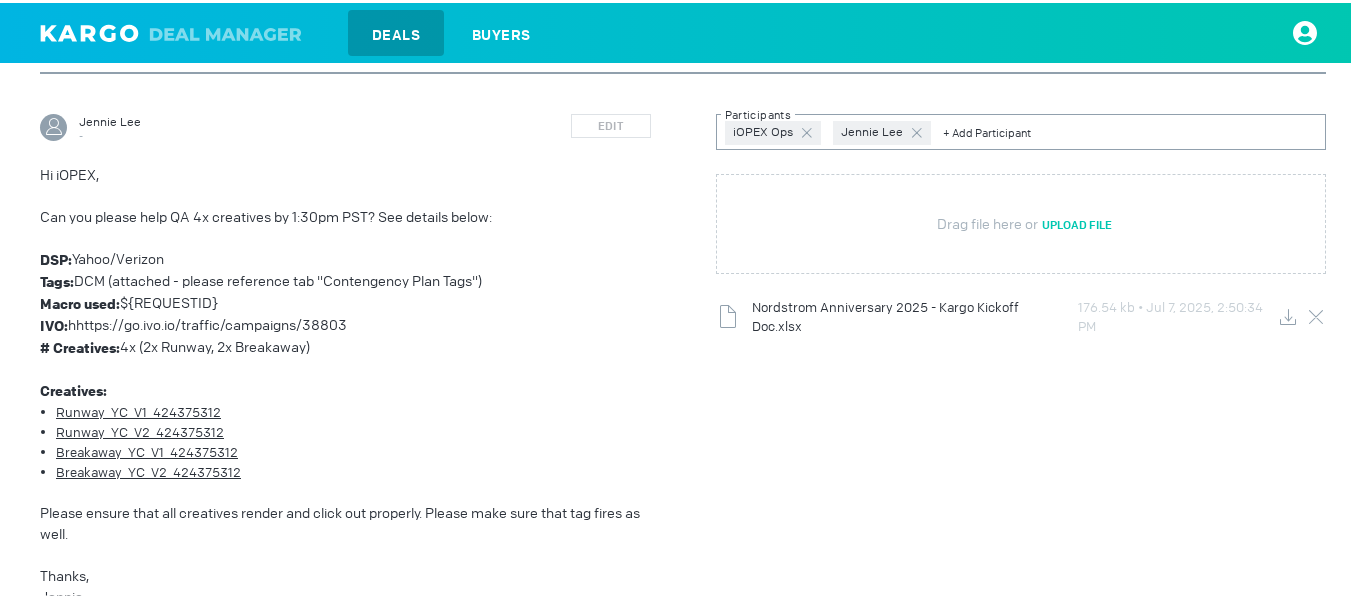 click on "Runway_YC_V1_424375312" at bounding box center [138, 409] 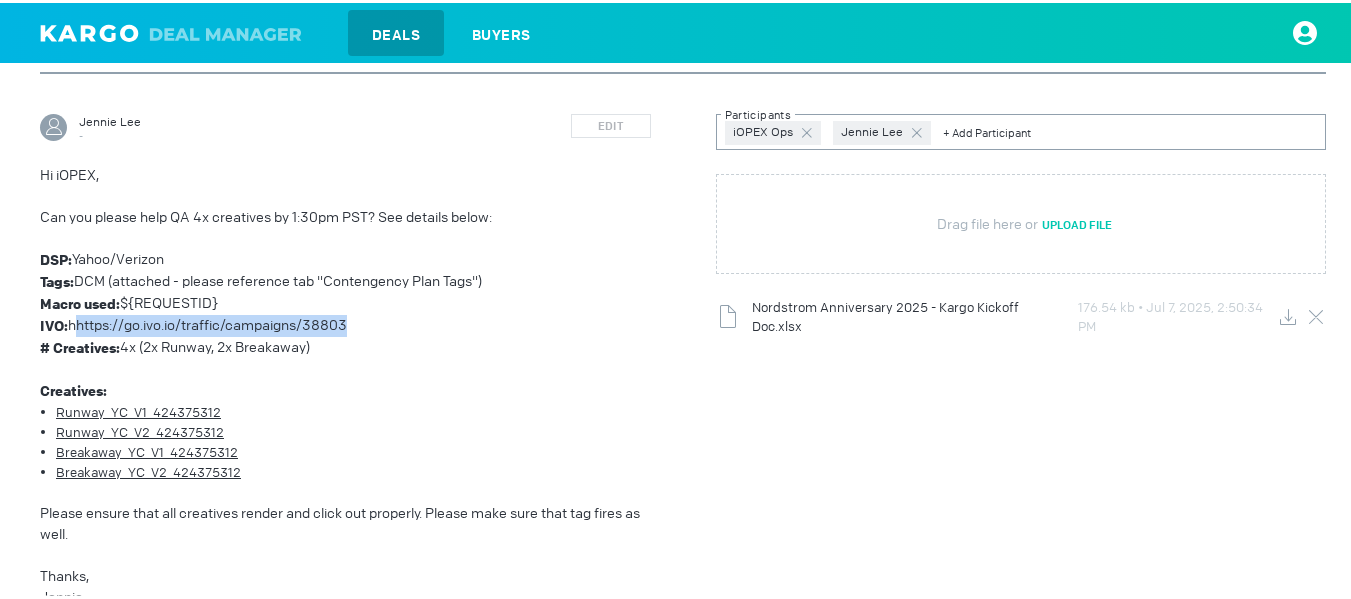 drag, startPoint x: 78, startPoint y: 320, endPoint x: 372, endPoint y: 329, distance: 294.13773 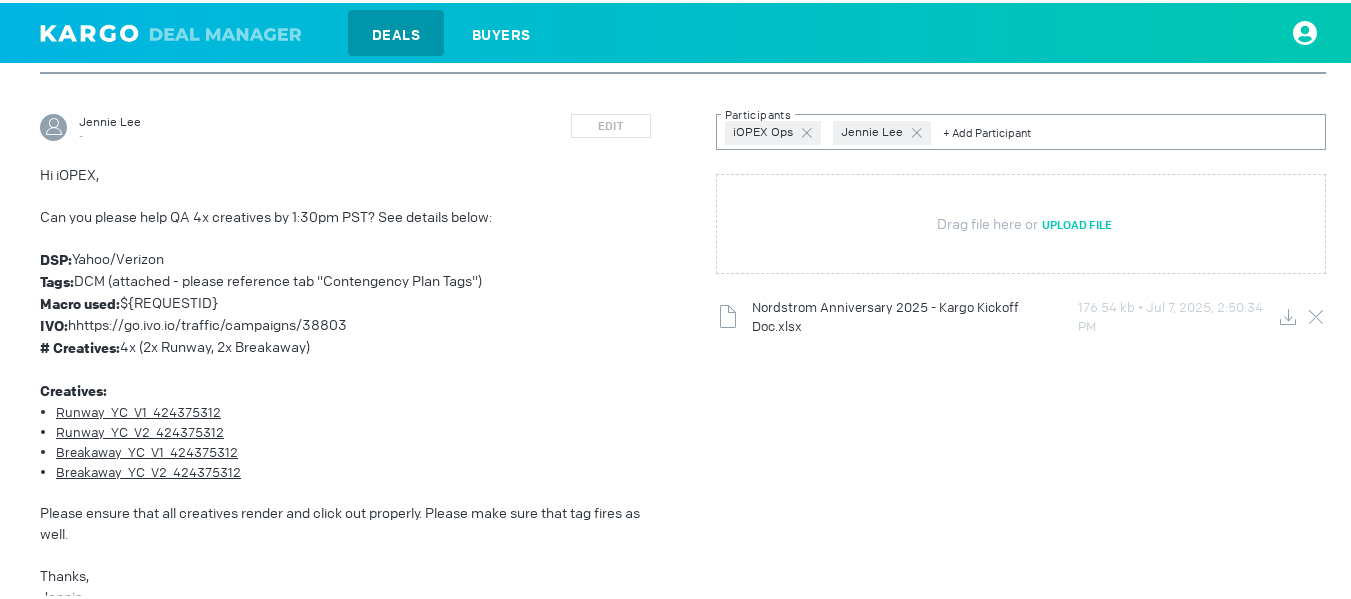 click at bounding box center (345, 366) 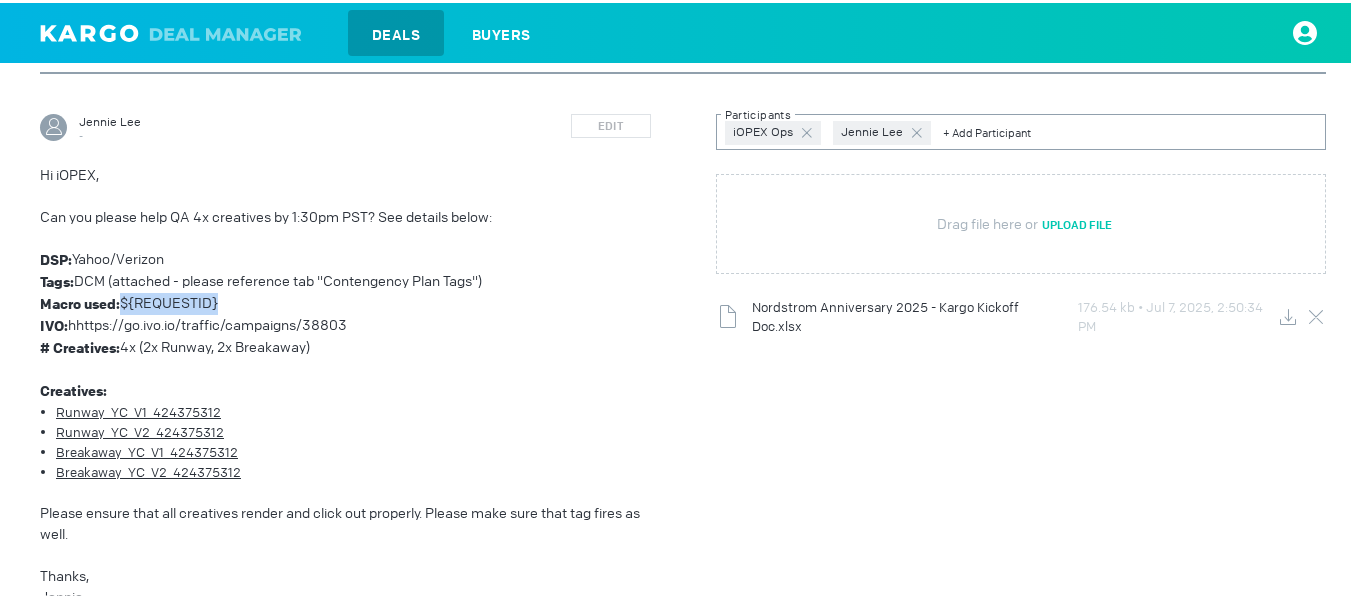drag, startPoint x: 124, startPoint y: 295, endPoint x: 247, endPoint y: 293, distance: 123.01626 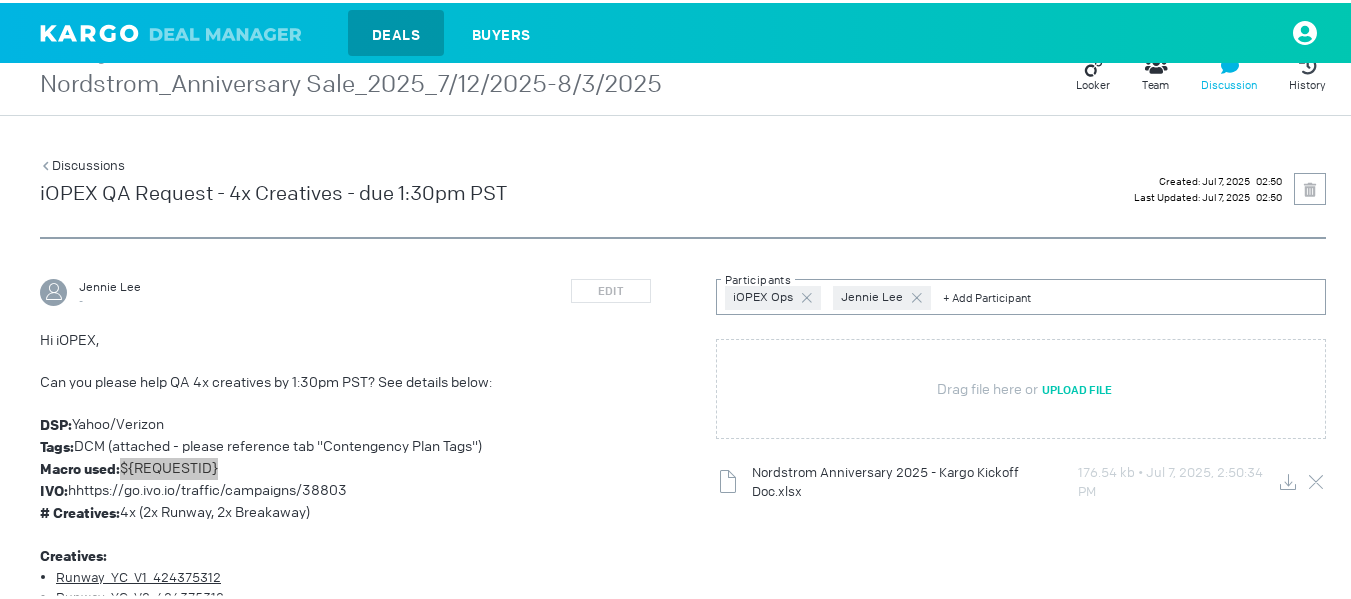 scroll, scrollTop: 0, scrollLeft: 0, axis: both 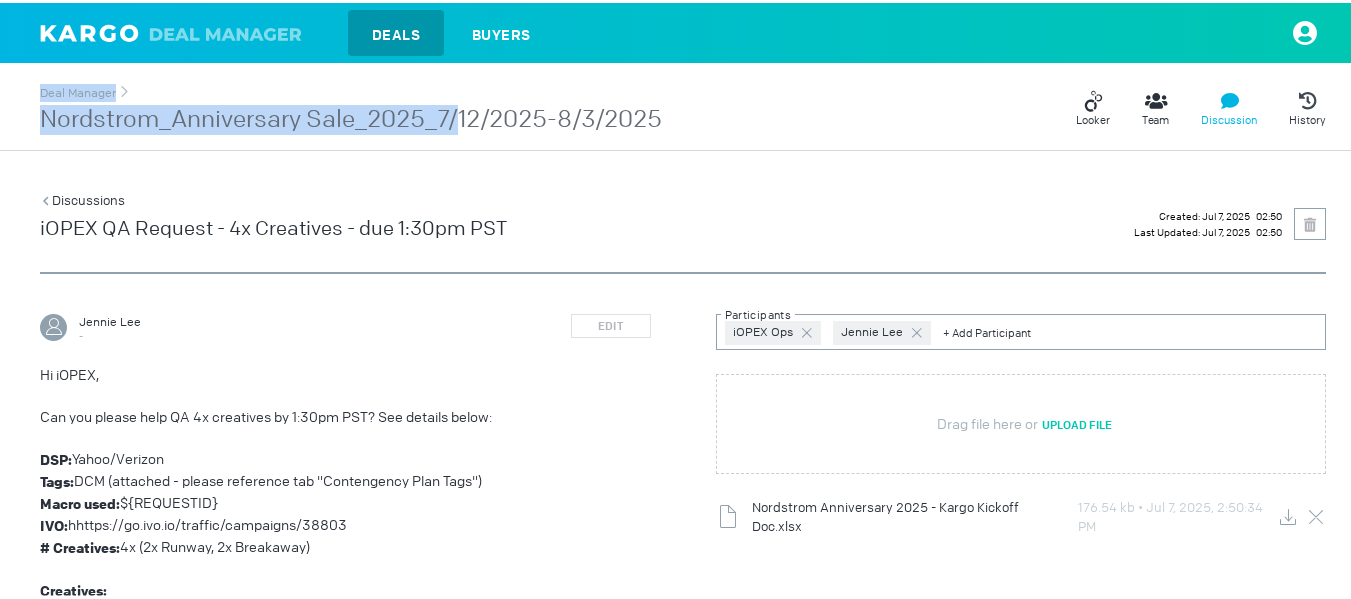 drag, startPoint x: 15, startPoint y: 95, endPoint x: 461, endPoint y: 114, distance: 446.4045 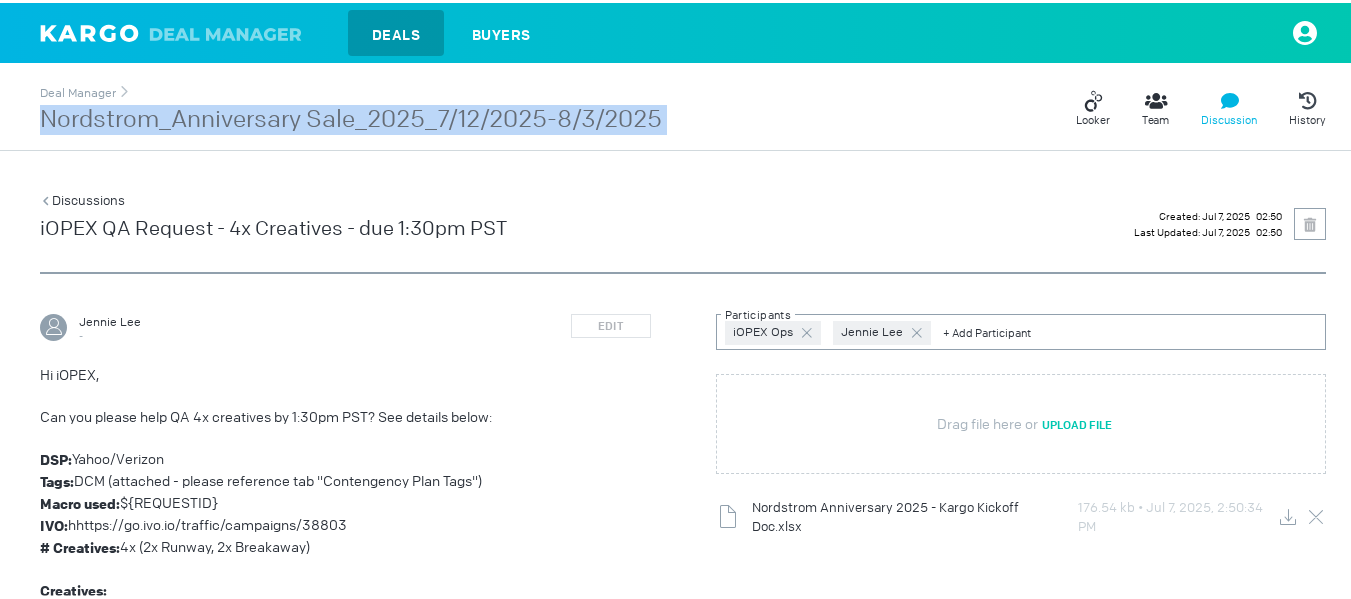 drag, startPoint x: 756, startPoint y: 118, endPoint x: 0, endPoint y: 125, distance: 756.0324 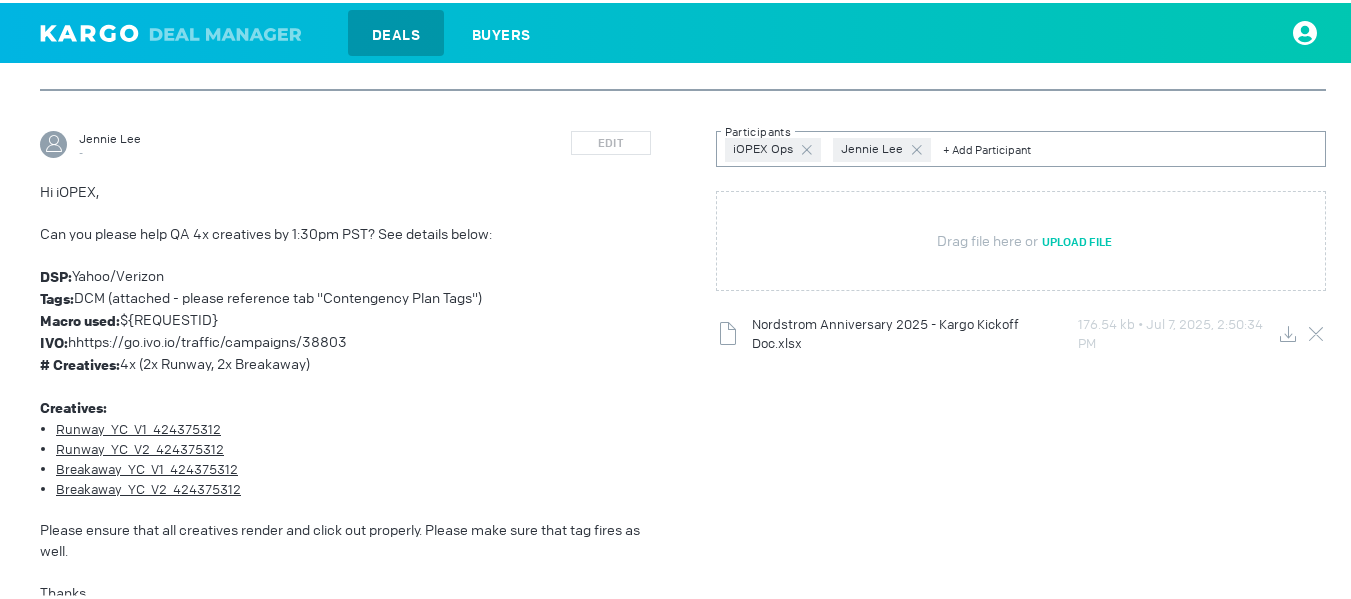 scroll, scrollTop: 200, scrollLeft: 0, axis: vertical 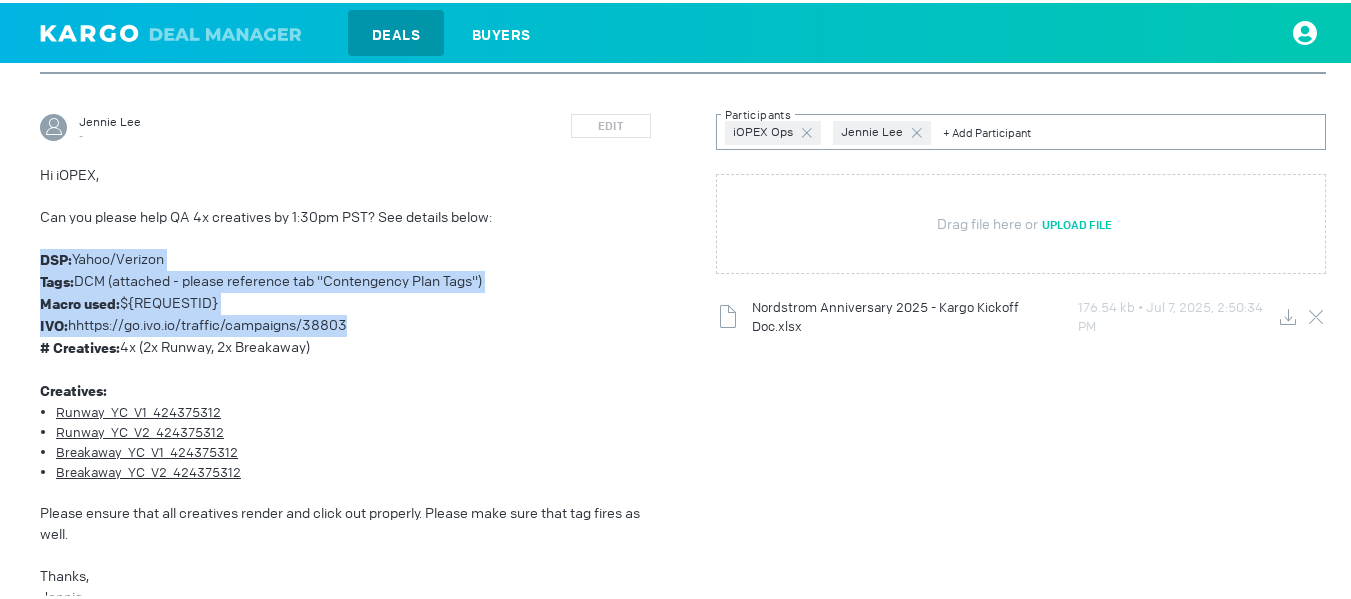 drag, startPoint x: 369, startPoint y: 321, endPoint x: 36, endPoint y: 253, distance: 339.87204 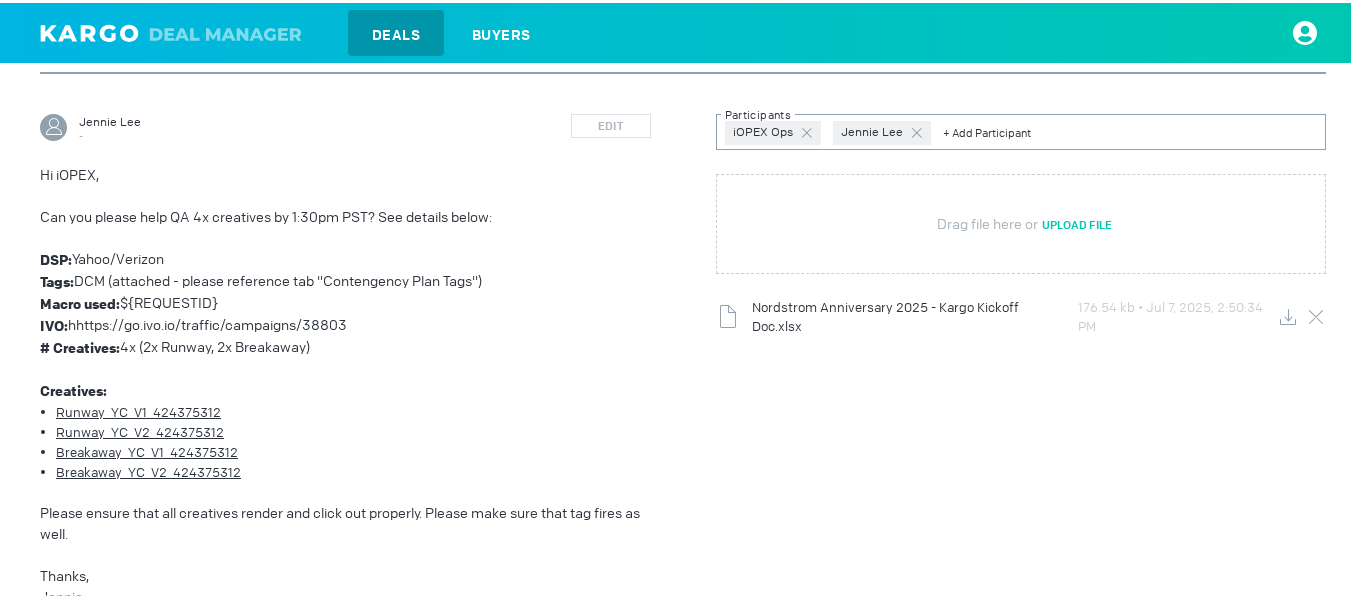 click at bounding box center [345, 235] 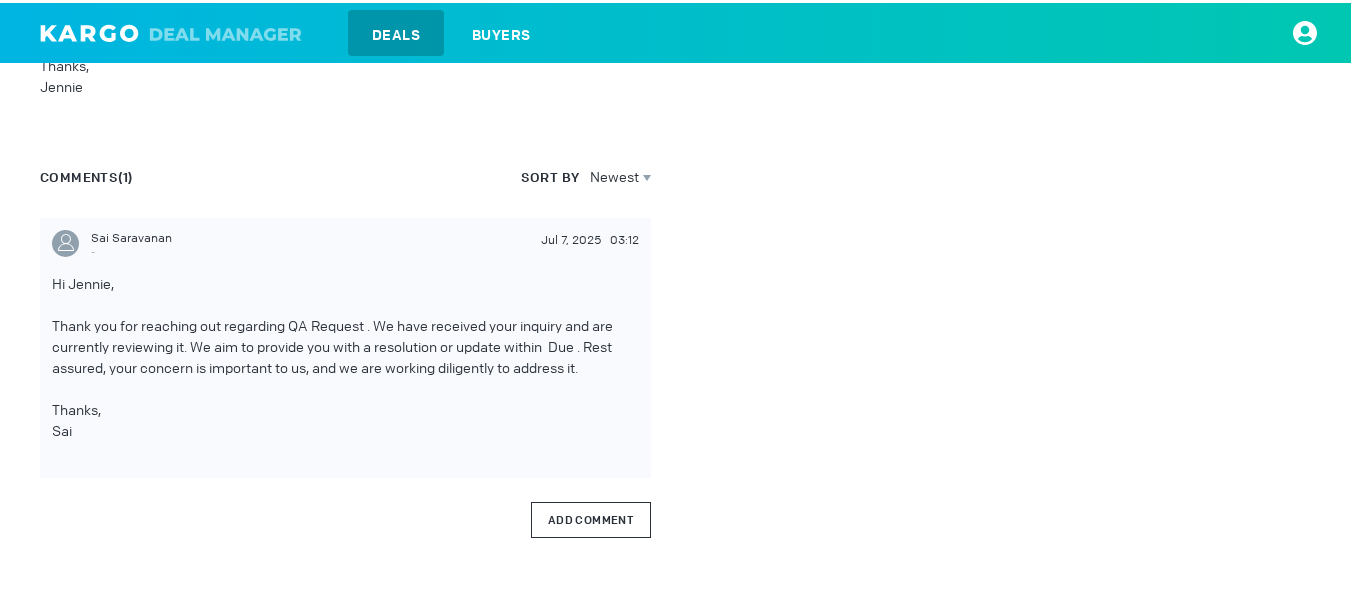click on "Add Comment" at bounding box center (591, 517) 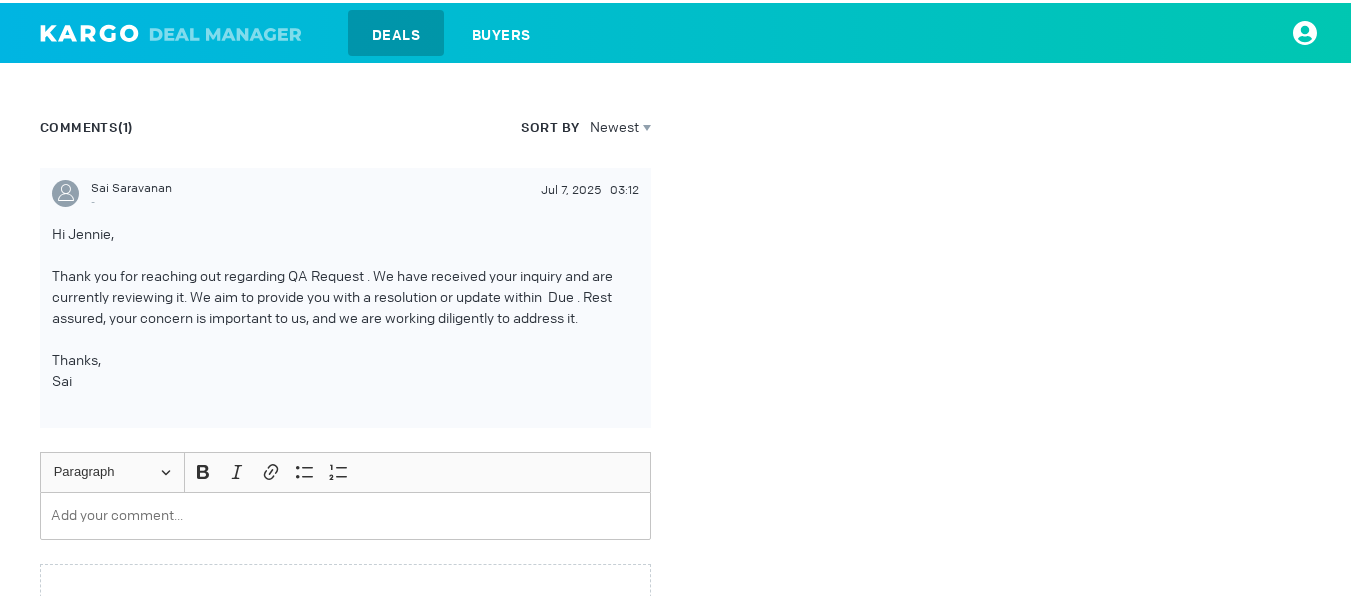 scroll, scrollTop: 900, scrollLeft: 0, axis: vertical 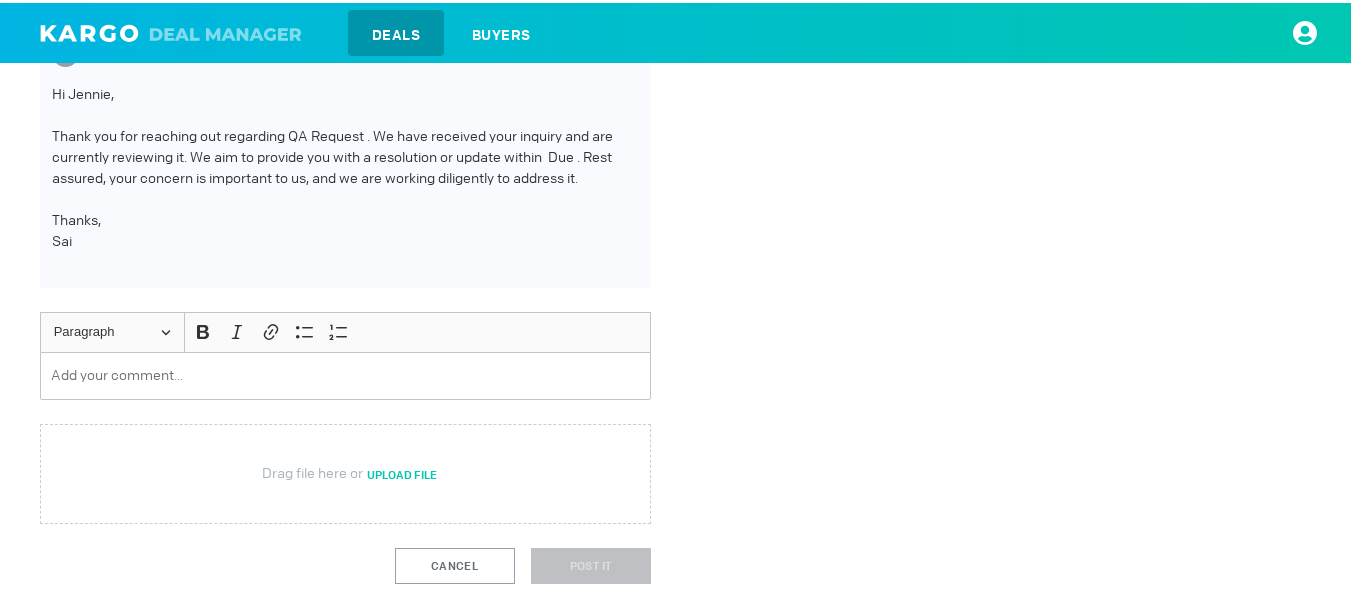 click at bounding box center (345, 373) 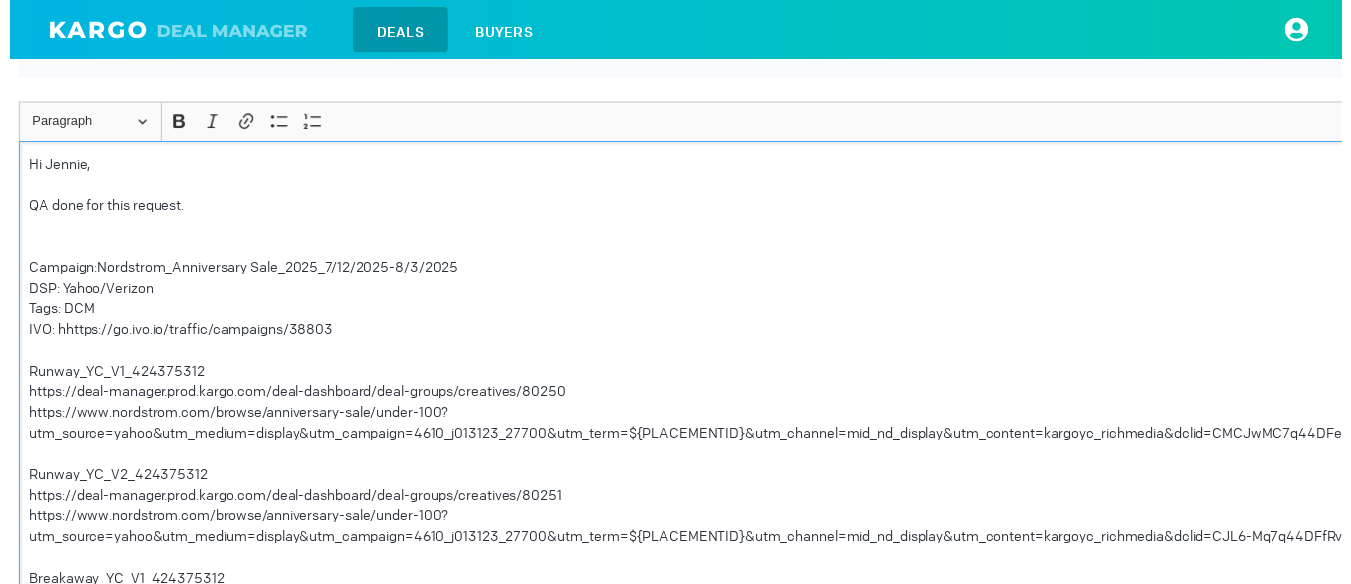 scroll, scrollTop: 1063, scrollLeft: 31, axis: both 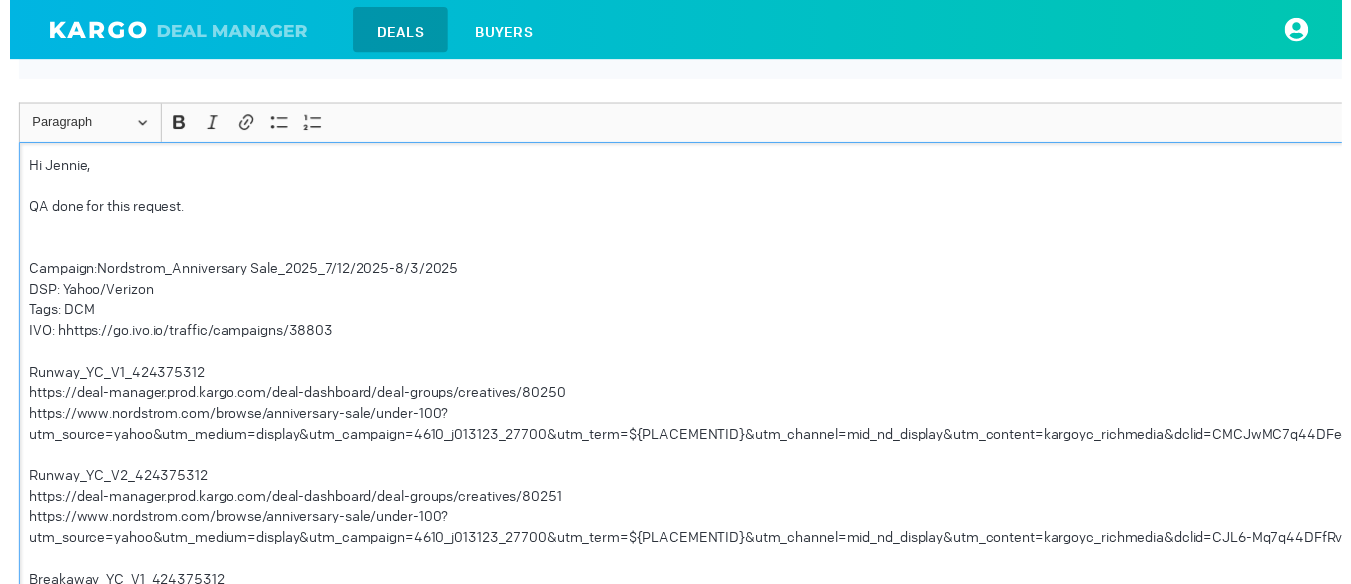 click at bounding box center (784, 251) 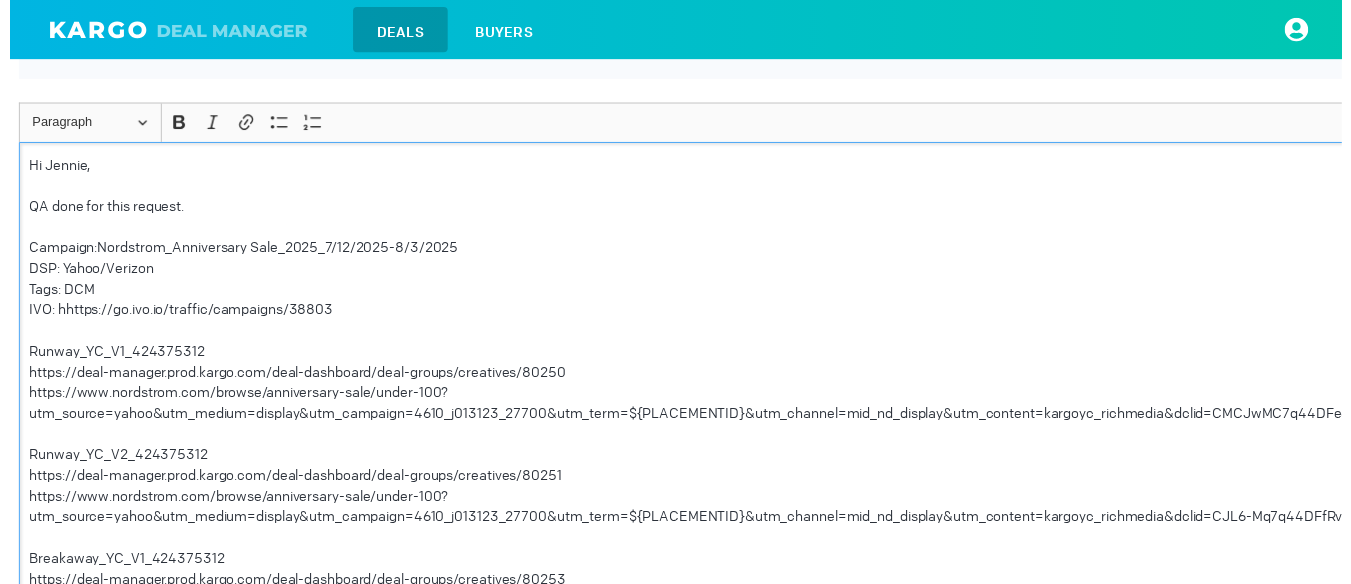 click on "QA done for this request." at bounding box center [784, 209] 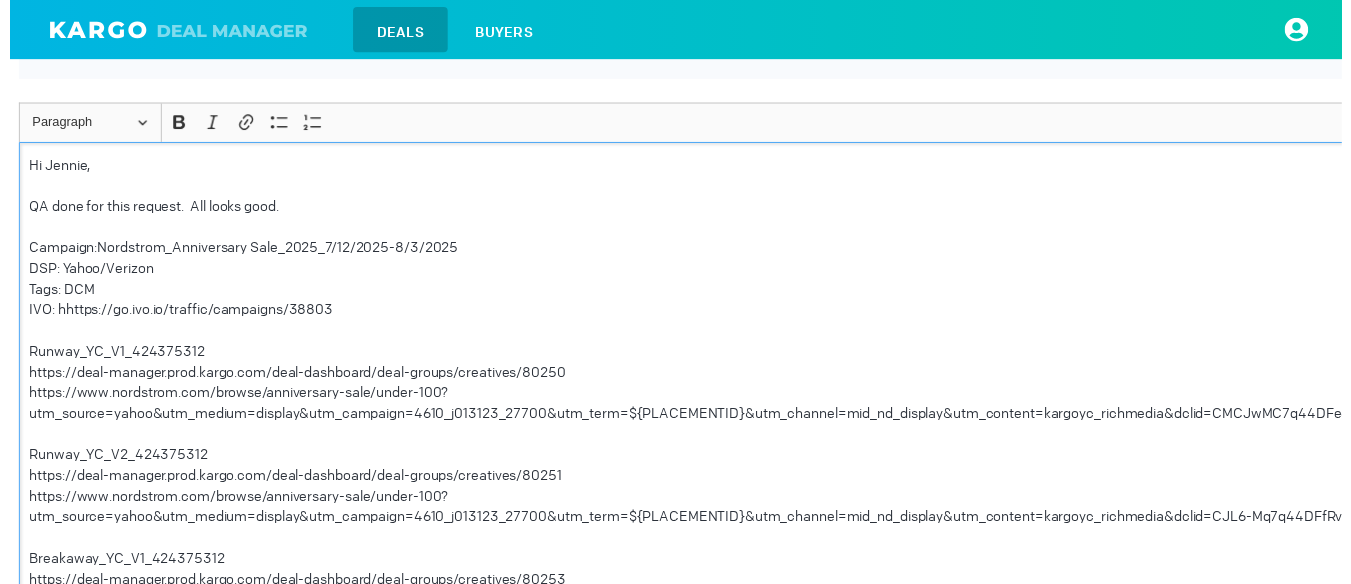click on "Campaign:Nordstrom_Anniversary Sale_2025_7/12/2025-8/3/2025" at bounding box center [784, 251] 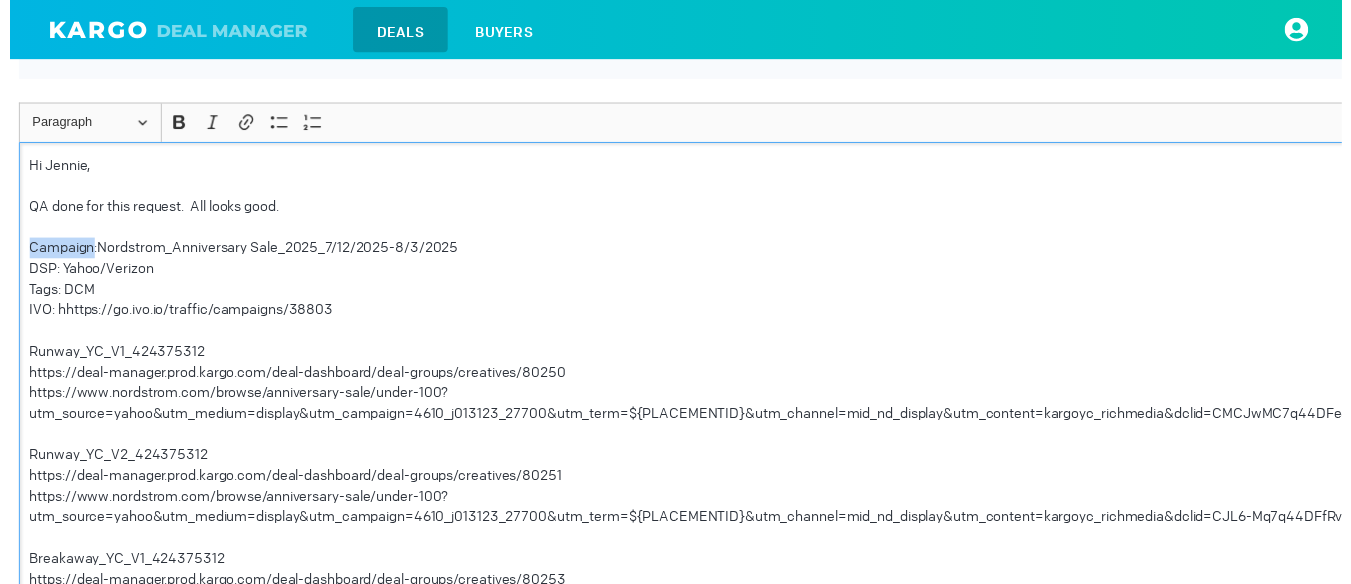click on "Campaign:Nordstrom_Anniversary Sale_2025_7/12/2025-8/3/2025" at bounding box center (784, 251) 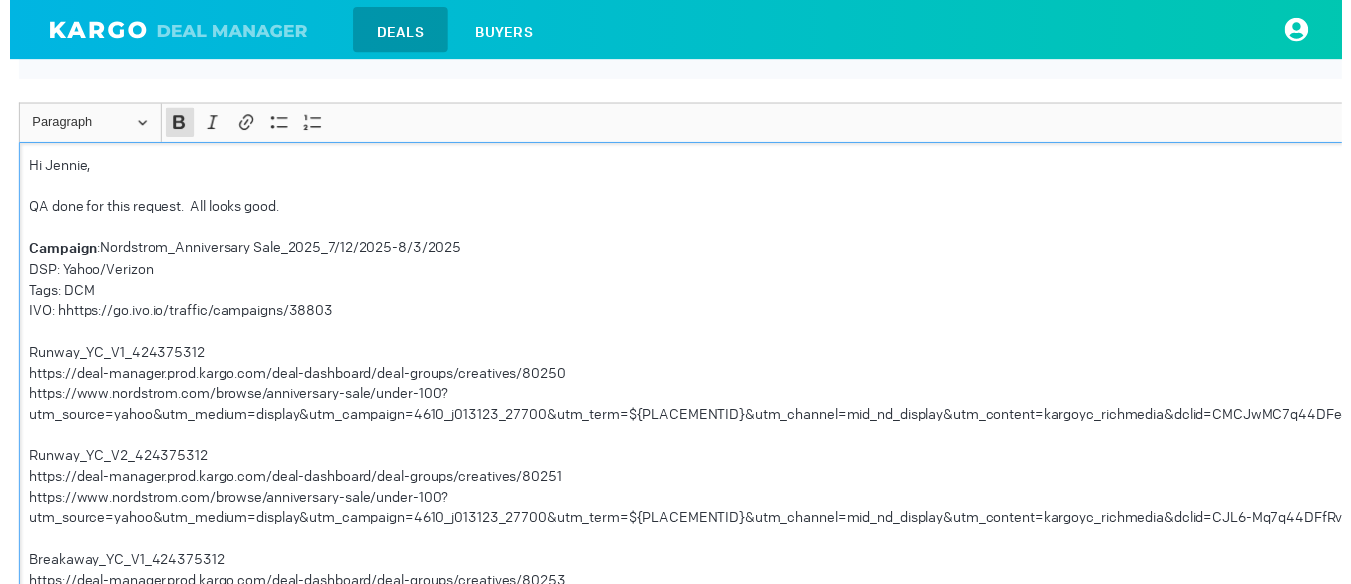 click on "Tags: DCM" at bounding box center [784, 294] 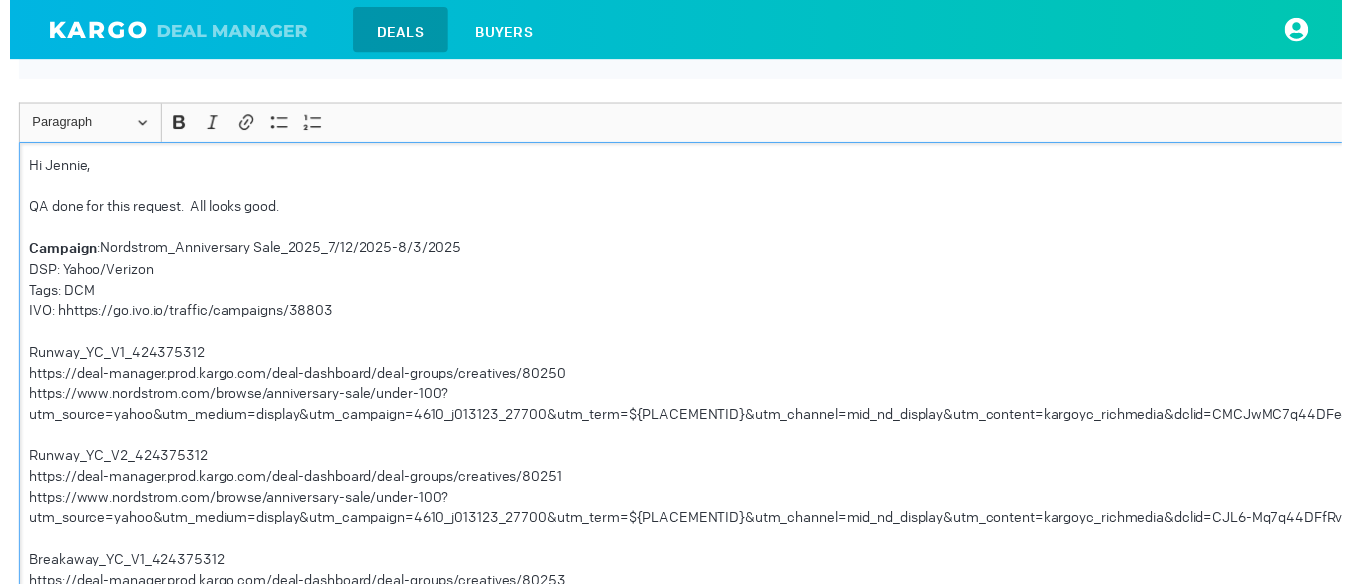 click on "DSP: Yahoo/Verizon" at bounding box center (784, 273) 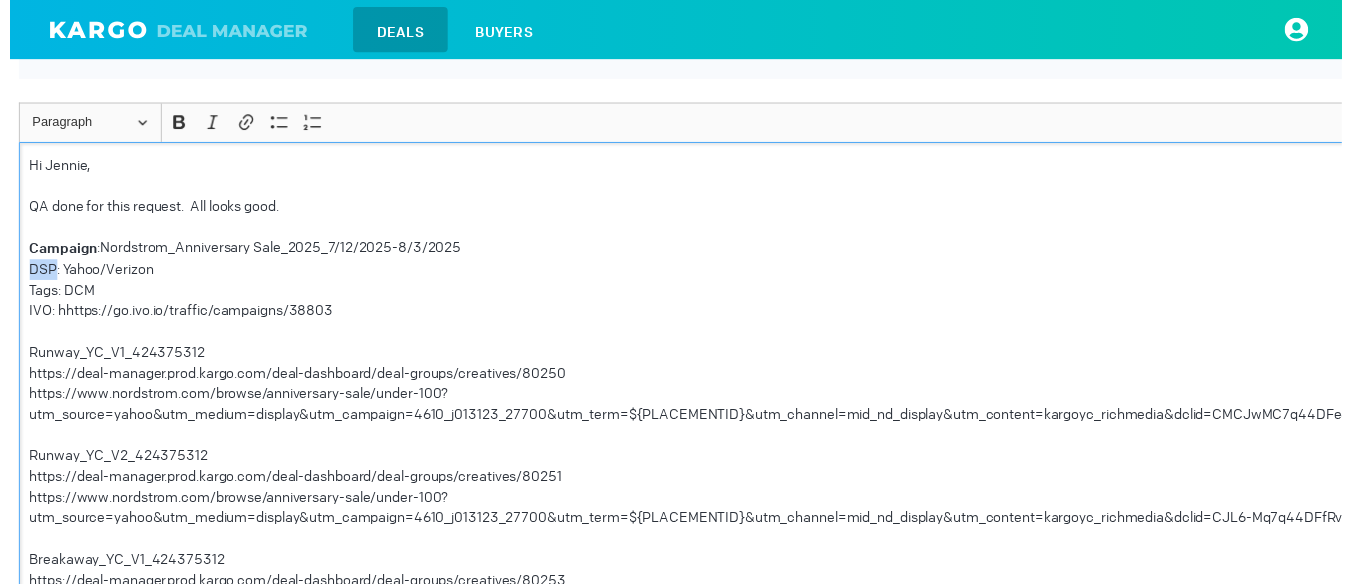click on "DSP: Yahoo/Verizon" at bounding box center (784, 273) 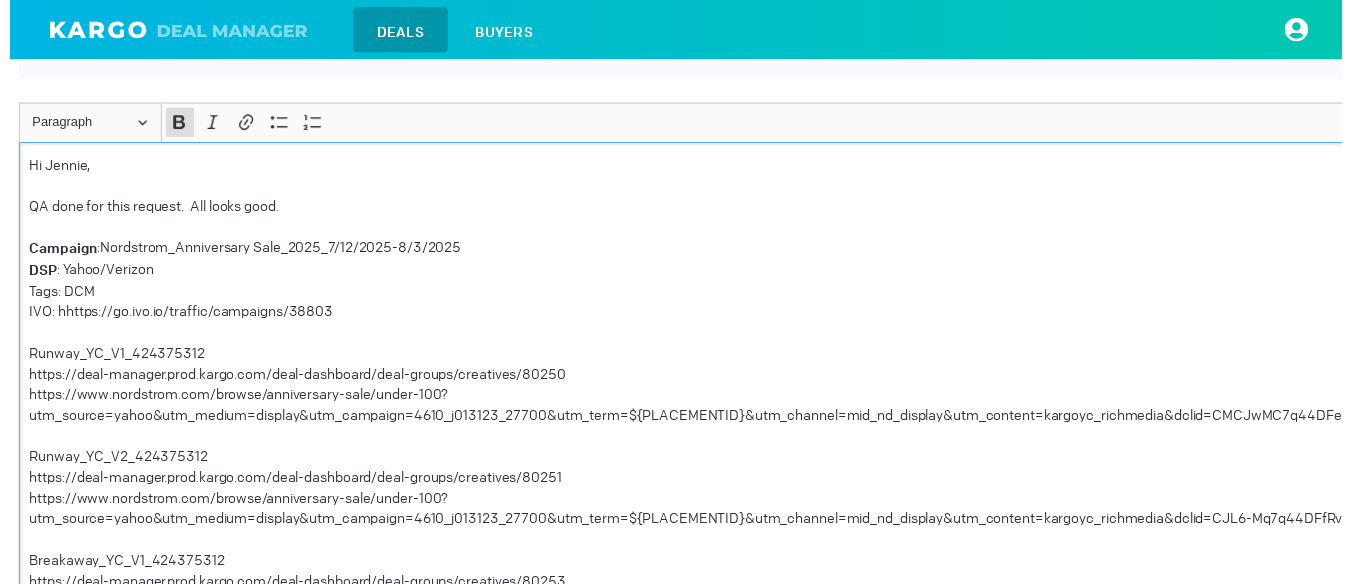 click on "Tags: DCM" at bounding box center (784, 295) 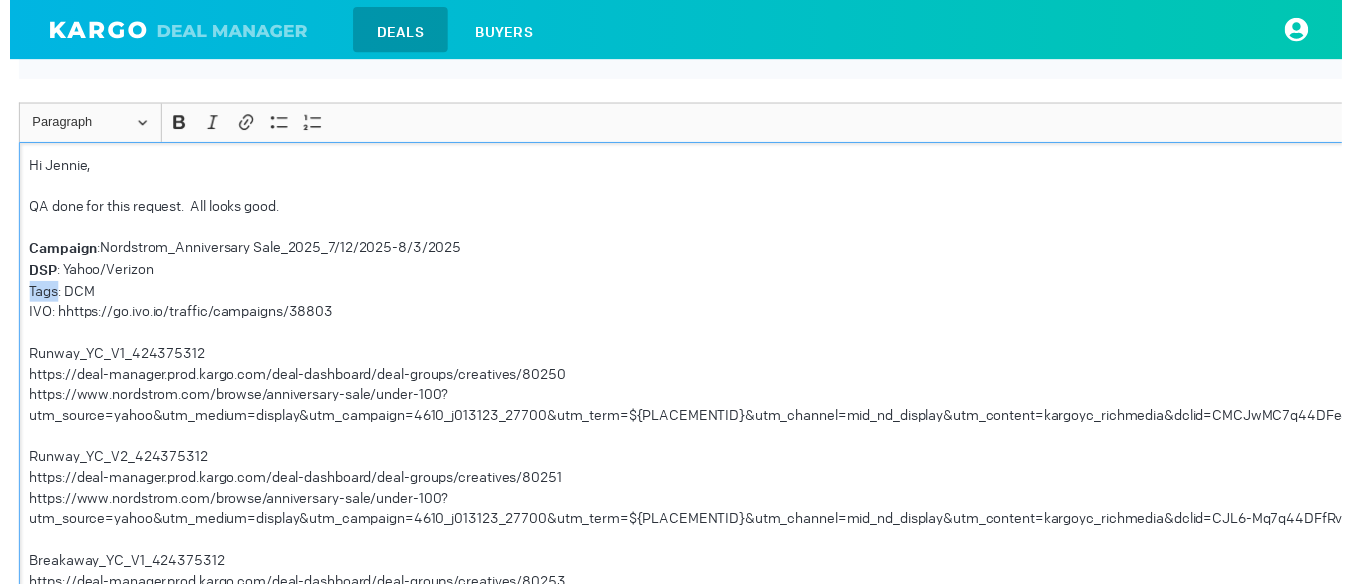 click on "Tags: DCM" at bounding box center [784, 295] 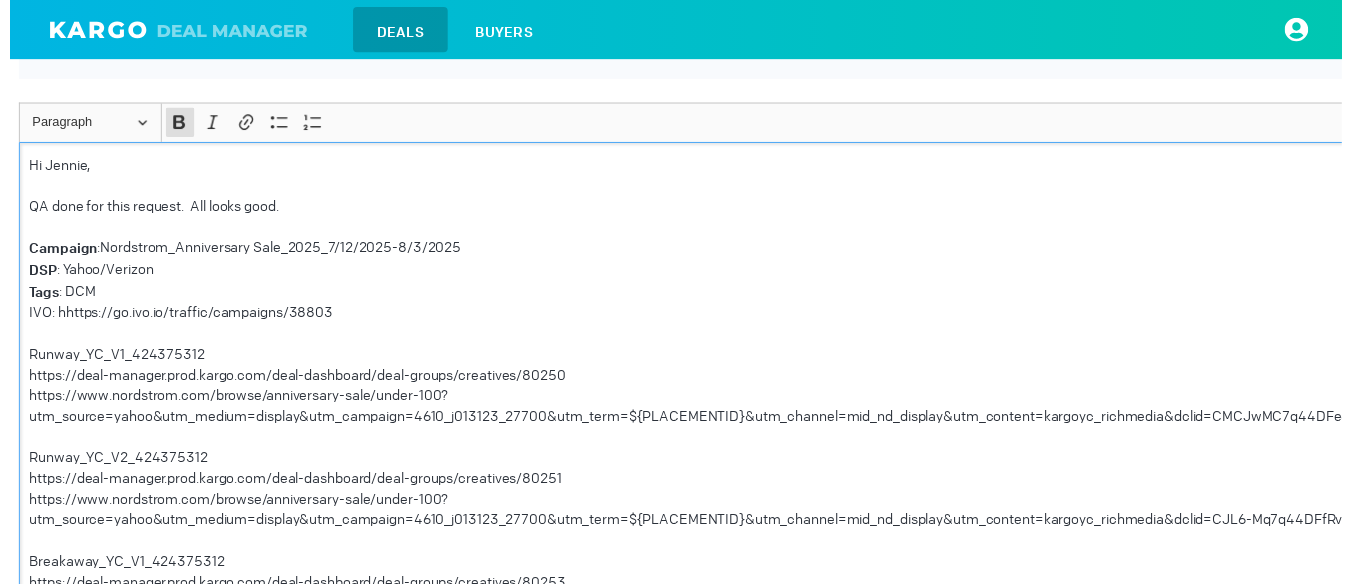 click on "IVO: hhttps://go.ivo.io/traffic/campaigns/38803" at bounding box center [784, 317] 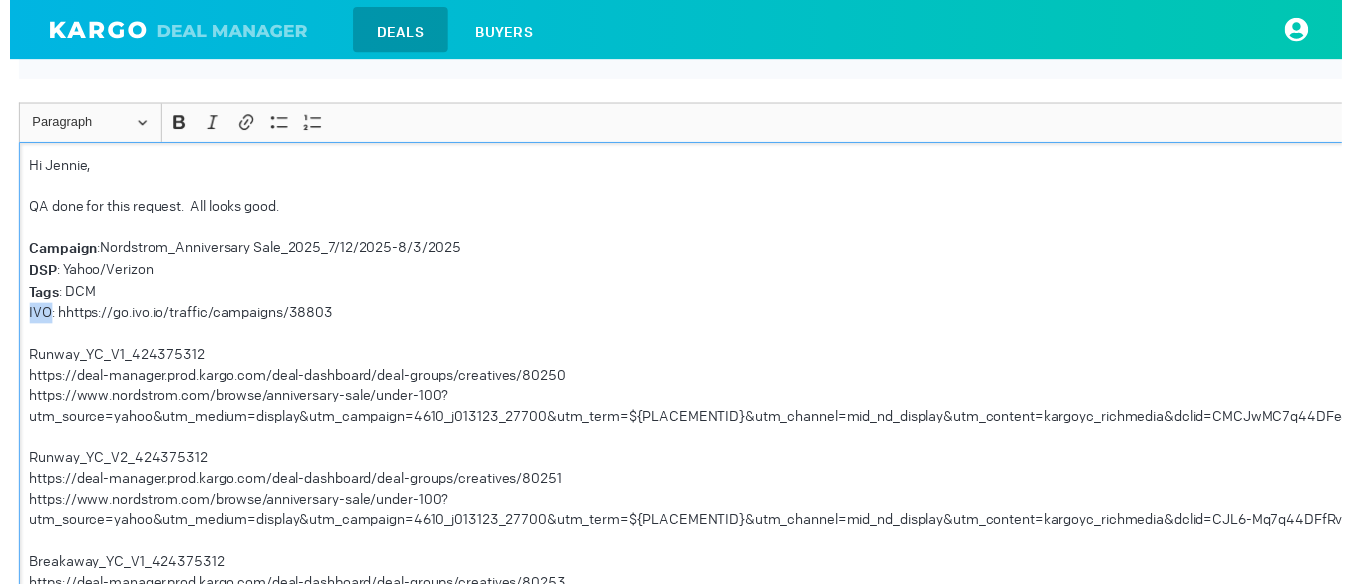 click on "IVO: hhttps://go.ivo.io/traffic/campaigns/38803" at bounding box center [784, 317] 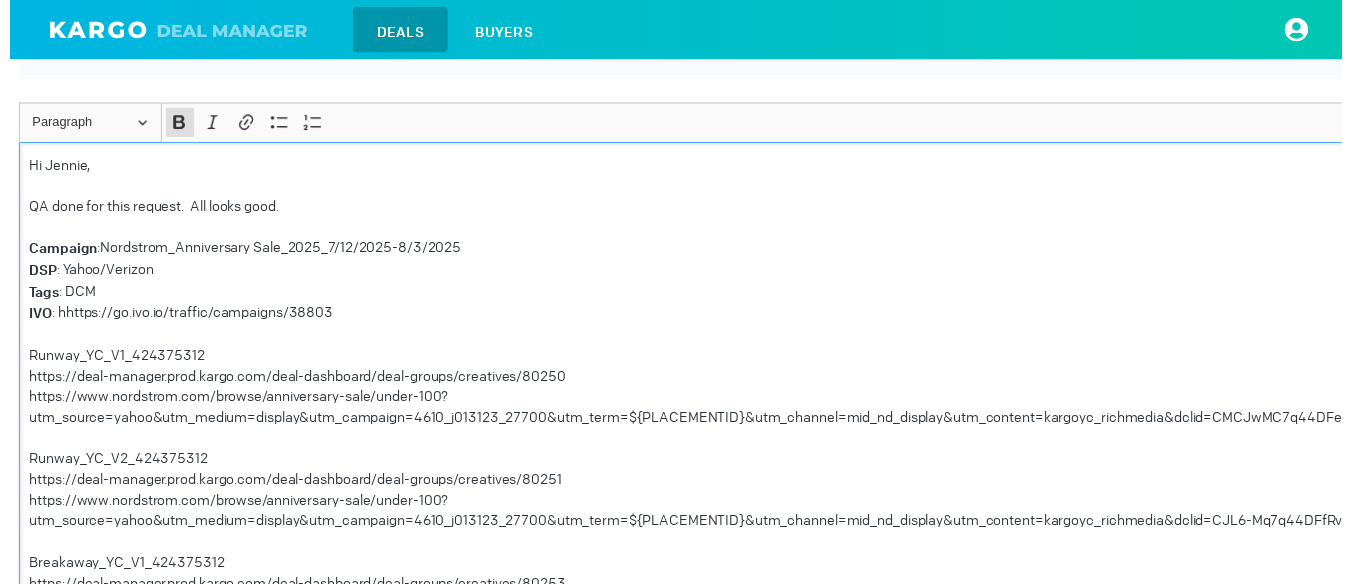 click on "Runway_YC_V1_424375312" at bounding box center (784, 360) 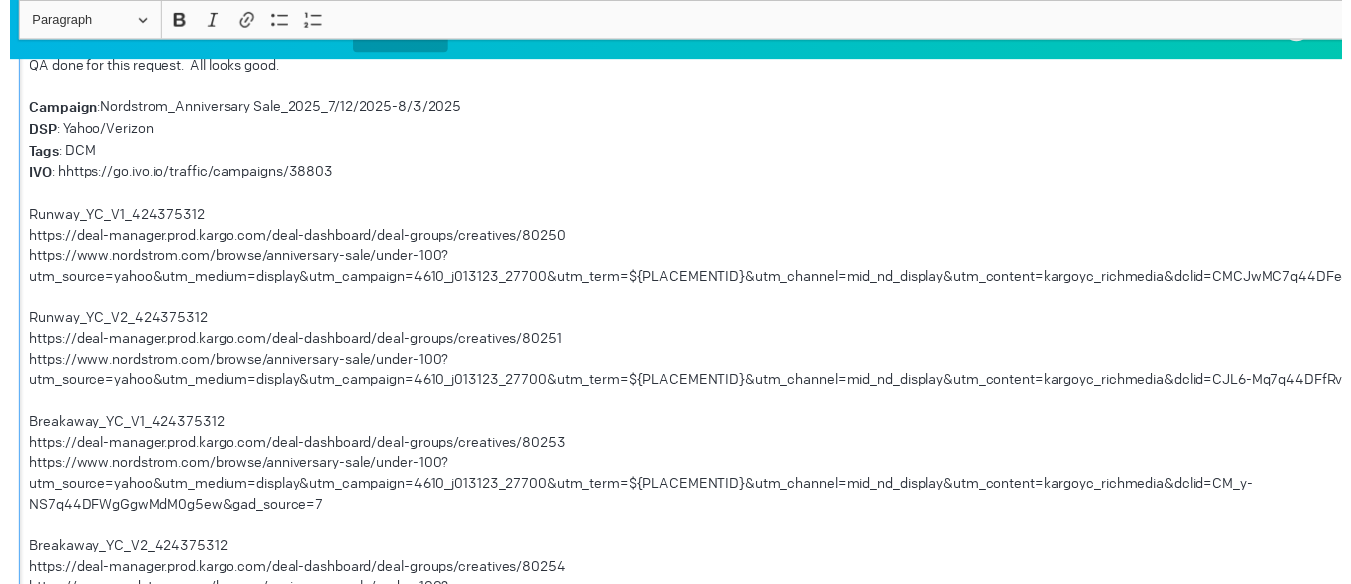 scroll, scrollTop: 1598, scrollLeft: 31, axis: both 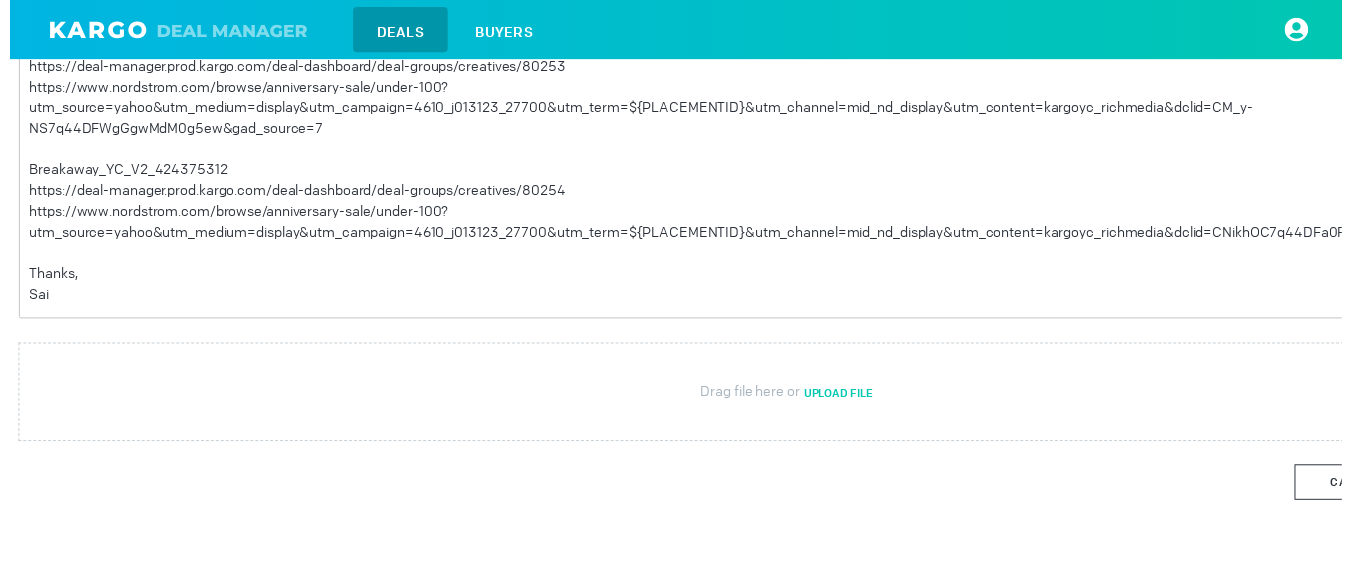 click on "Cancel" at bounding box center (1363, 489) 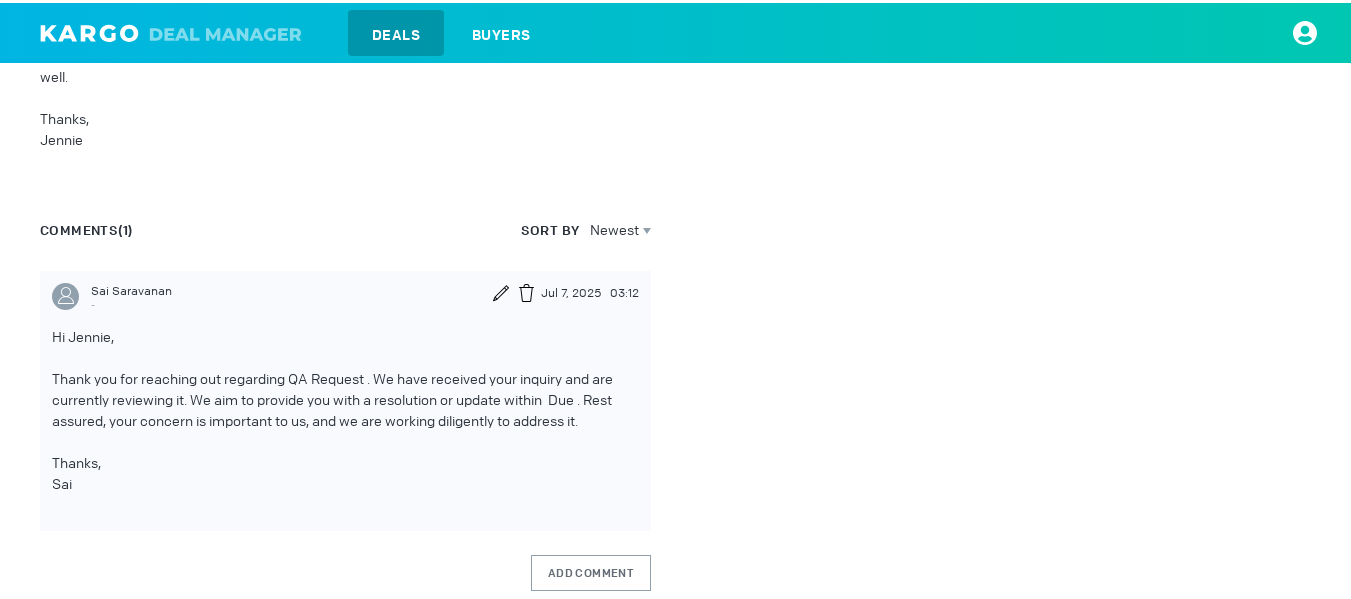 scroll, scrollTop: 710, scrollLeft: 0, axis: vertical 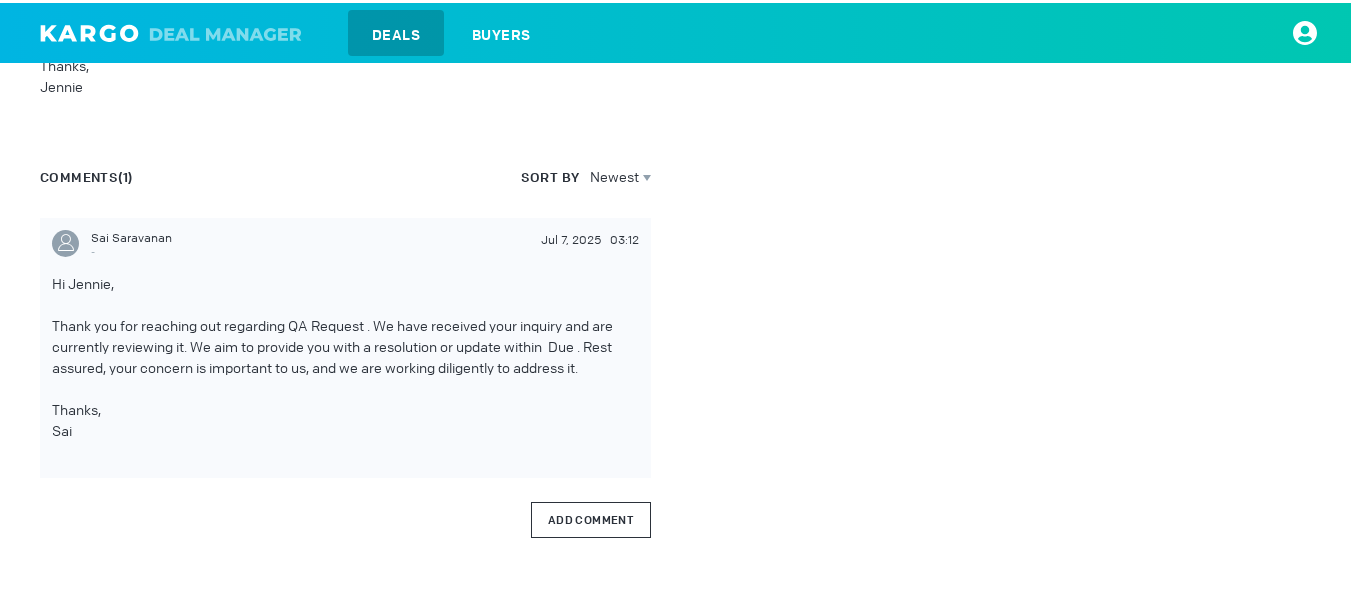 click on "Add Comment" at bounding box center (591, 517) 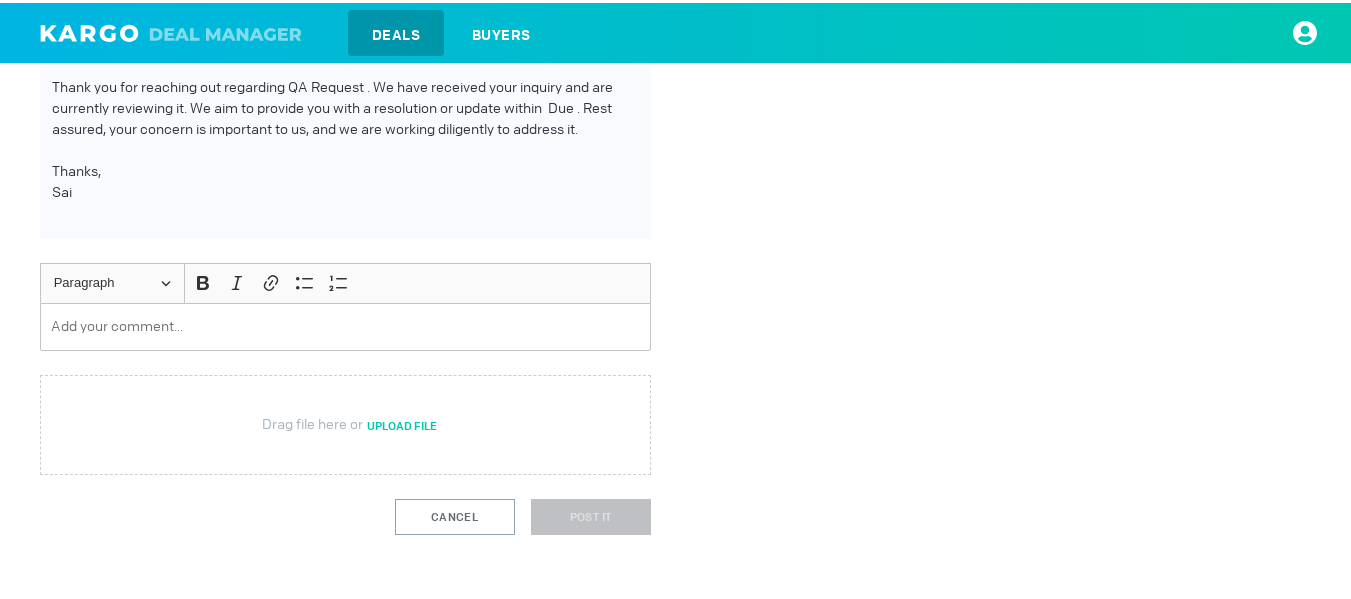 scroll, scrollTop: 970, scrollLeft: 0, axis: vertical 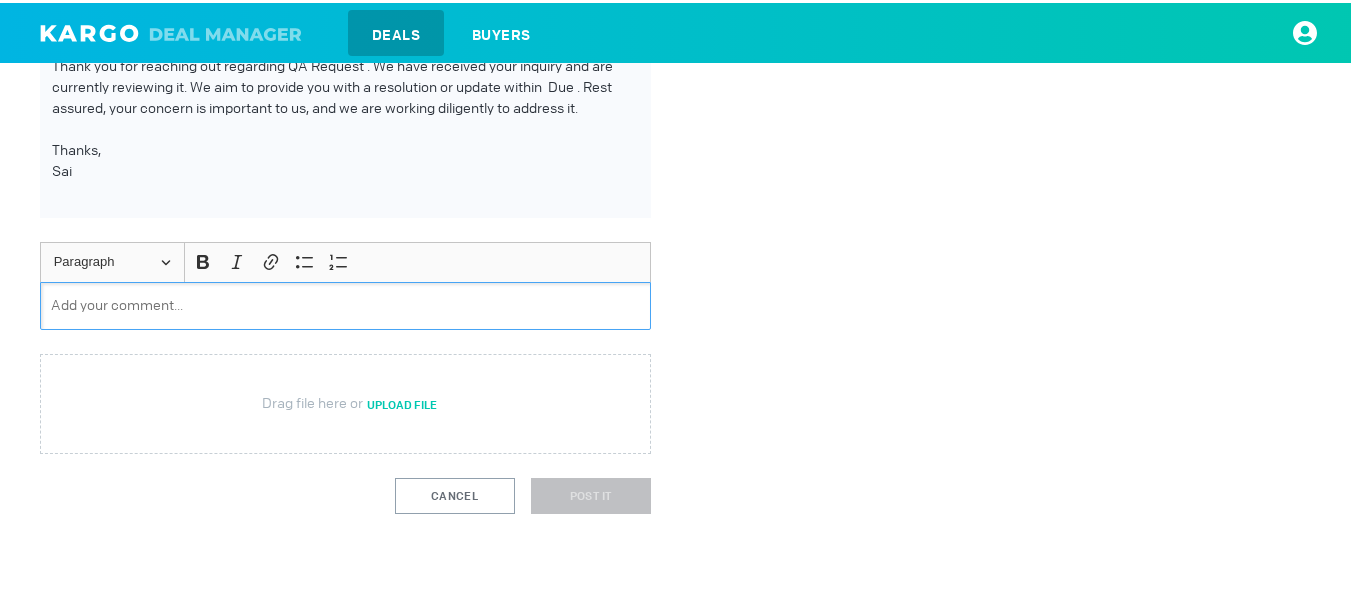 click at bounding box center (345, 303) 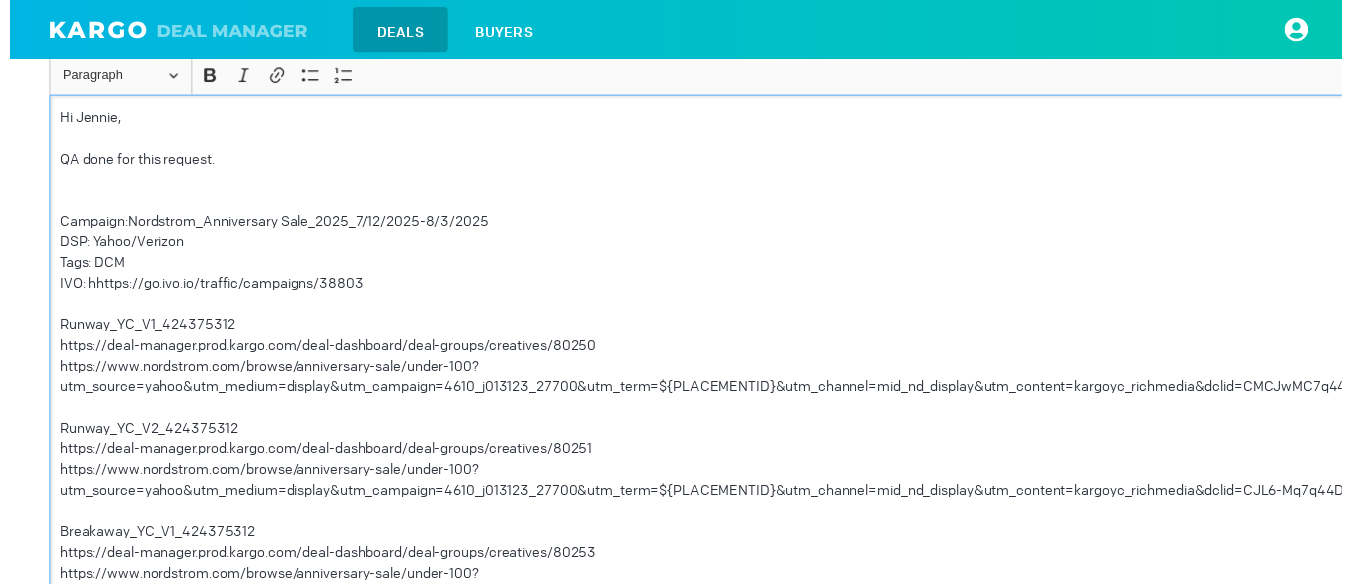 scroll, scrollTop: 1109, scrollLeft: 0, axis: vertical 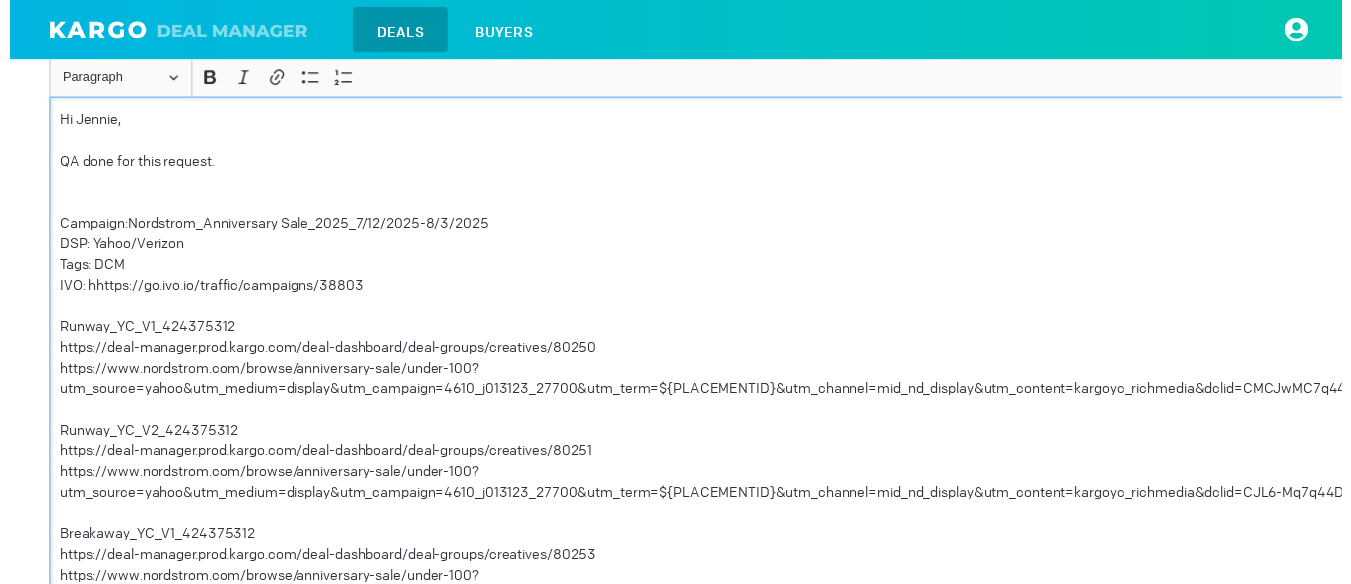 click on "QA done for this request." at bounding box center (815, 163) 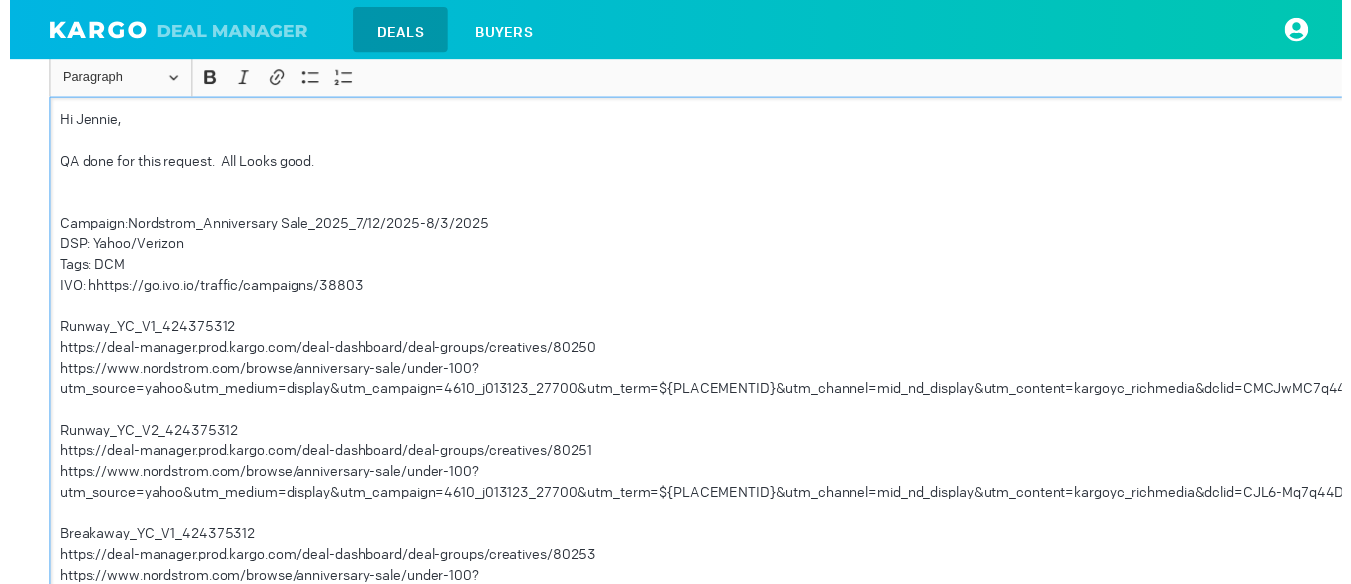 click at bounding box center [815, 205] 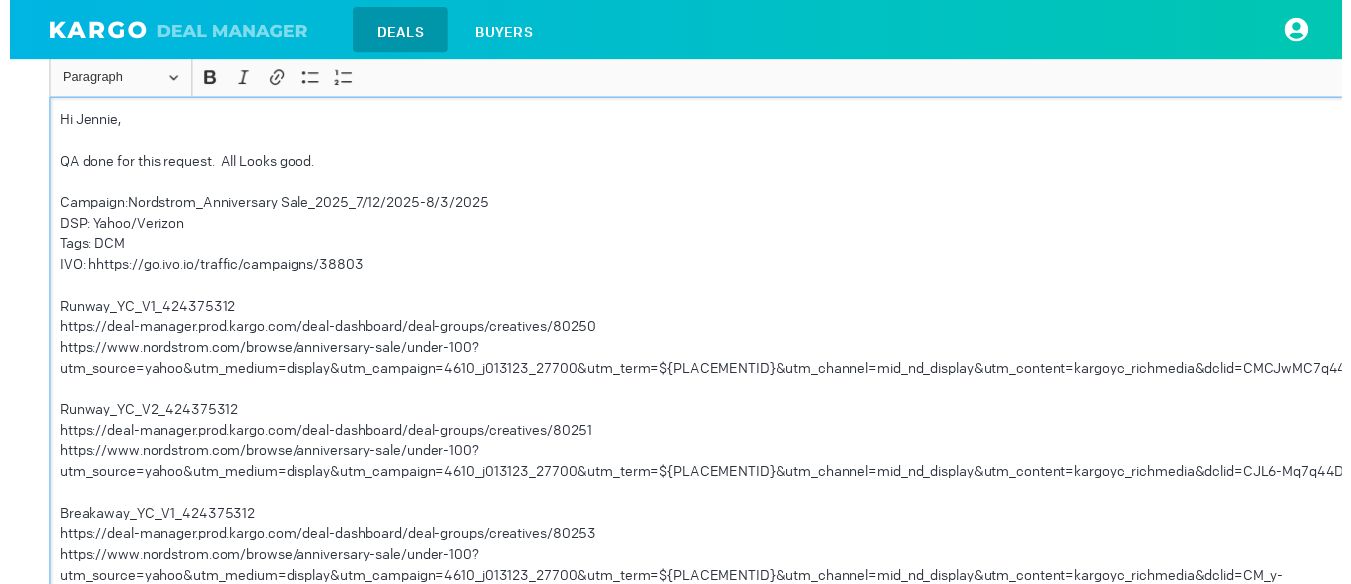 click on "Campaign:Nordstrom_Anniversary Sale_2025_7/12/2025-8/3/2025" at bounding box center [815, 205] 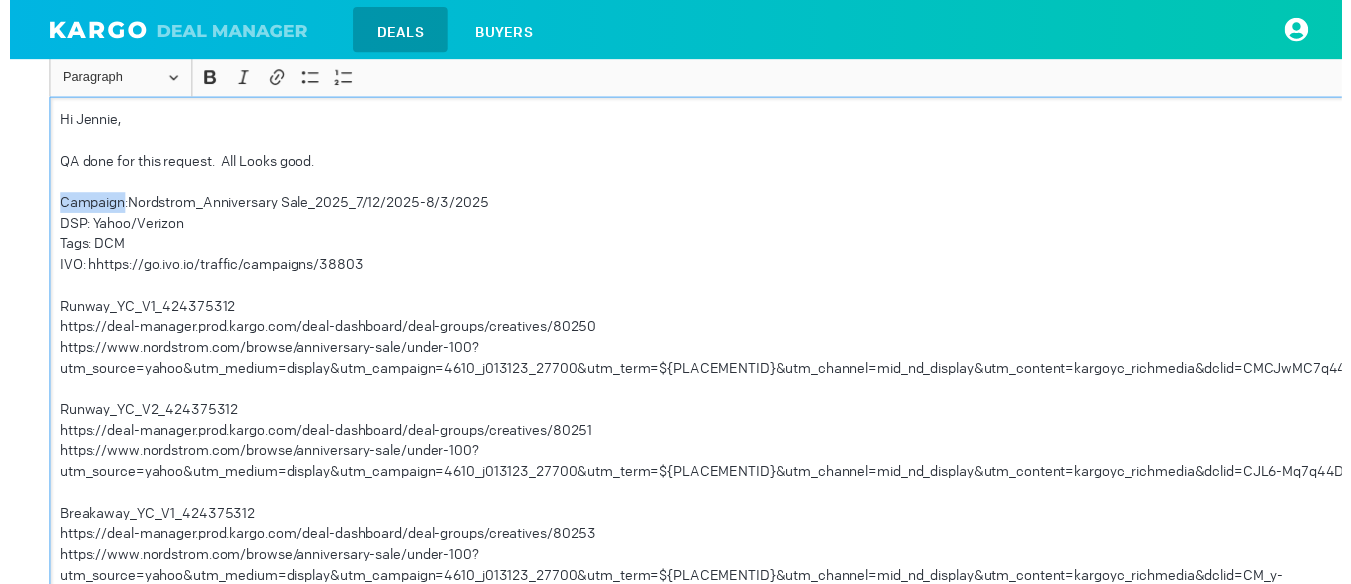 click on "Campaign:Nordstrom_Anniversary Sale_2025_7/12/2025-8/3/2025" at bounding box center [815, 205] 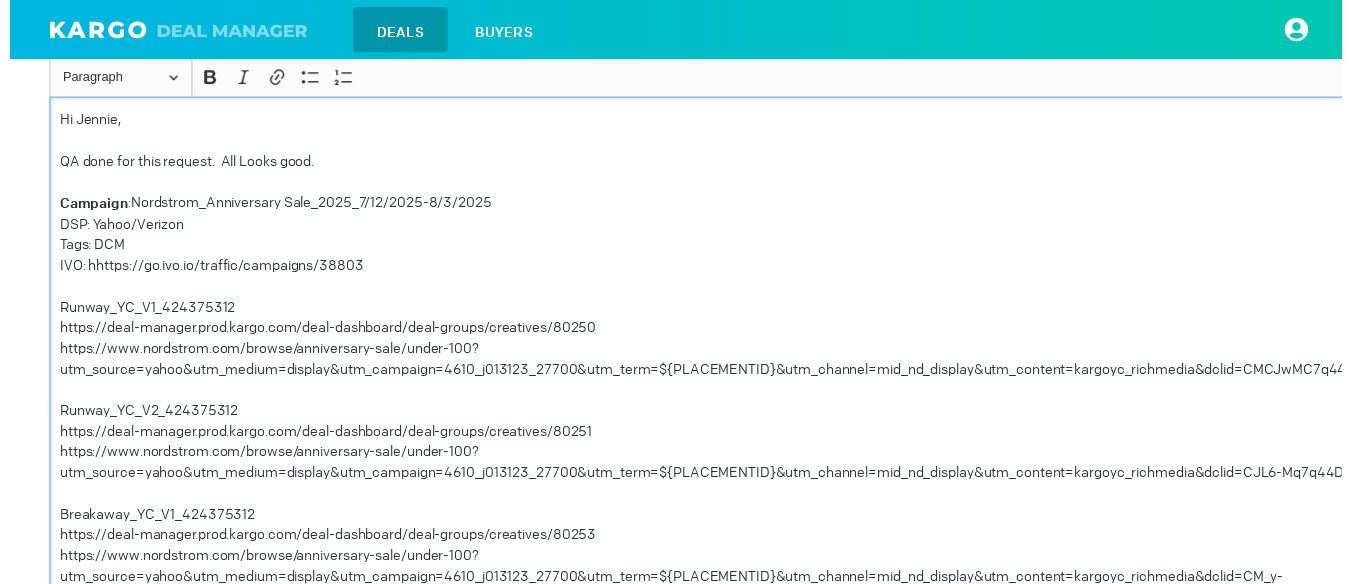 click on "Tags: DCM" at bounding box center [815, 248] 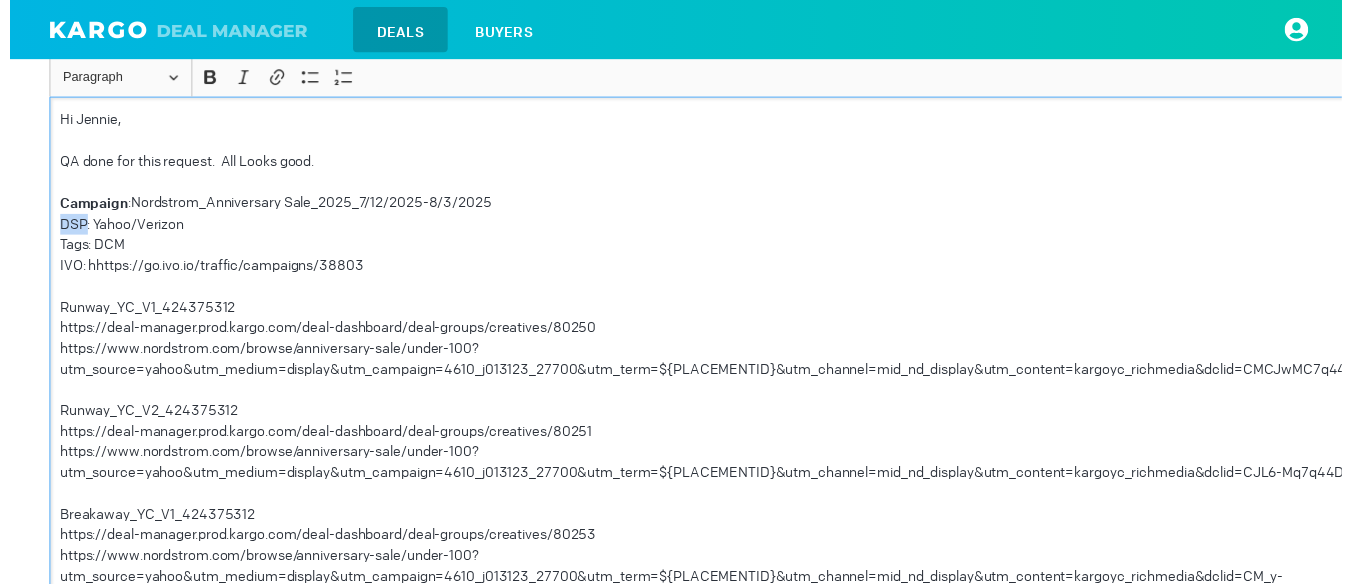 click on "DSP: Yahoo/Verizon" at bounding box center (815, 227) 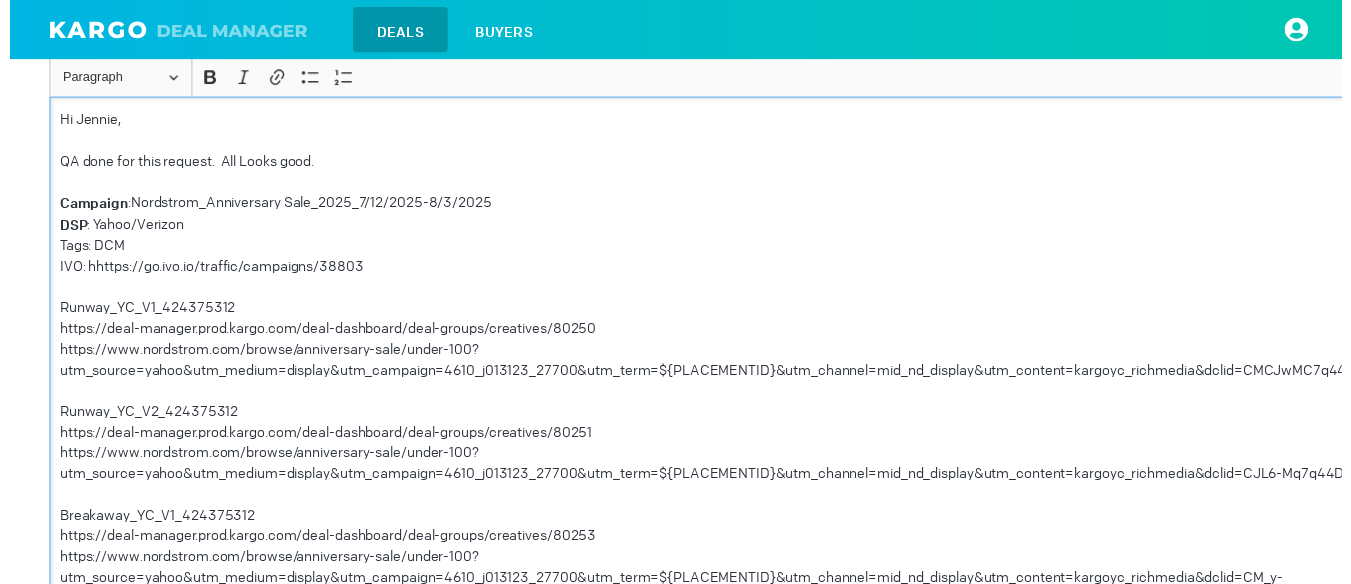 click on "Tags: DCM" at bounding box center [815, 249] 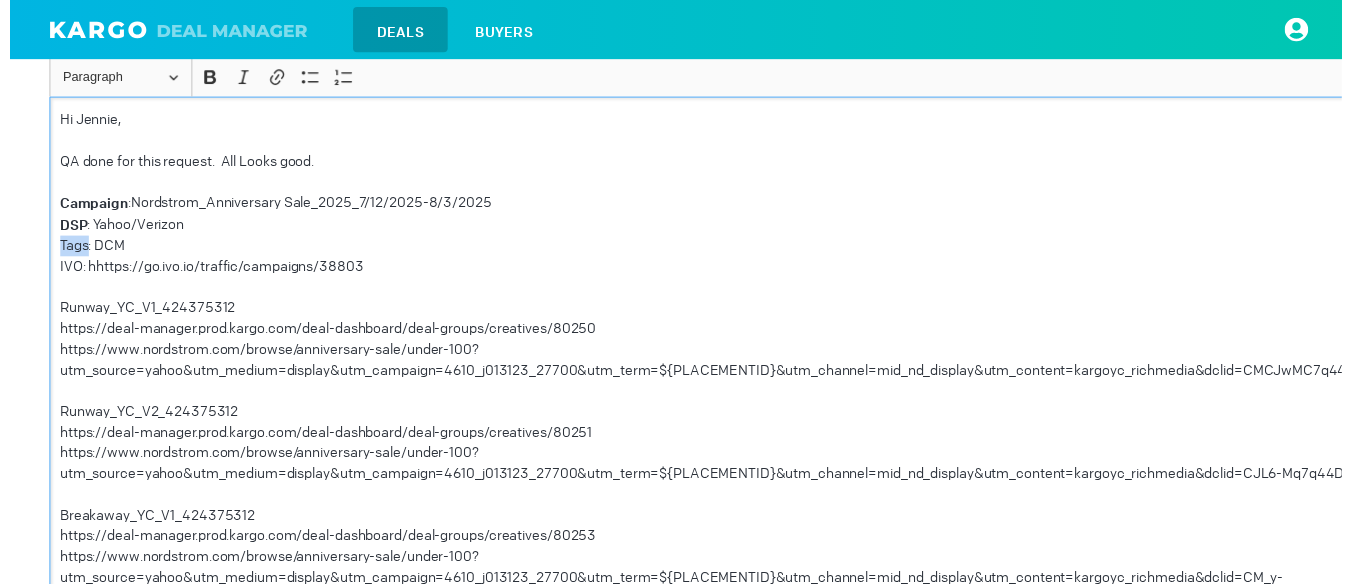 click on "Tags: DCM" at bounding box center (815, 249) 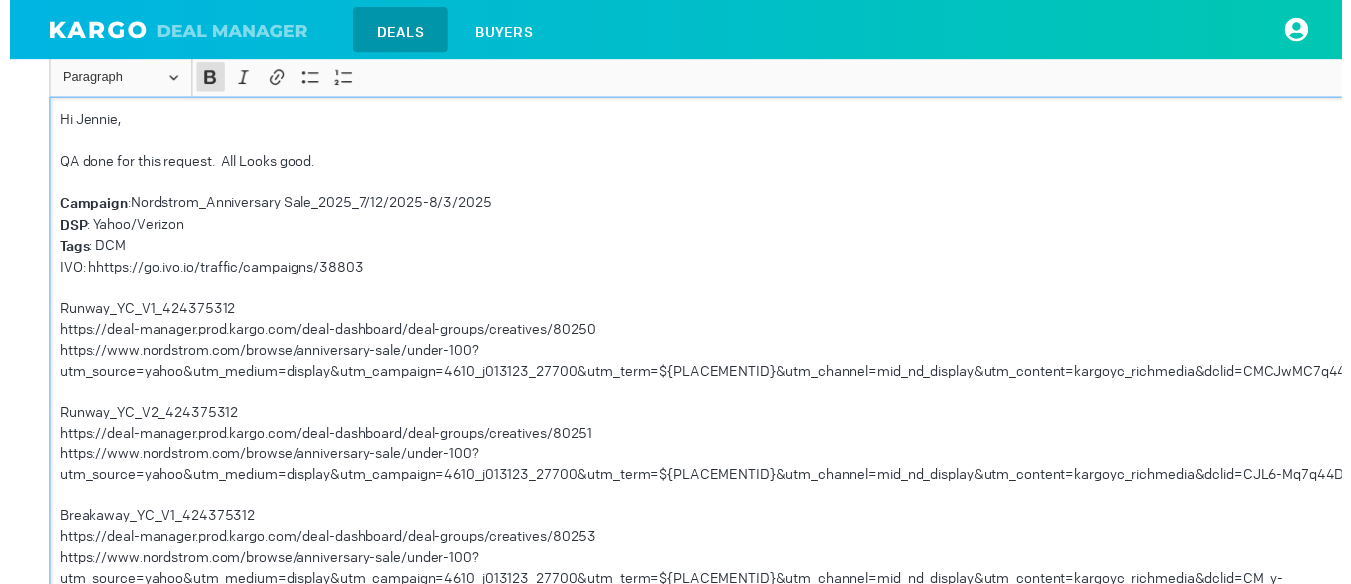 click on "IVO: hhttps://go.ivo.io/traffic/campaigns/38803" at bounding box center [815, 271] 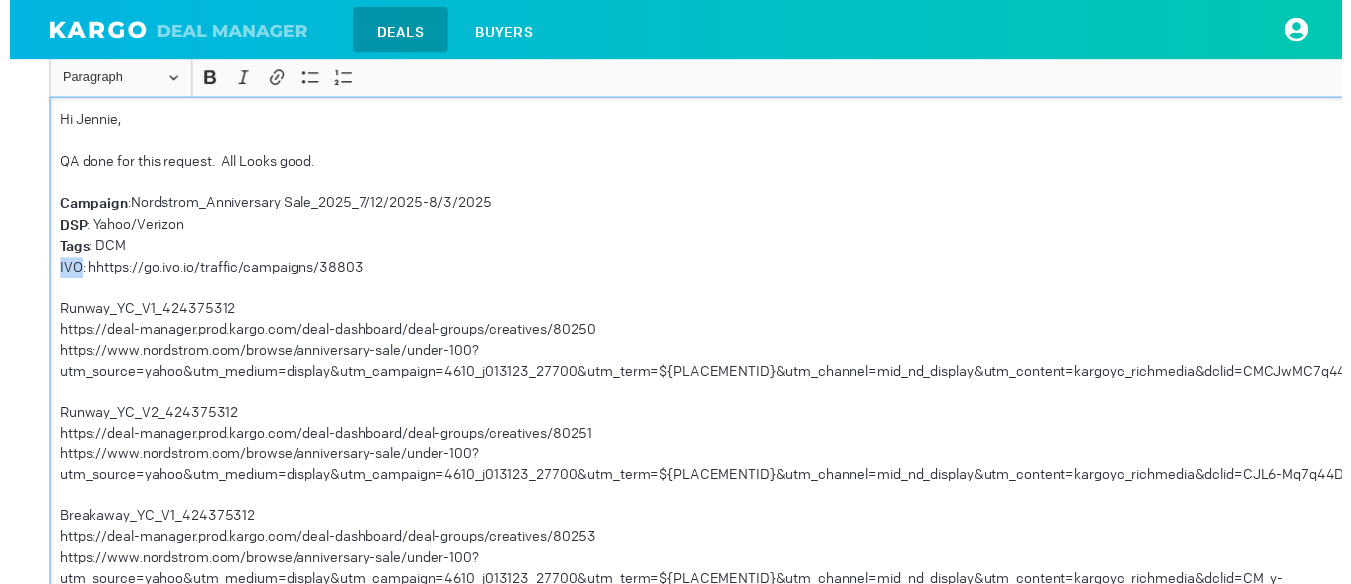 click on "IVO: hhttps://go.ivo.io/traffic/campaigns/38803" at bounding box center (815, 271) 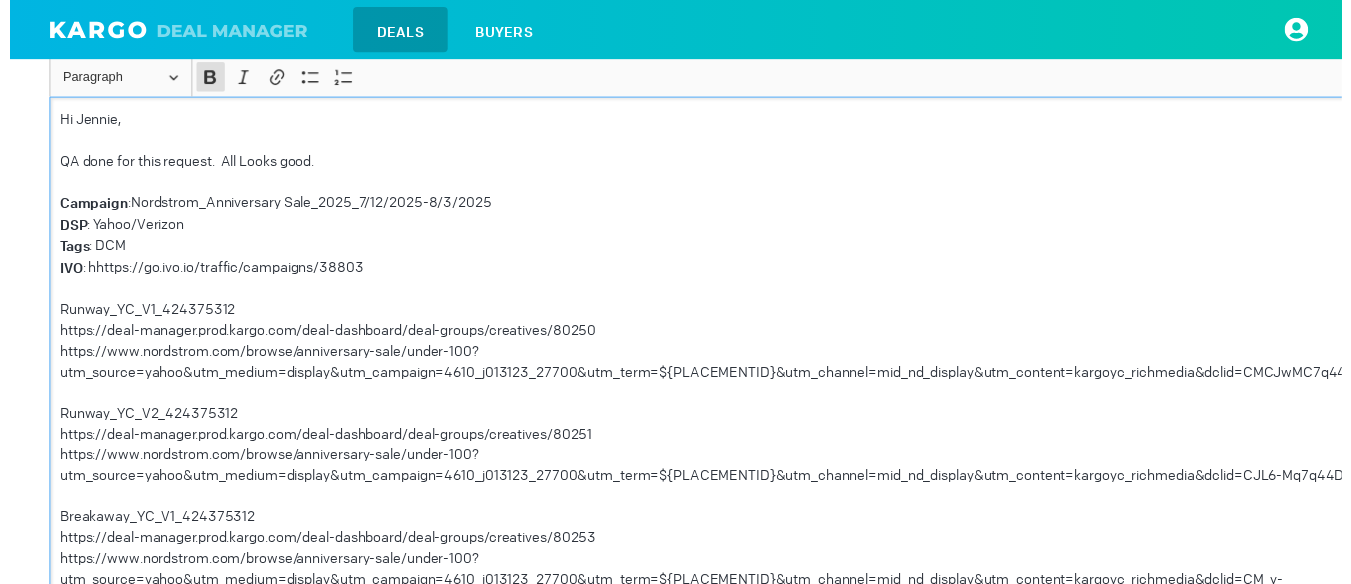 click on "IVO : hhttps://go.ivo.io/traffic/campaigns/38803" at bounding box center [815, 272] 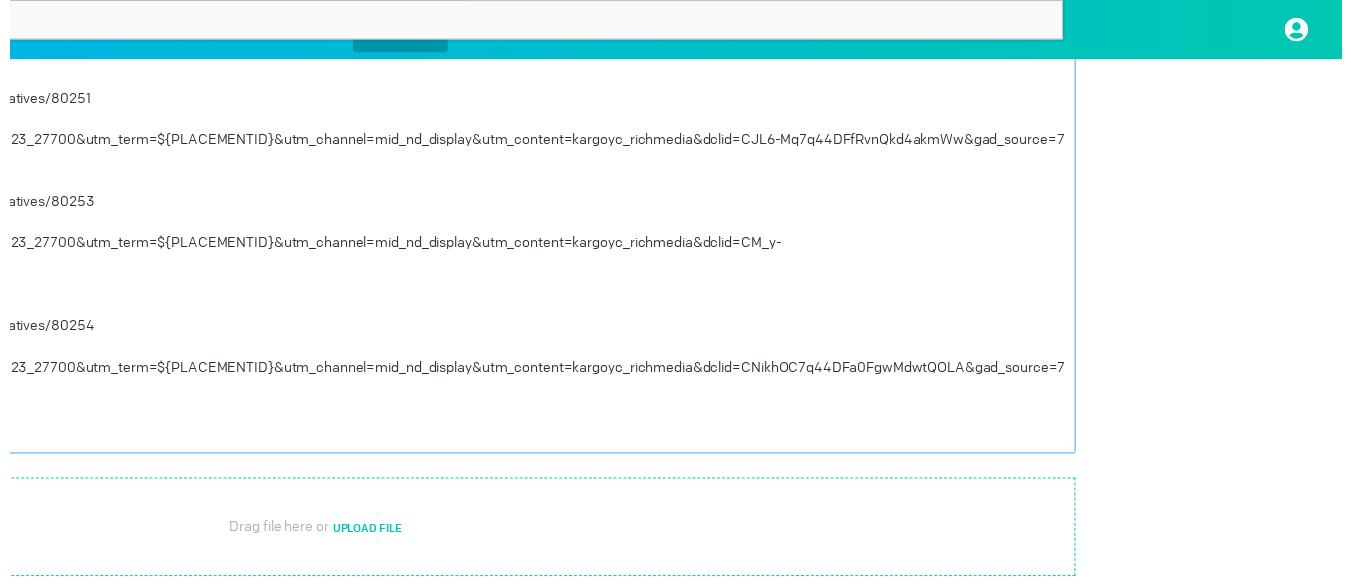 scroll, scrollTop: 1598, scrollLeft: 525, axis: both 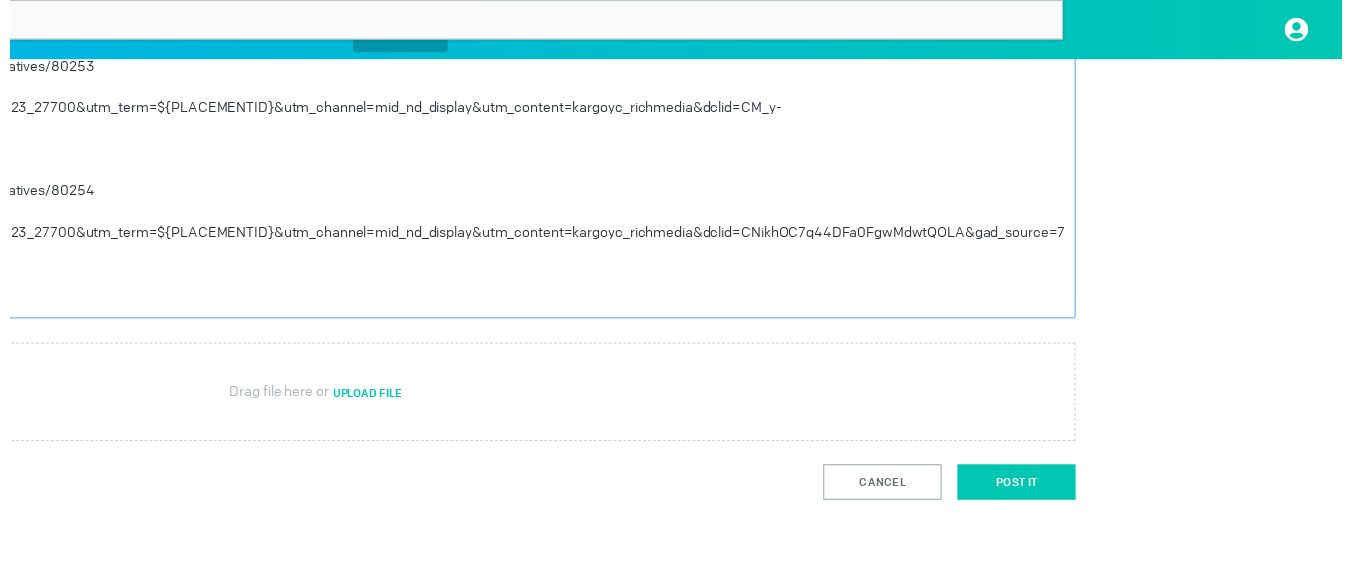 click on "Post It" at bounding box center (1021, 489) 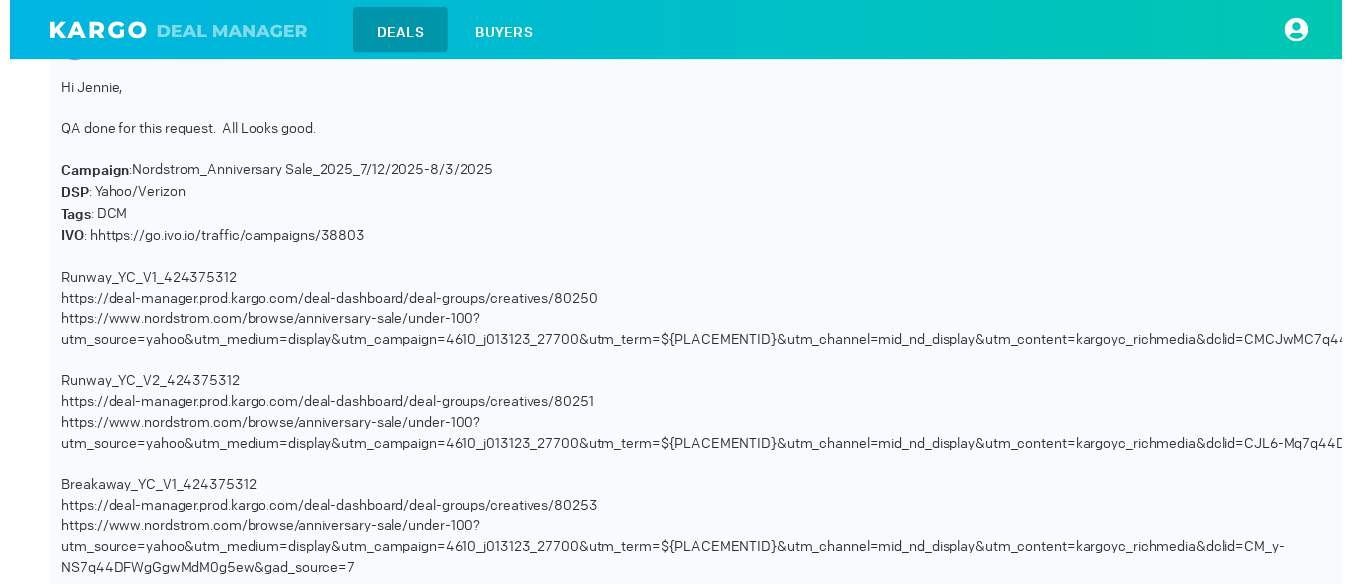 scroll, scrollTop: 775, scrollLeft: 0, axis: vertical 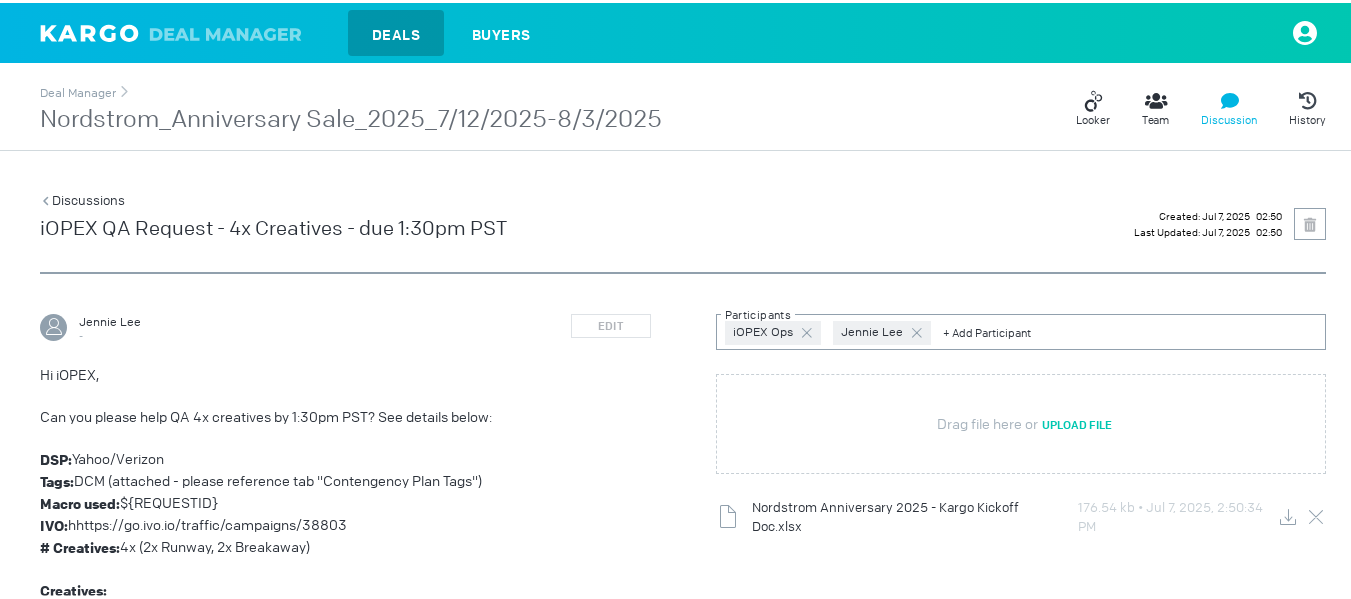 click on "Deal Manager Nordstrom_Anniversary Sale_2025_7/12/2025-8/3/2025 Looker Team Discussion History" at bounding box center [683, 106] 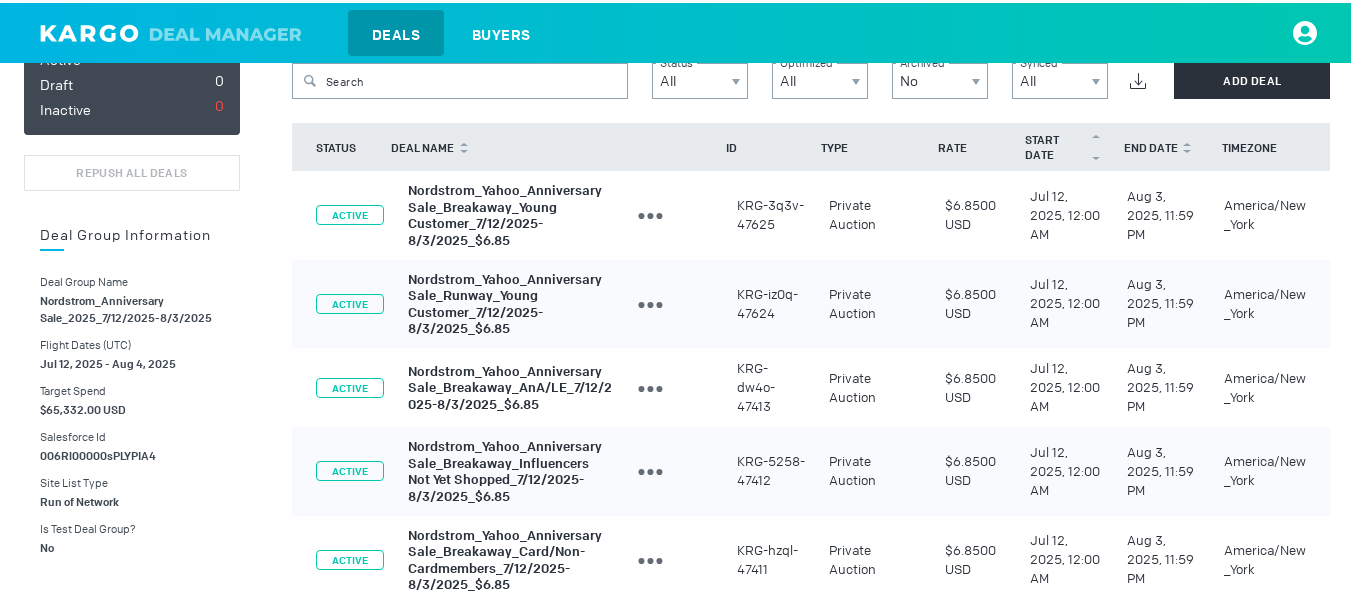 scroll, scrollTop: 0, scrollLeft: 0, axis: both 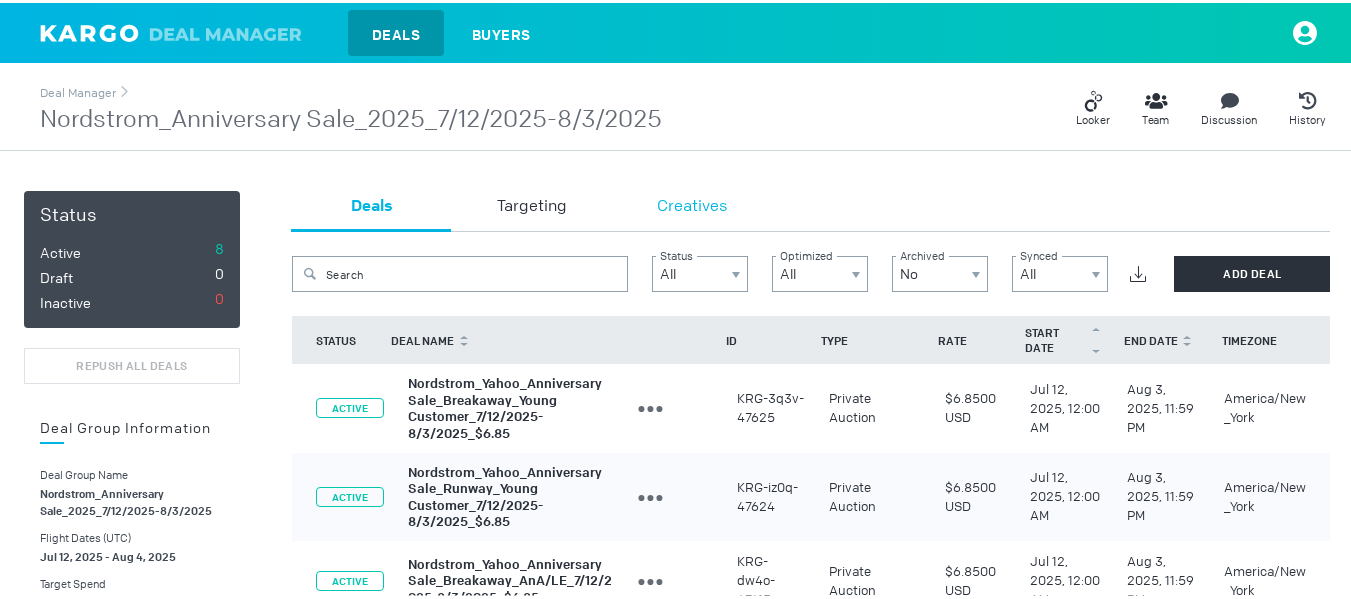 click on "Creatives" at bounding box center (692, 208) 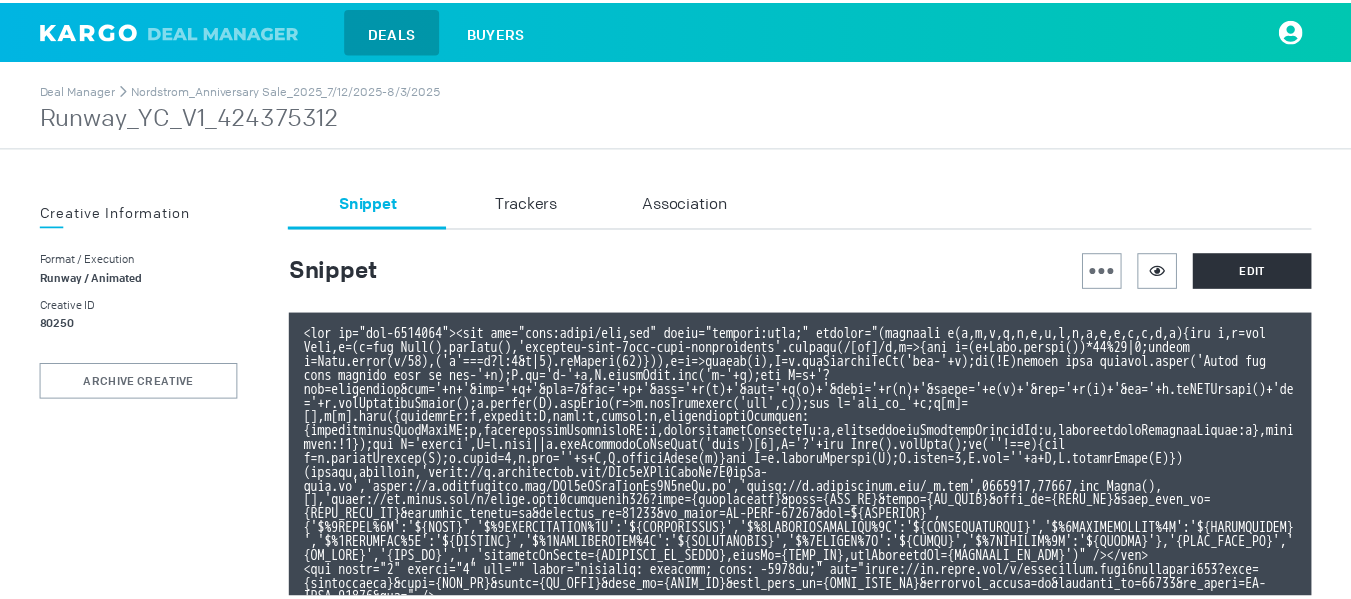 scroll, scrollTop: 0, scrollLeft: 0, axis: both 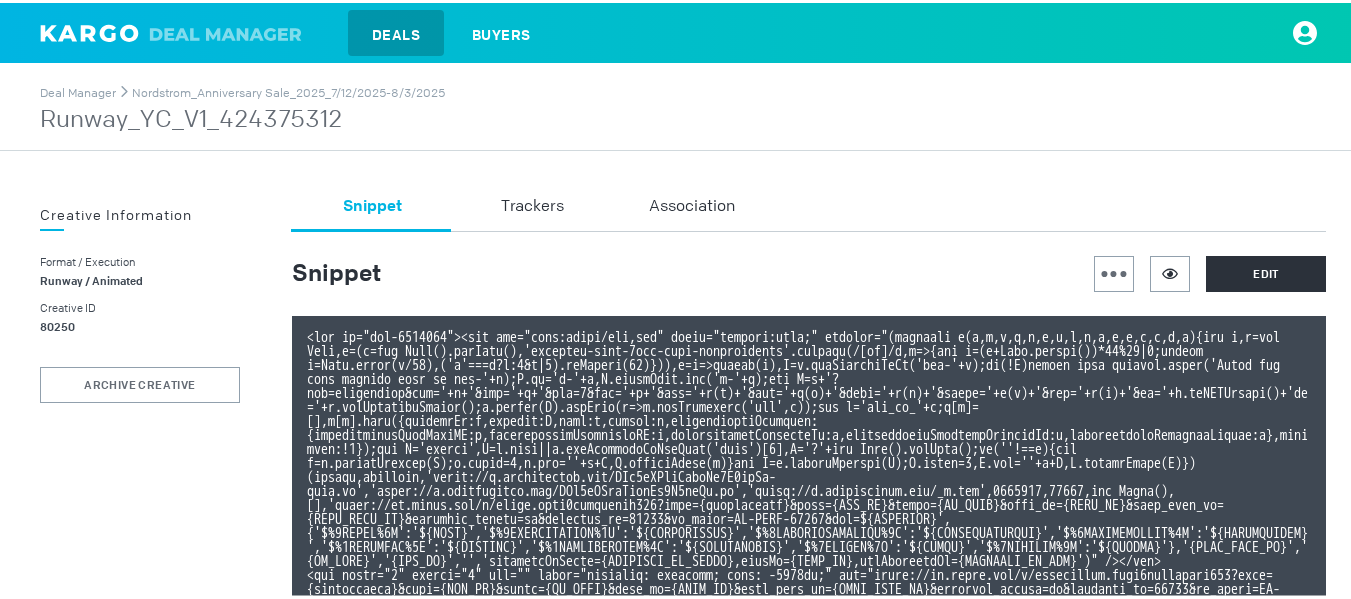 click on "Runway_YC_V1_424375312" at bounding box center [242, 117] 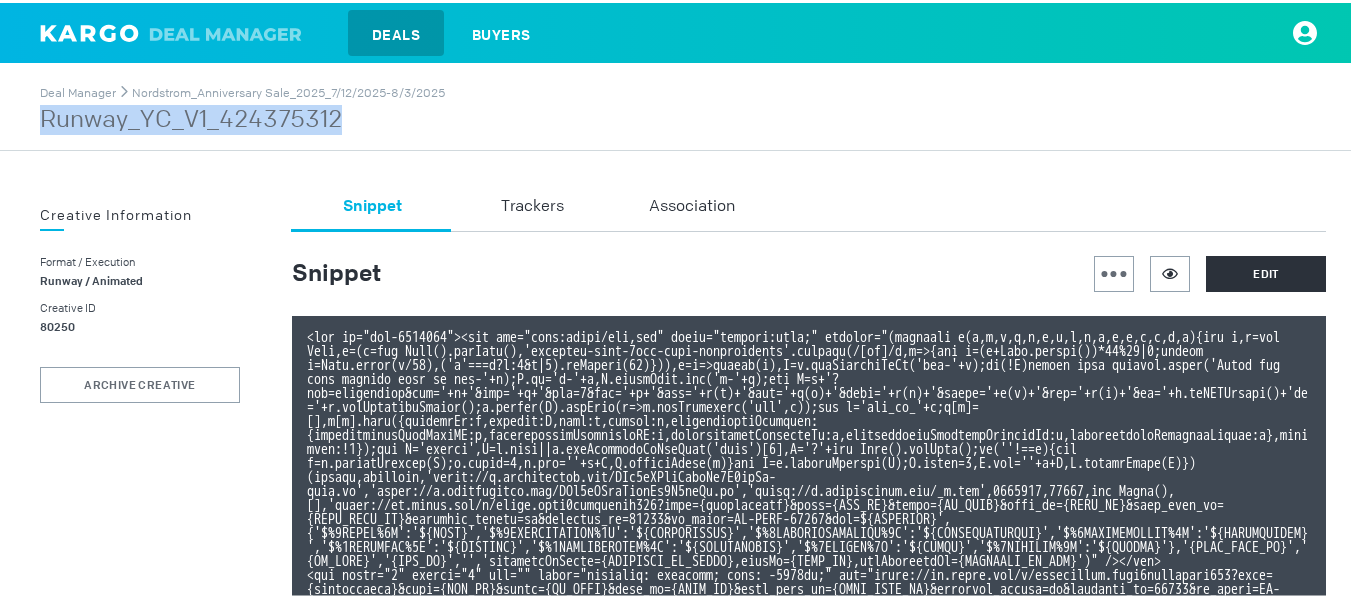 click on "Runway_YC_V1_424375312" at bounding box center (242, 117) 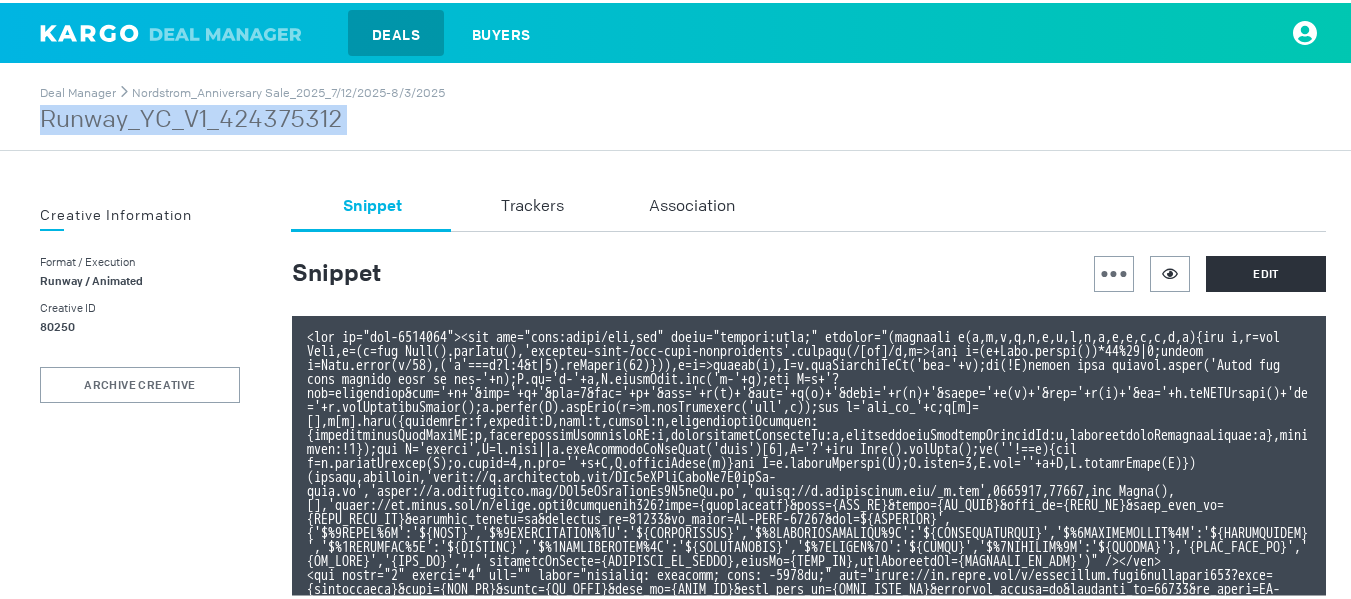 click on "Runway_YC_V1_424375312" at bounding box center (242, 117) 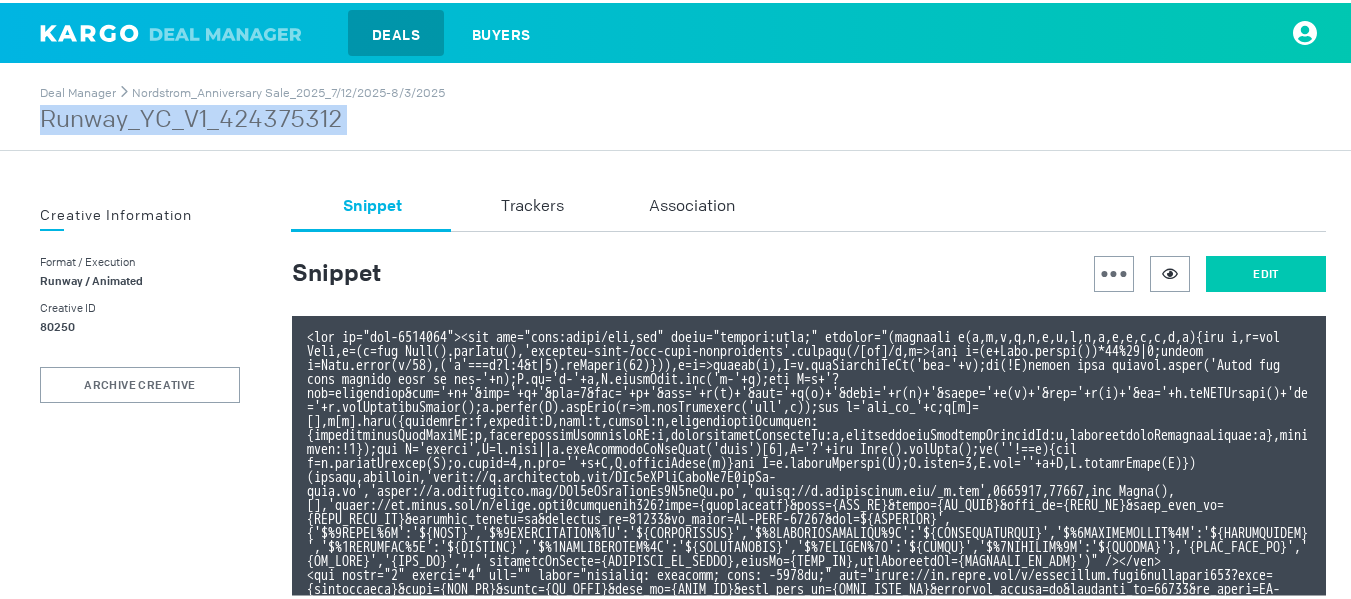 click on "Edit" at bounding box center (1266, 271) 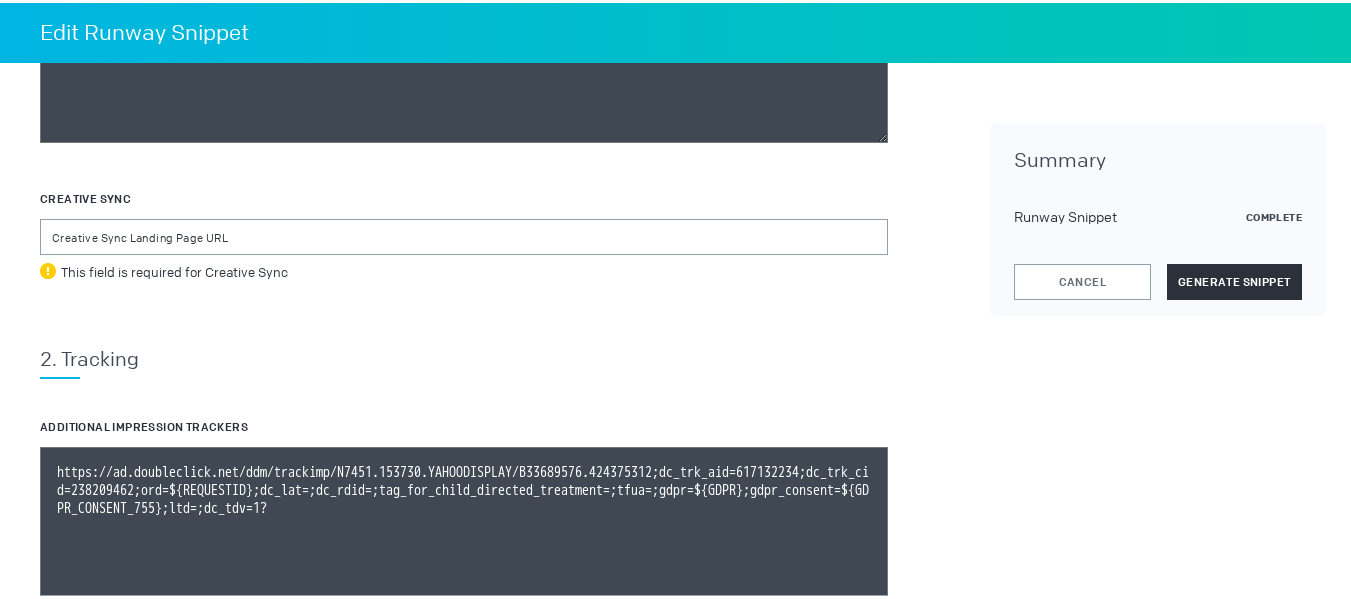 scroll, scrollTop: 1000, scrollLeft: 0, axis: vertical 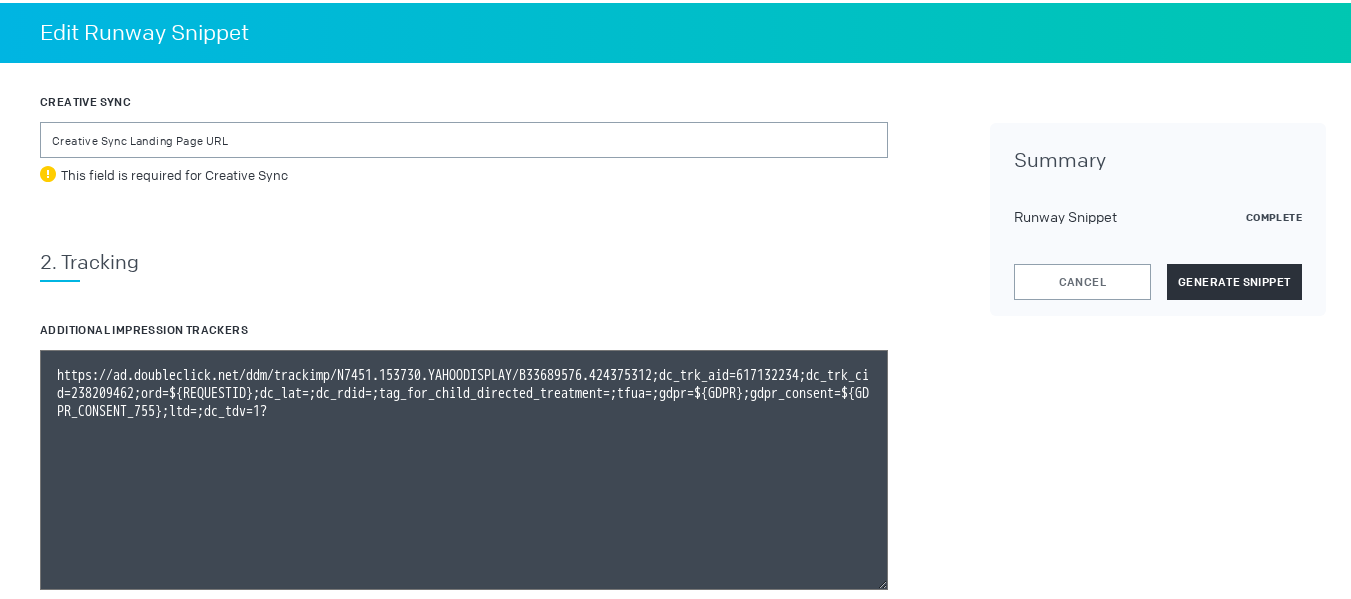 click on "Summary  Runway Snippet   Complete   Cancel   Generate Snippet" at bounding box center (1158, 216) 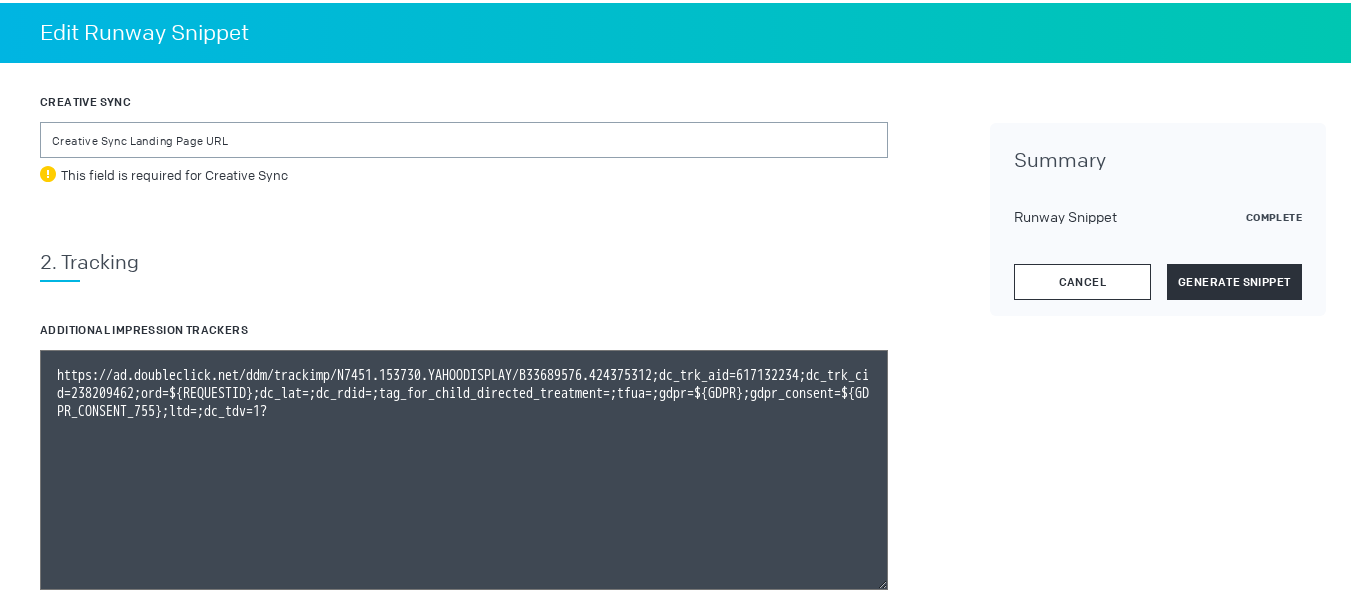 click on "Cancel" at bounding box center [1082, 279] 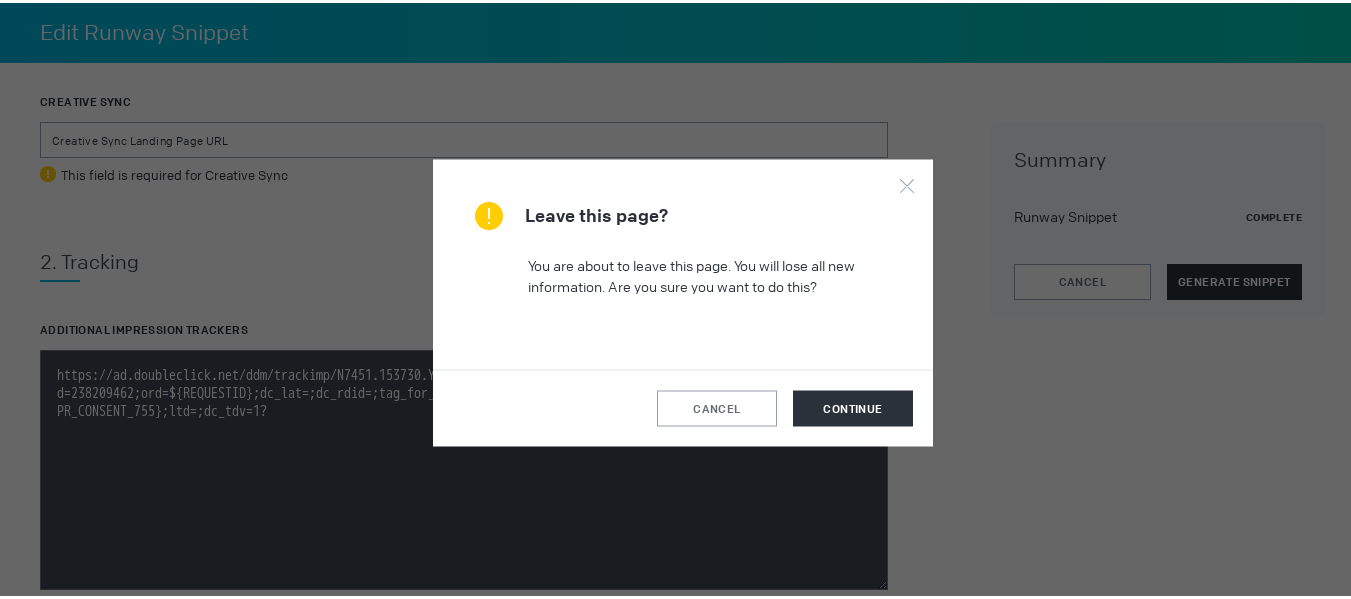 click on "cancel continue" at bounding box center (683, 404) 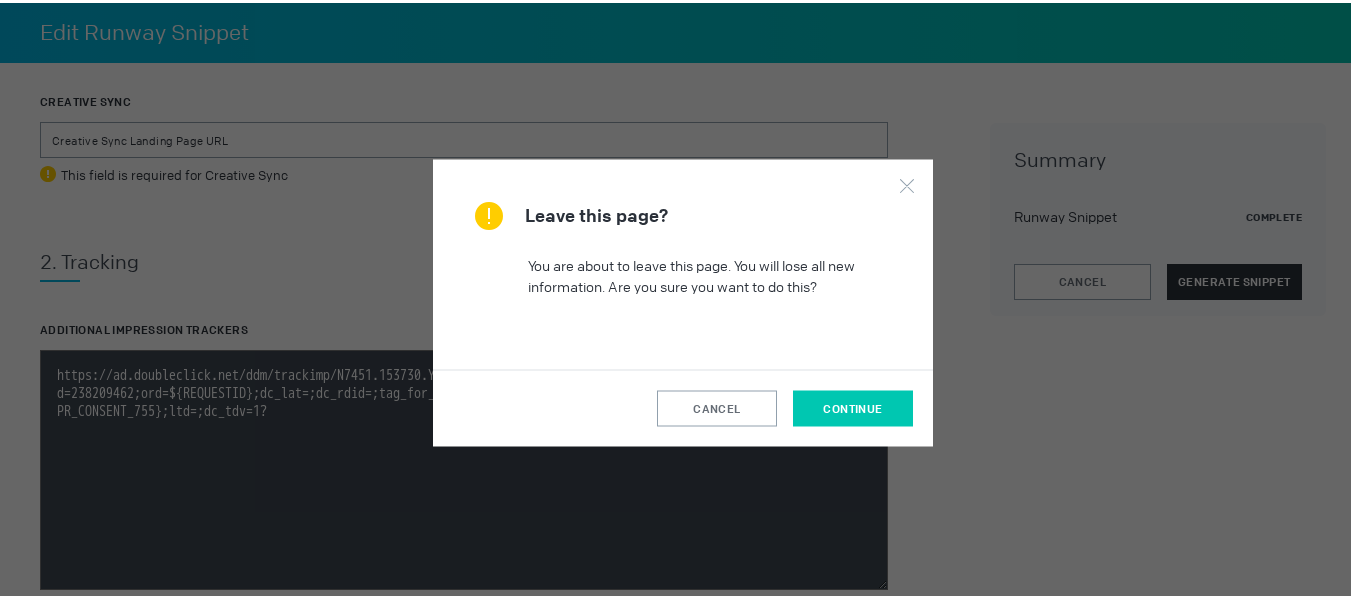 click on "continue" at bounding box center [853, 405] 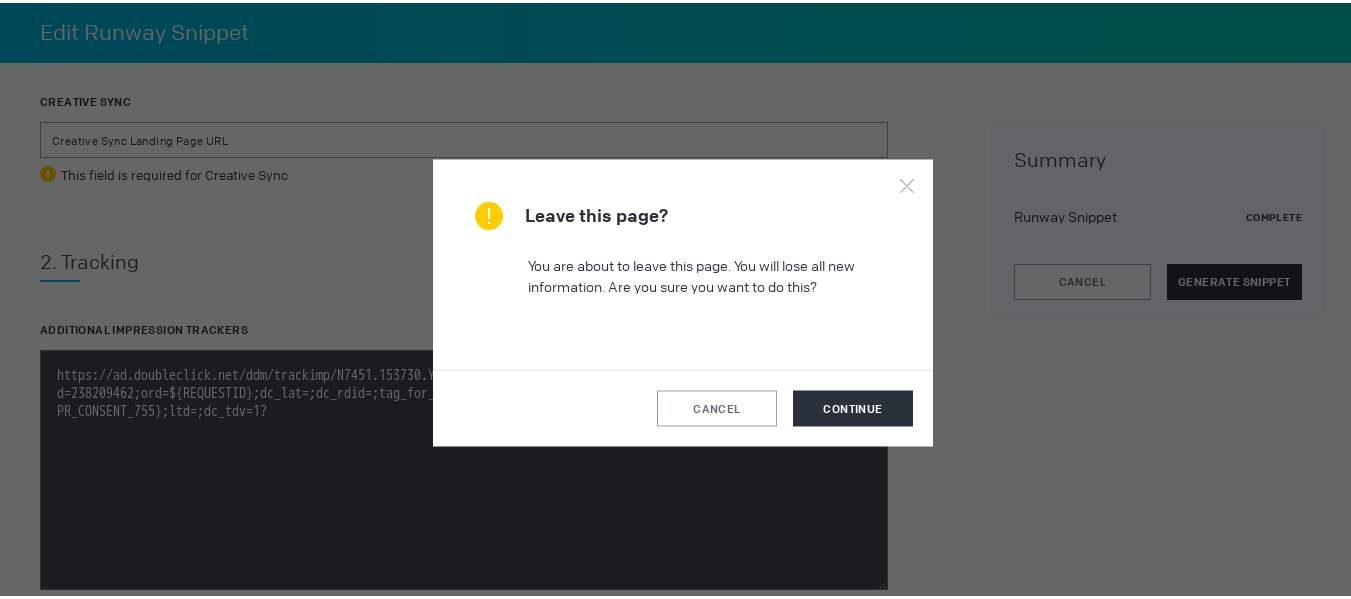 scroll, scrollTop: 0, scrollLeft: 0, axis: both 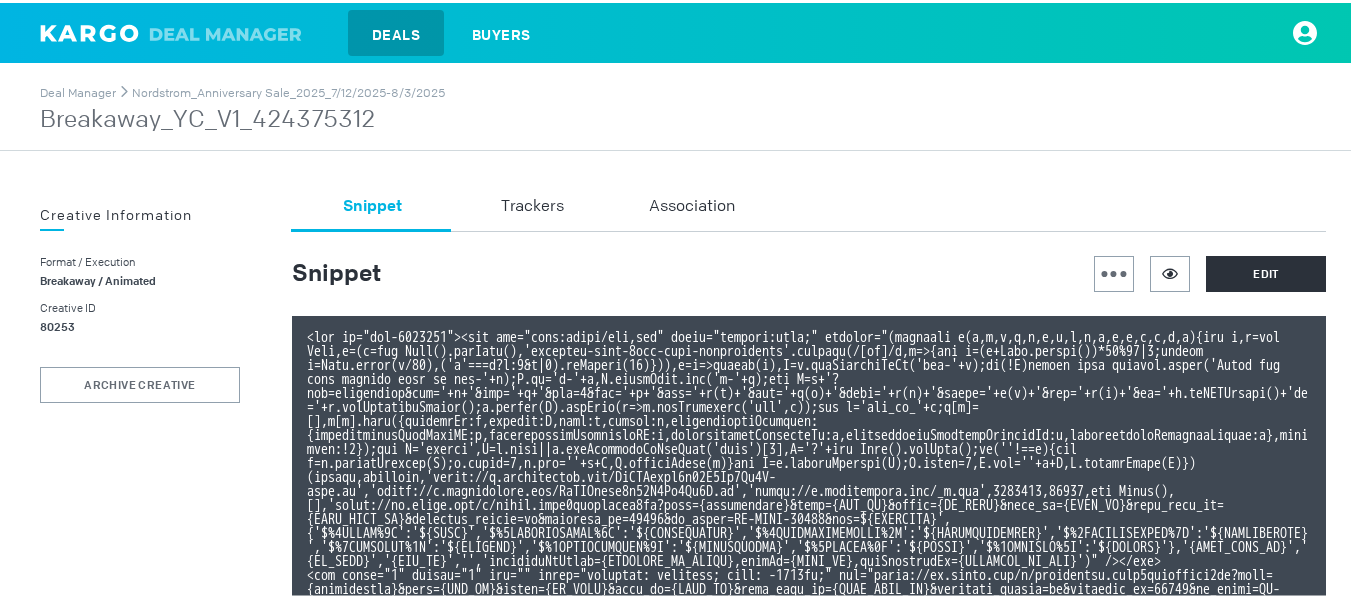 click on "Breakaway_YC_V1_424375312" at bounding box center [242, 117] 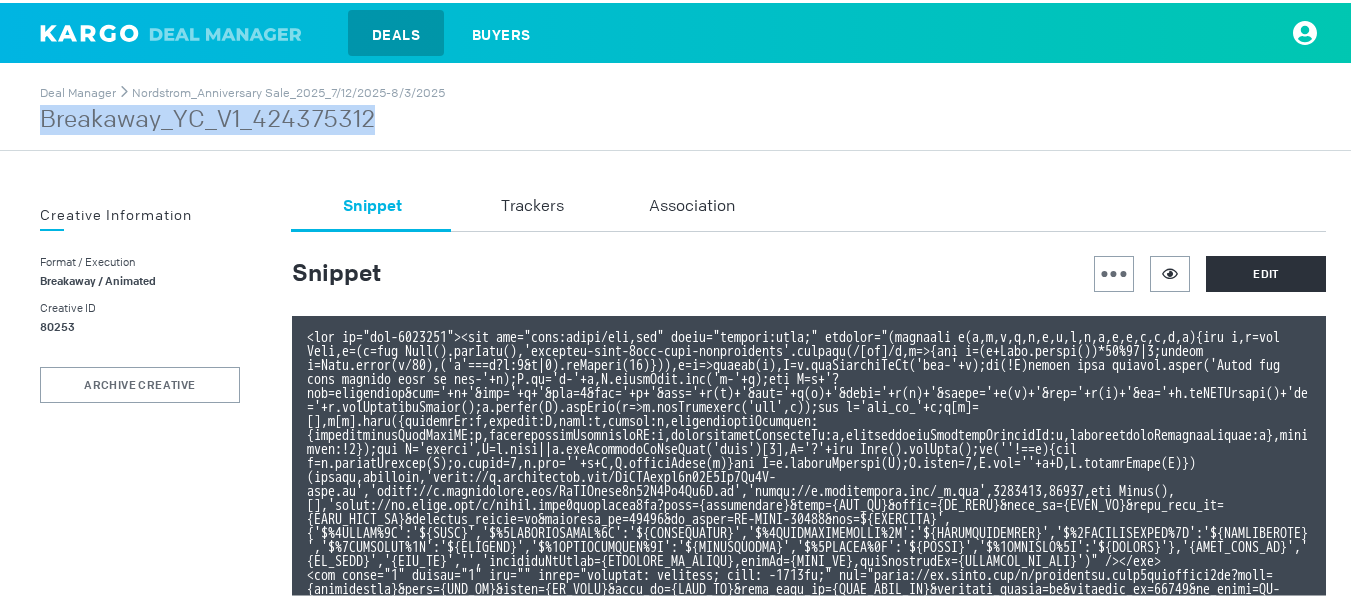 click on "Breakaway_YC_V1_424375312" at bounding box center [242, 117] 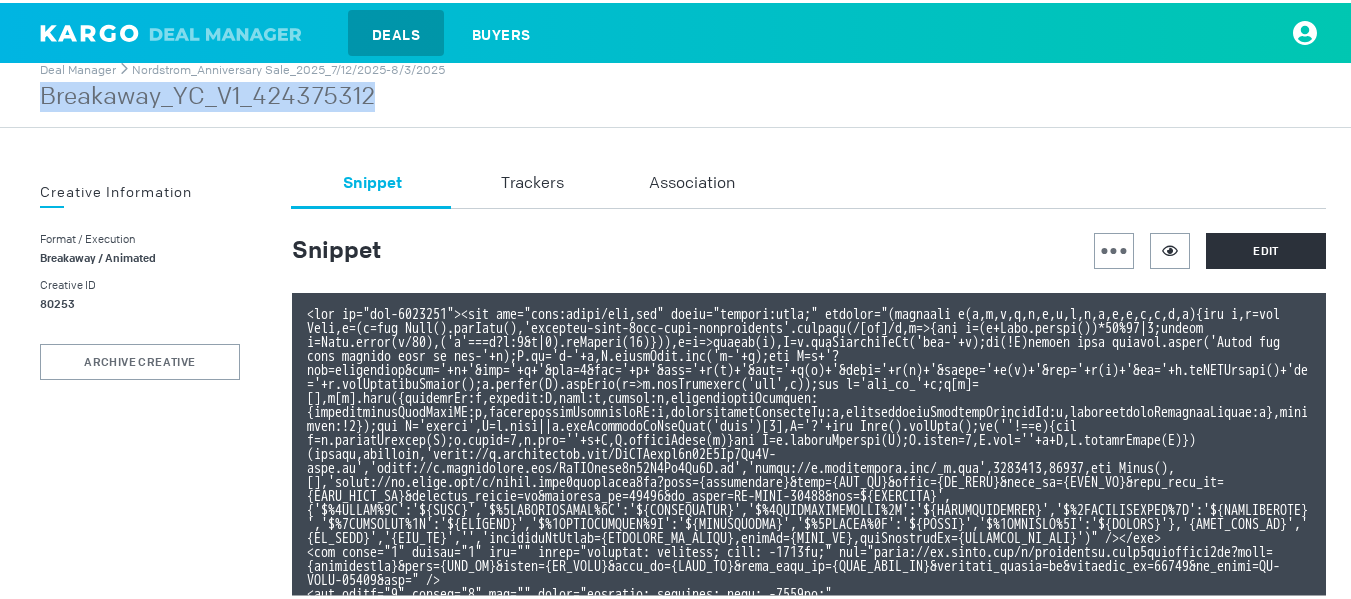 scroll, scrollTop: 100, scrollLeft: 0, axis: vertical 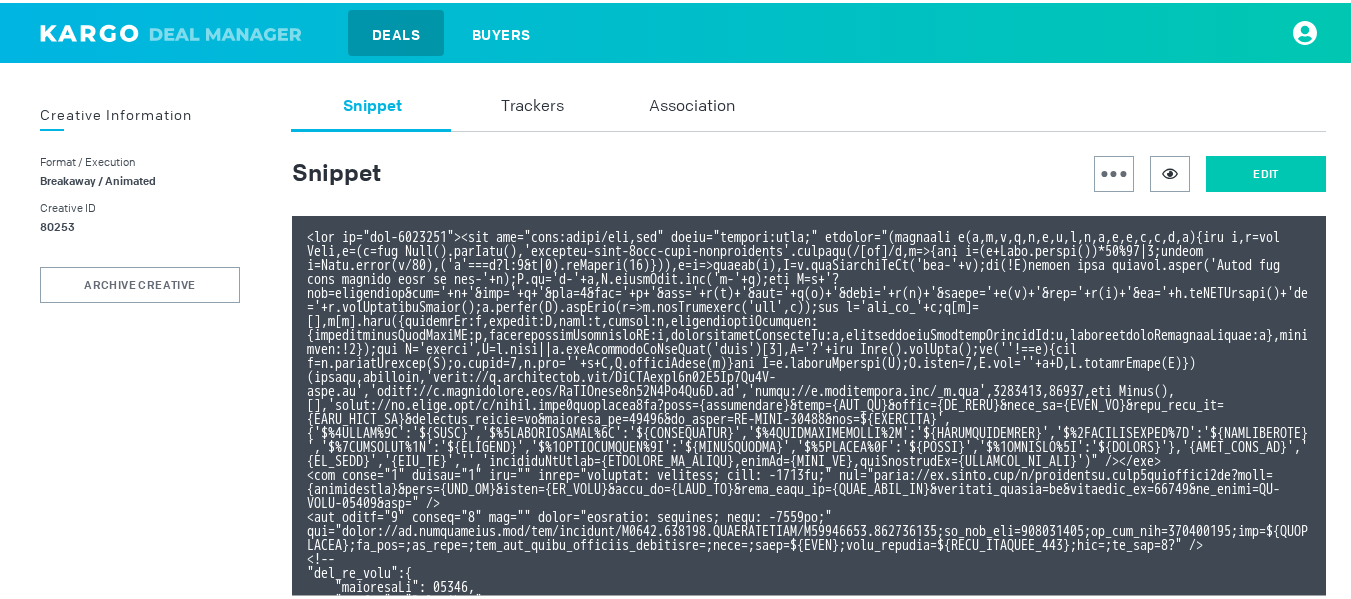 click on "Edit" at bounding box center [1266, 171] 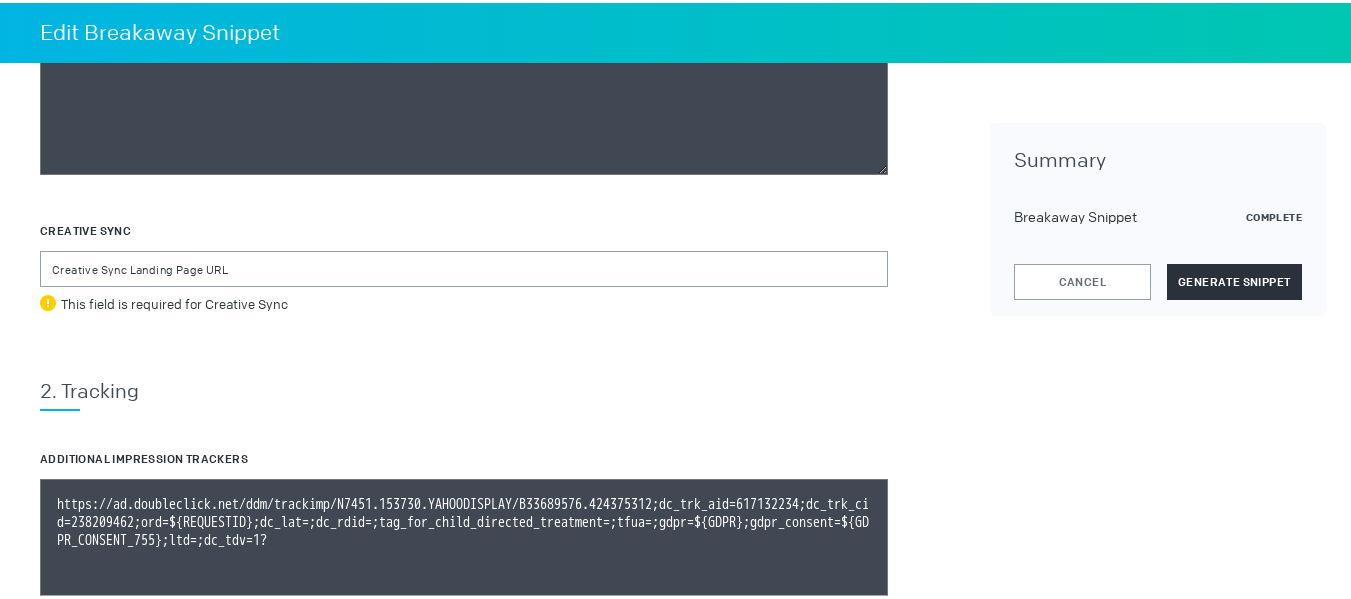 scroll, scrollTop: 1058, scrollLeft: 0, axis: vertical 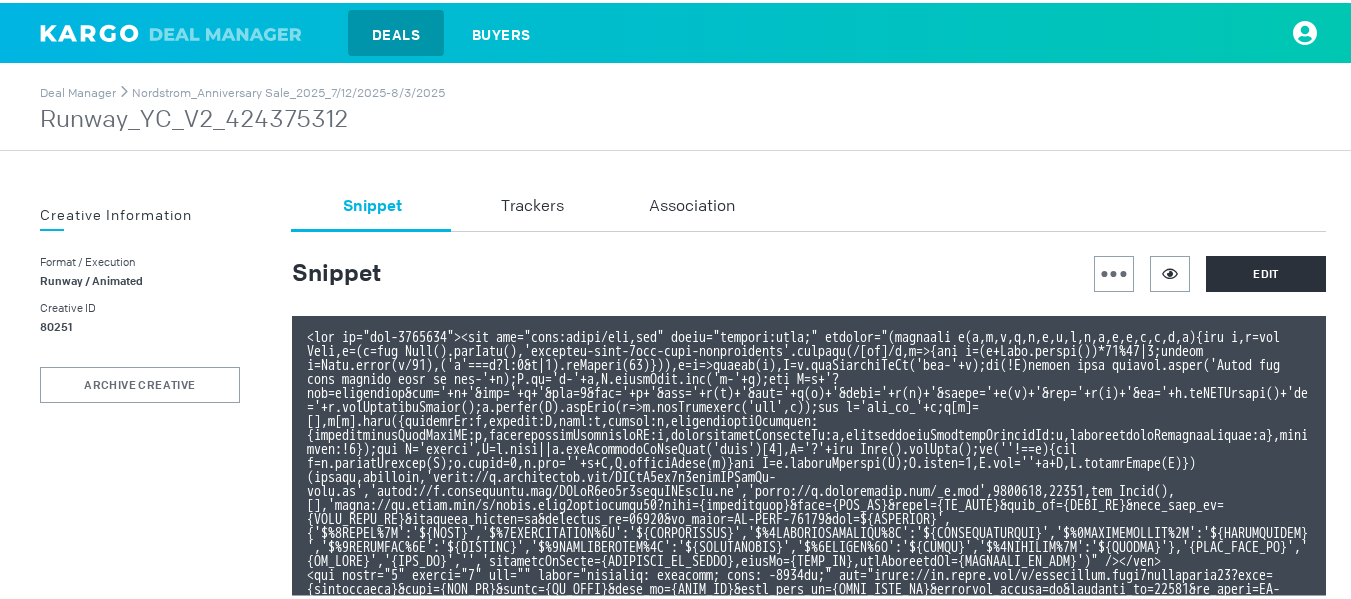 click on "Runway_YC_V2_424375312" at bounding box center [242, 117] 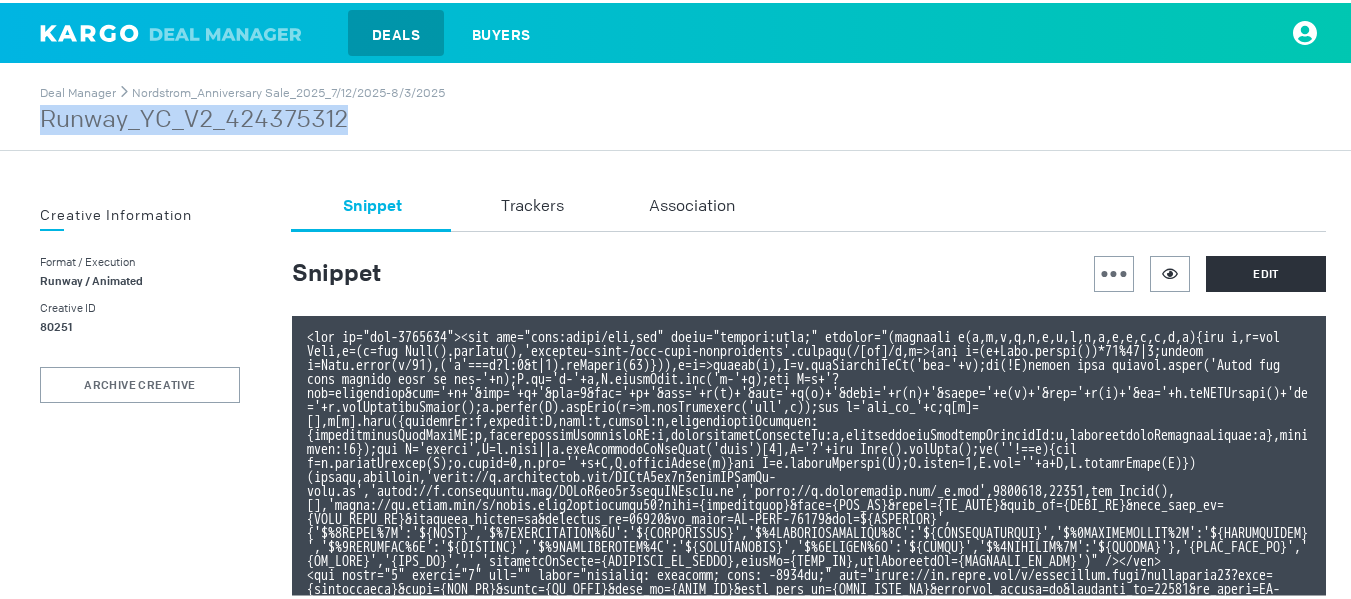 click on "Runway_YC_V2_424375312" at bounding box center [242, 117] 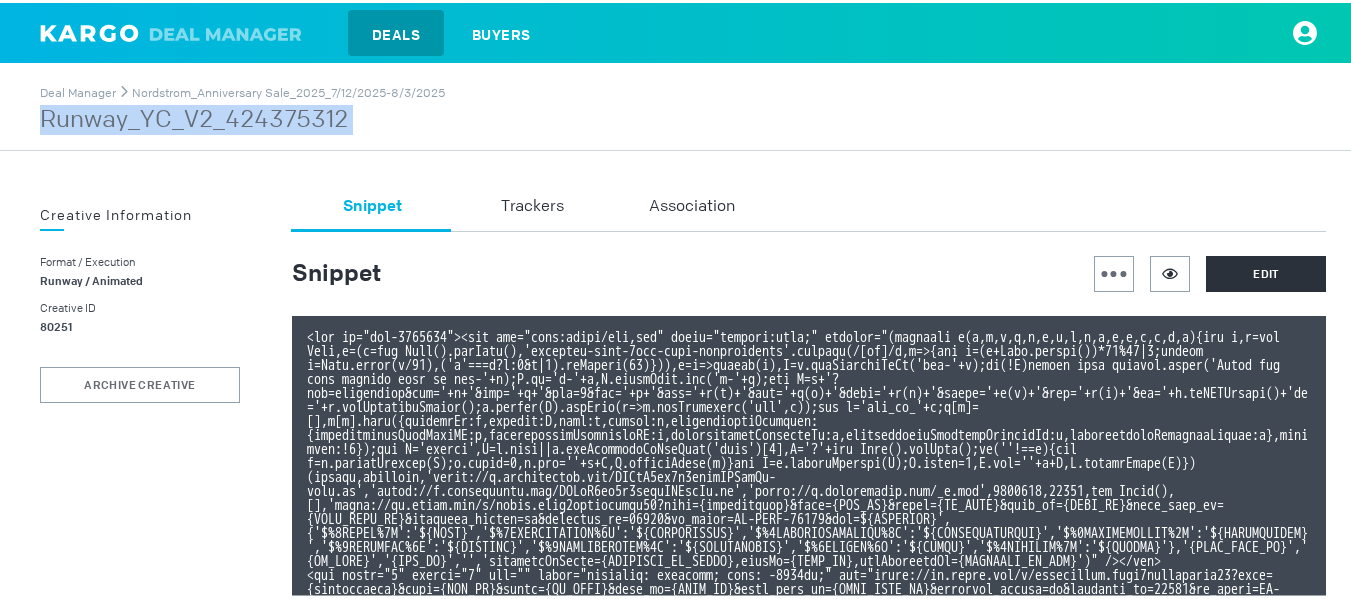 click on "Runway_YC_V2_424375312" at bounding box center [242, 117] 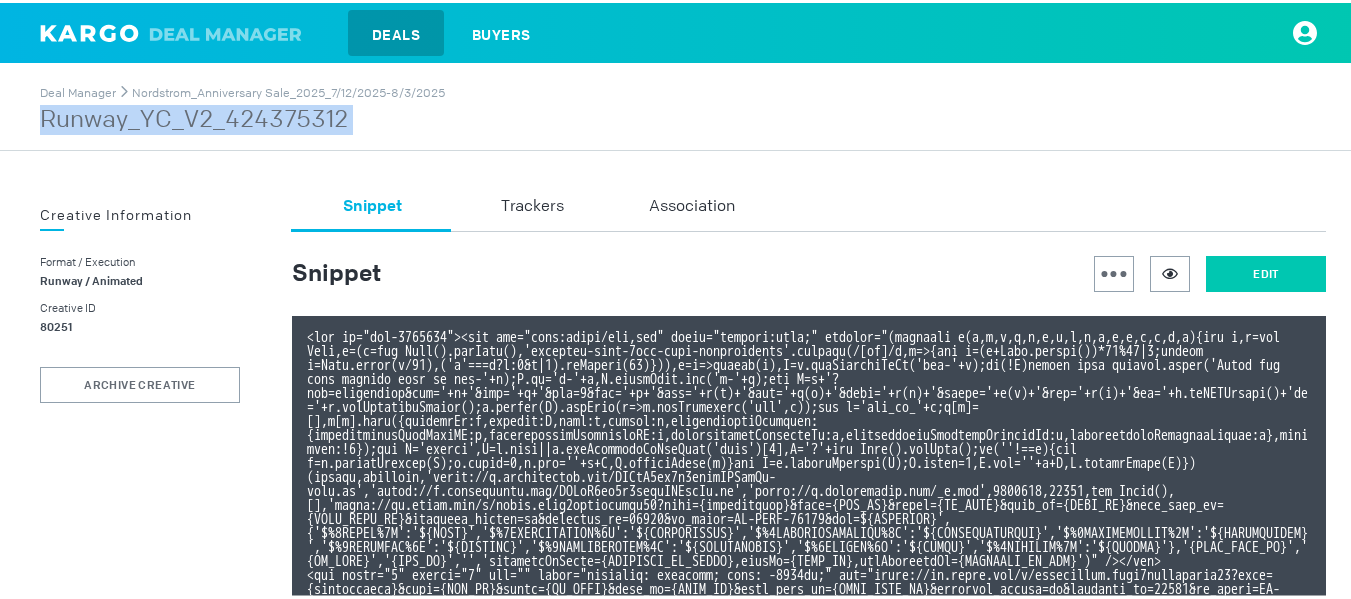 click on "Edit" at bounding box center (1266, 271) 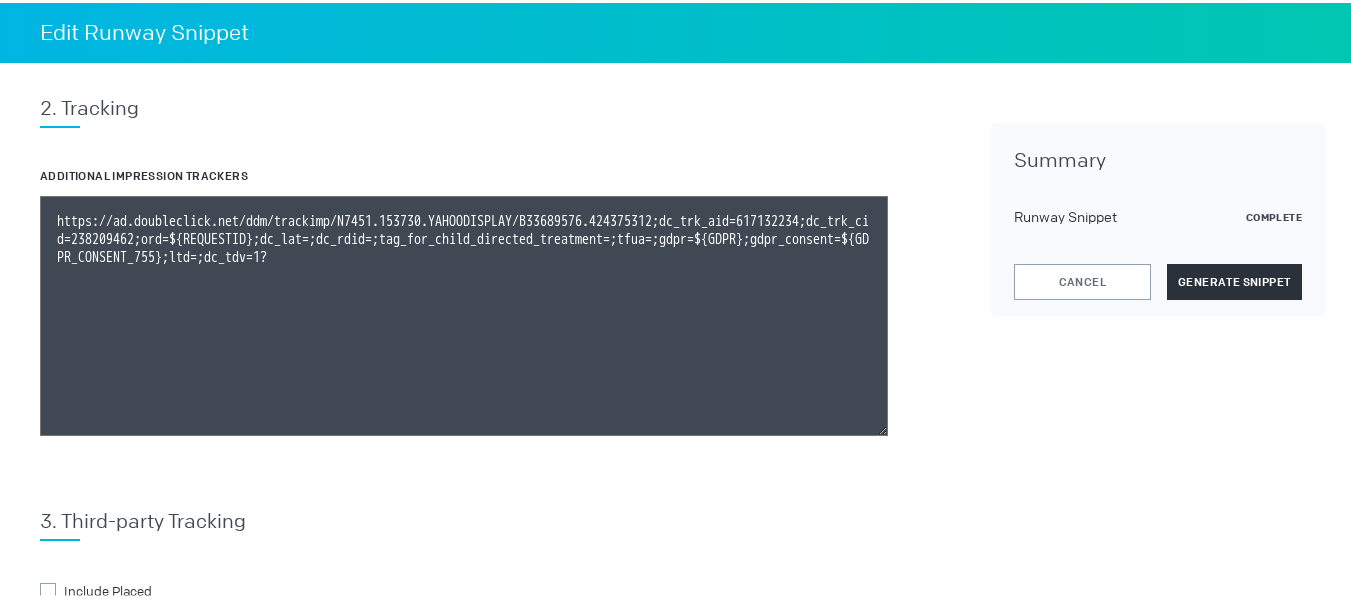 scroll, scrollTop: 1158, scrollLeft: 0, axis: vertical 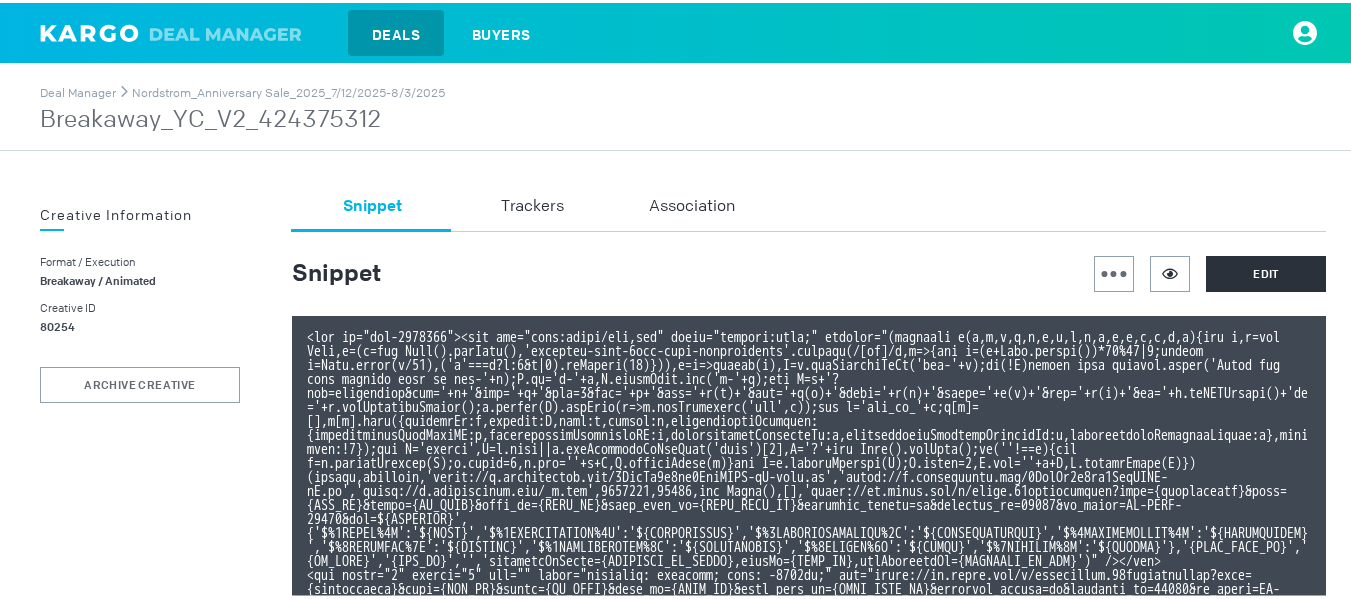 click on "Breakaway_YC_V2_424375312" at bounding box center (242, 117) 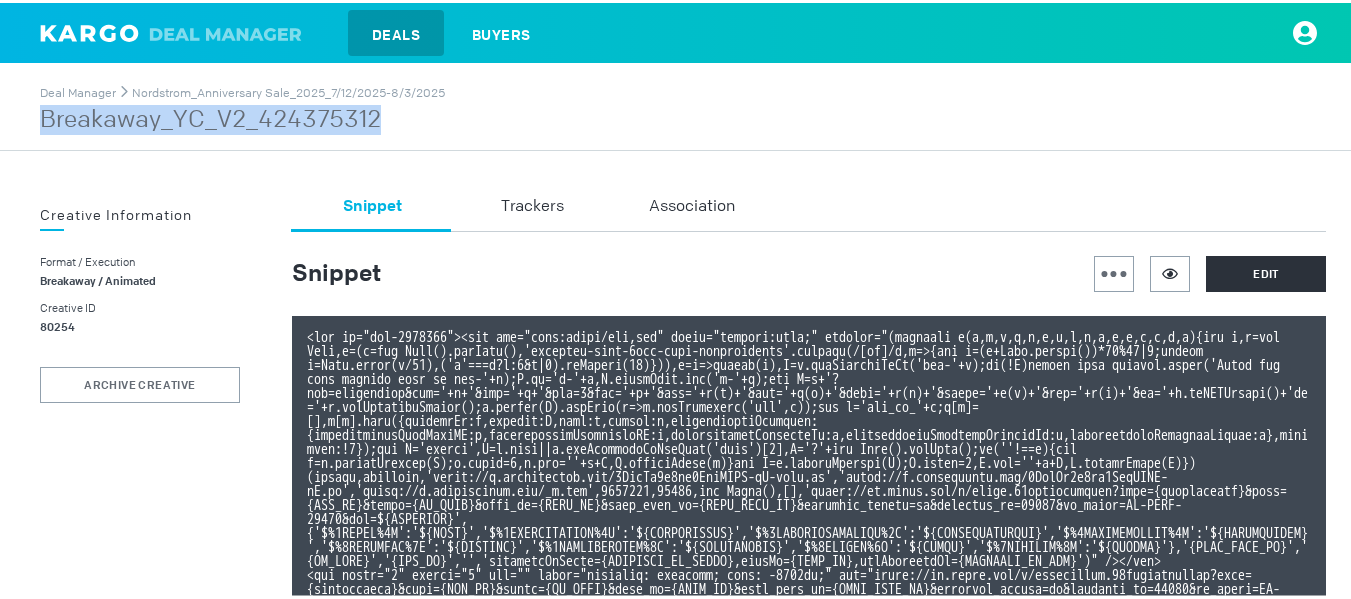 click on "Breakaway_YC_V2_424375312" at bounding box center (242, 117) 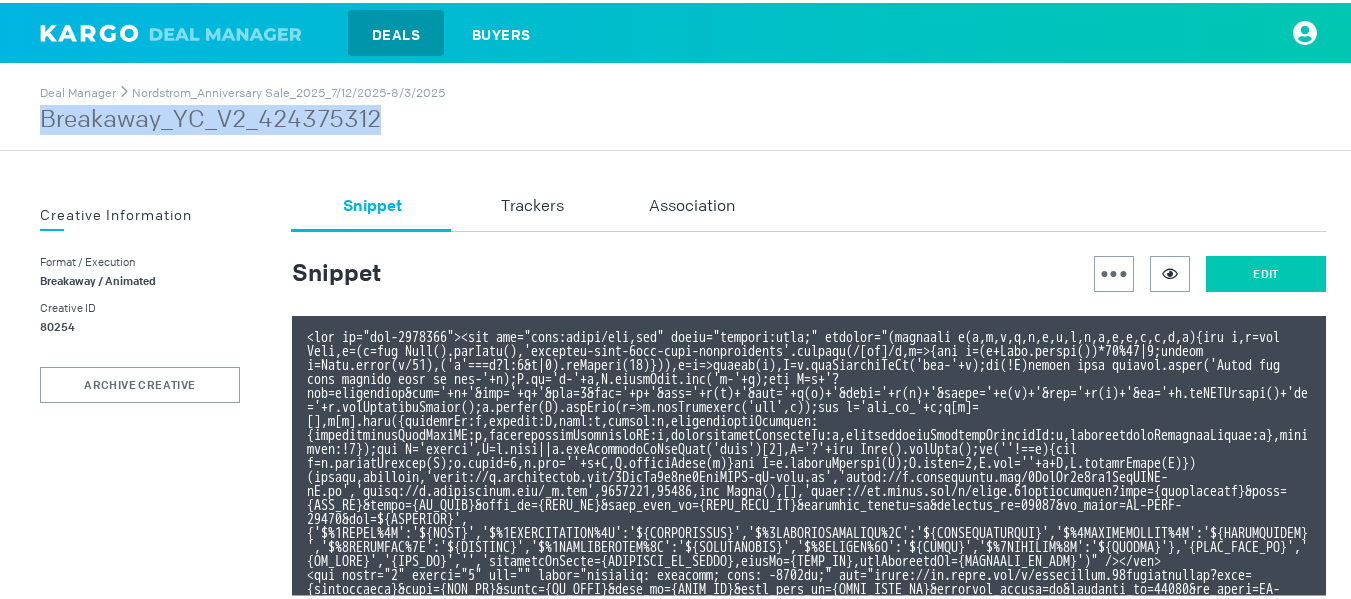 click on "Edit" at bounding box center [1266, 271] 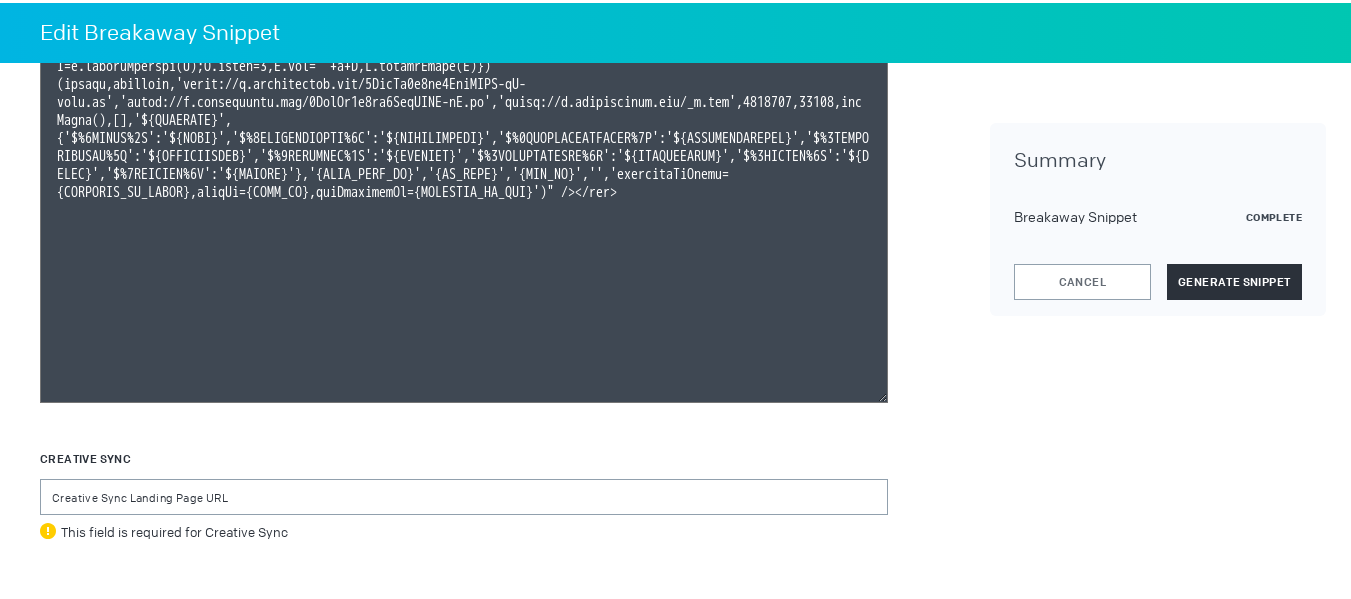 scroll, scrollTop: 958, scrollLeft: 0, axis: vertical 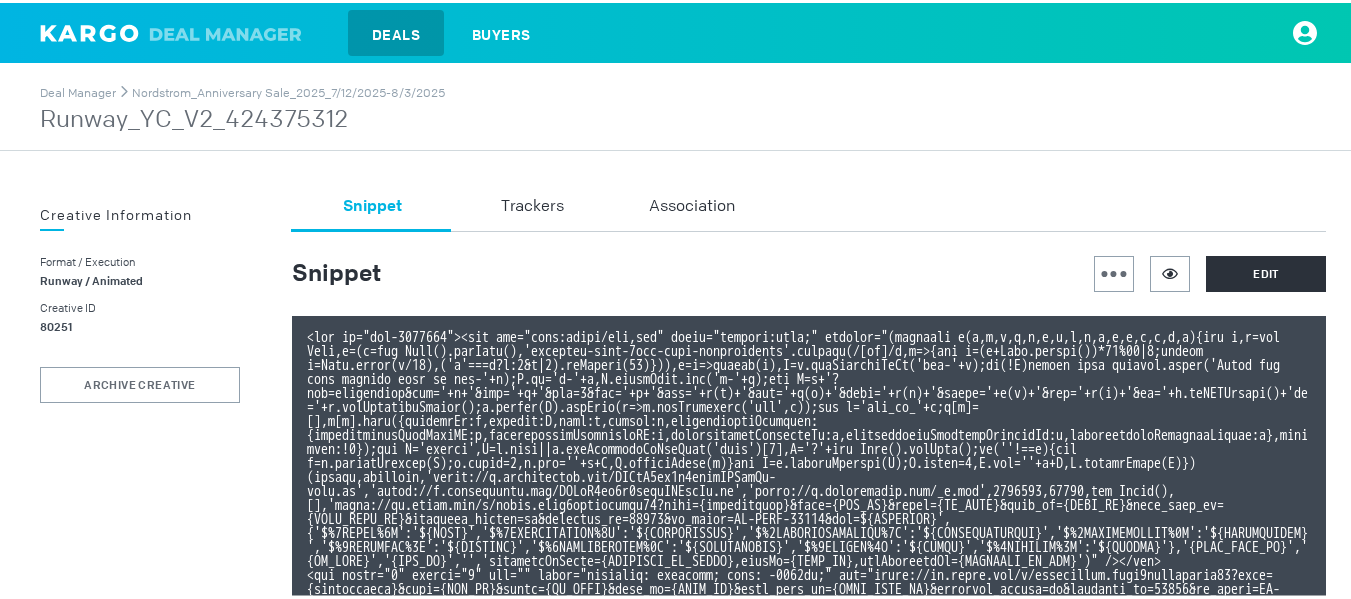 click on "Runway_YC_V2_424375312" at bounding box center [242, 117] 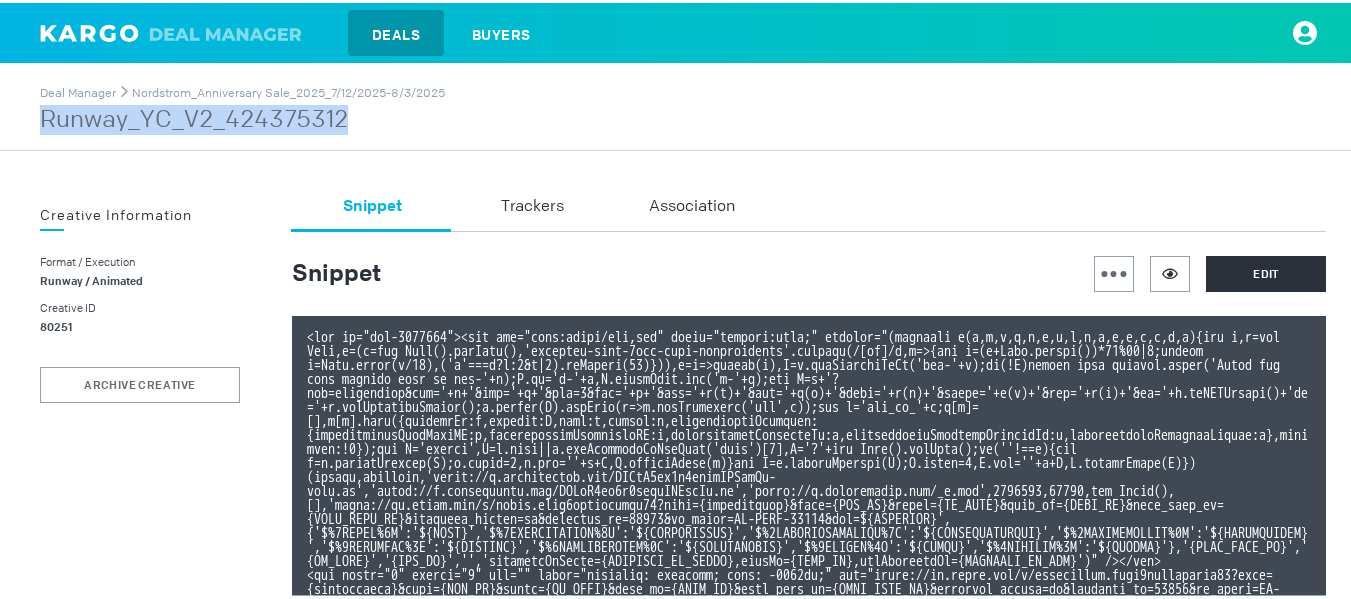 click on "Runway_YC_V2_424375312" at bounding box center [242, 117] 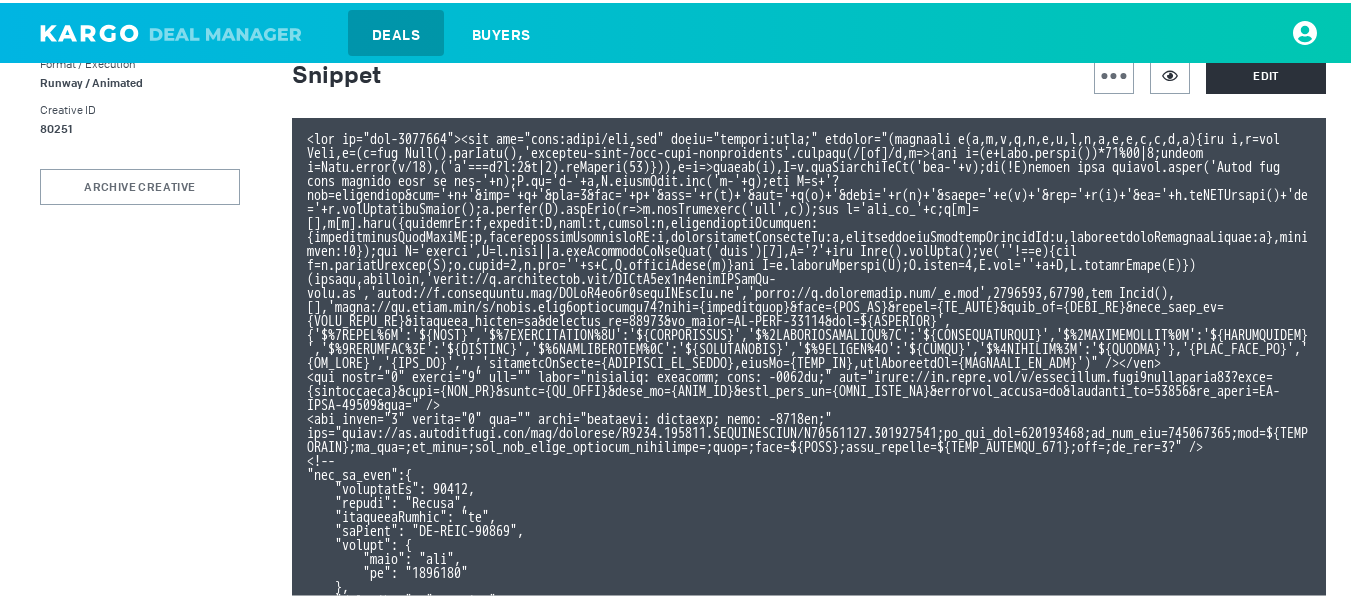 scroll, scrollTop: 200, scrollLeft: 0, axis: vertical 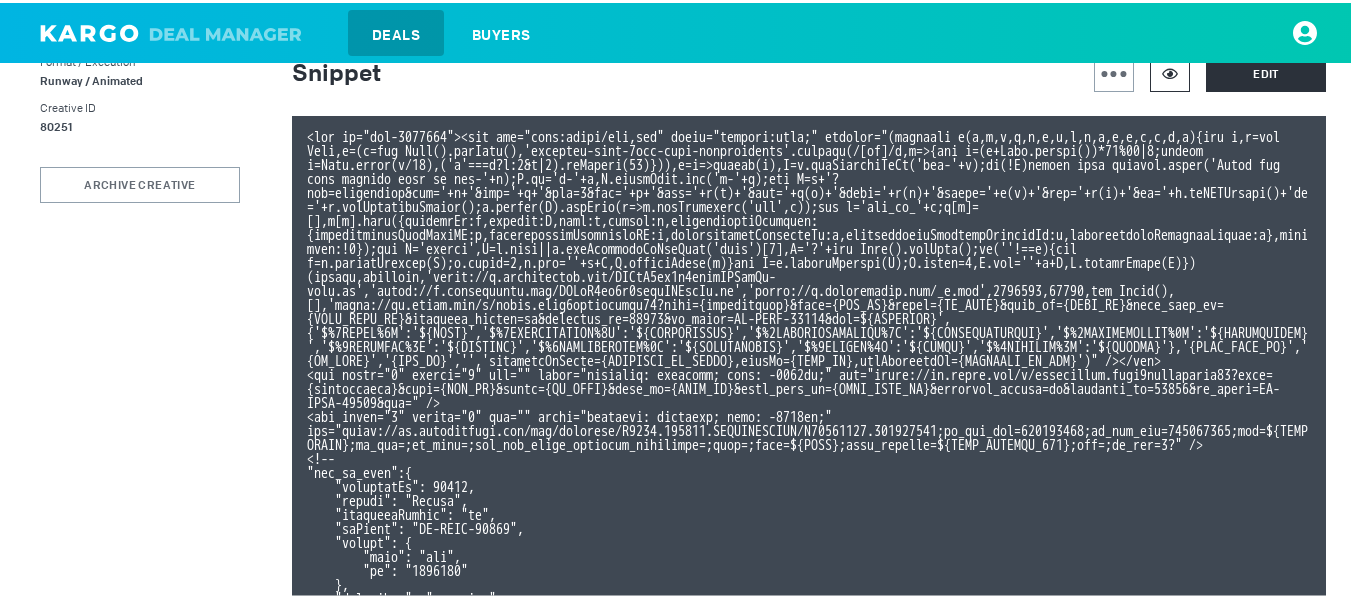 click at bounding box center [1170, 71] 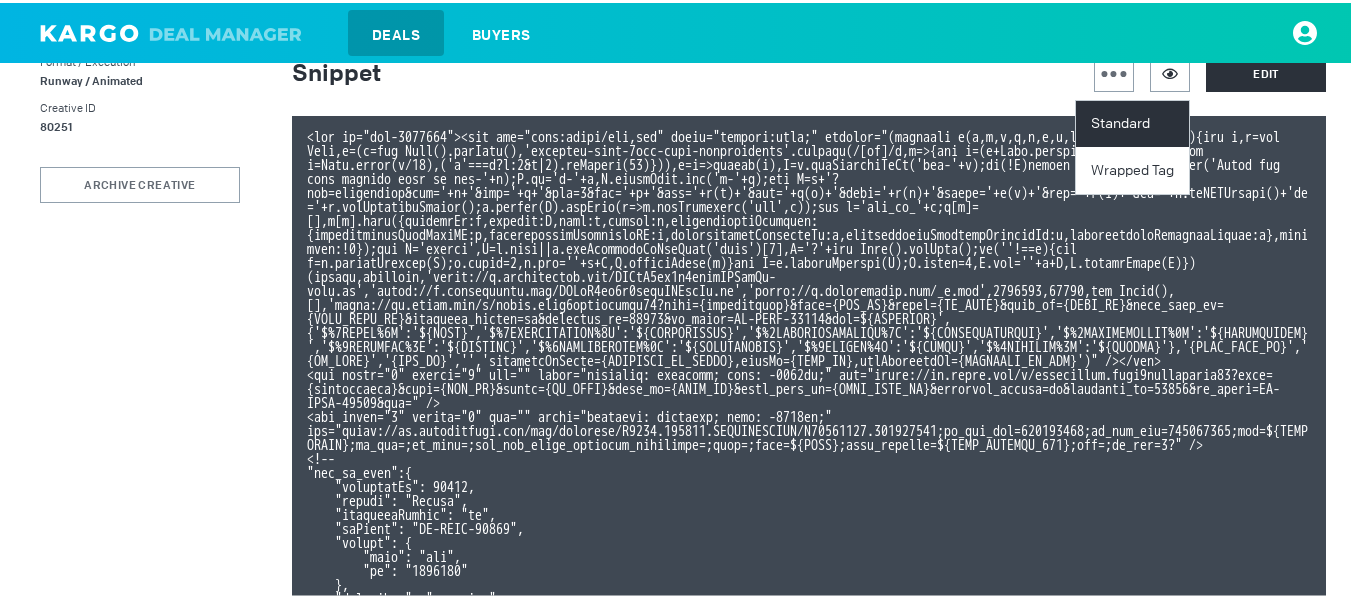 click on "Standard" at bounding box center [1135, 121] 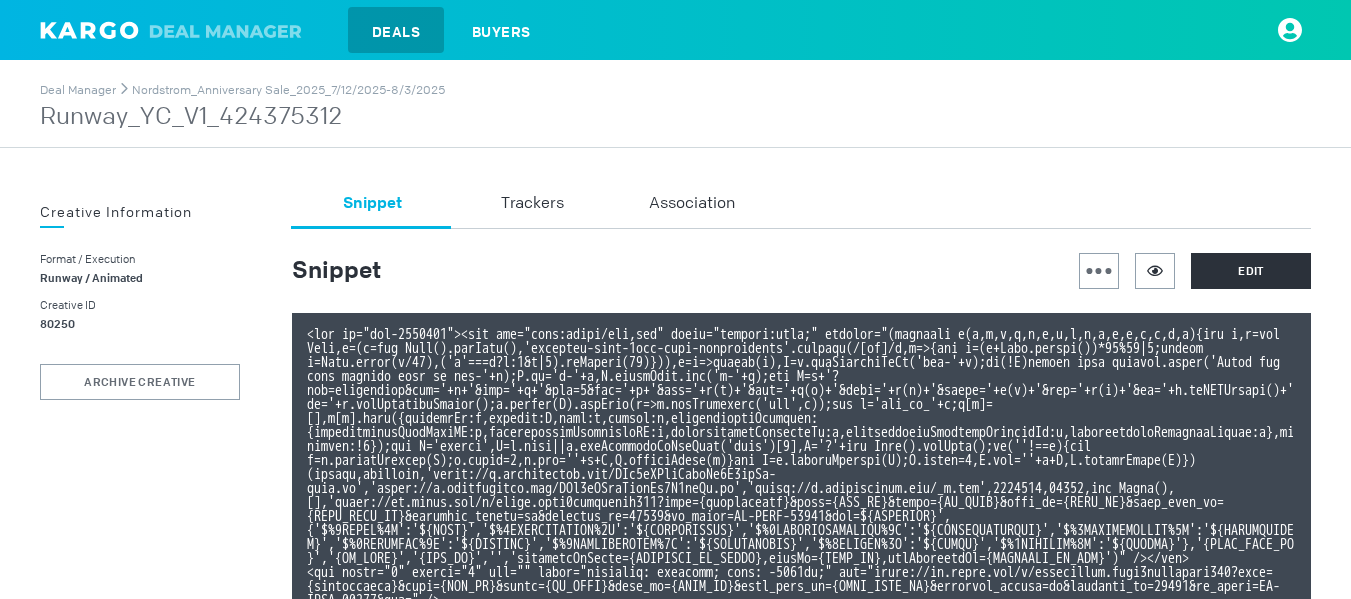 scroll, scrollTop: 0, scrollLeft: 0, axis: both 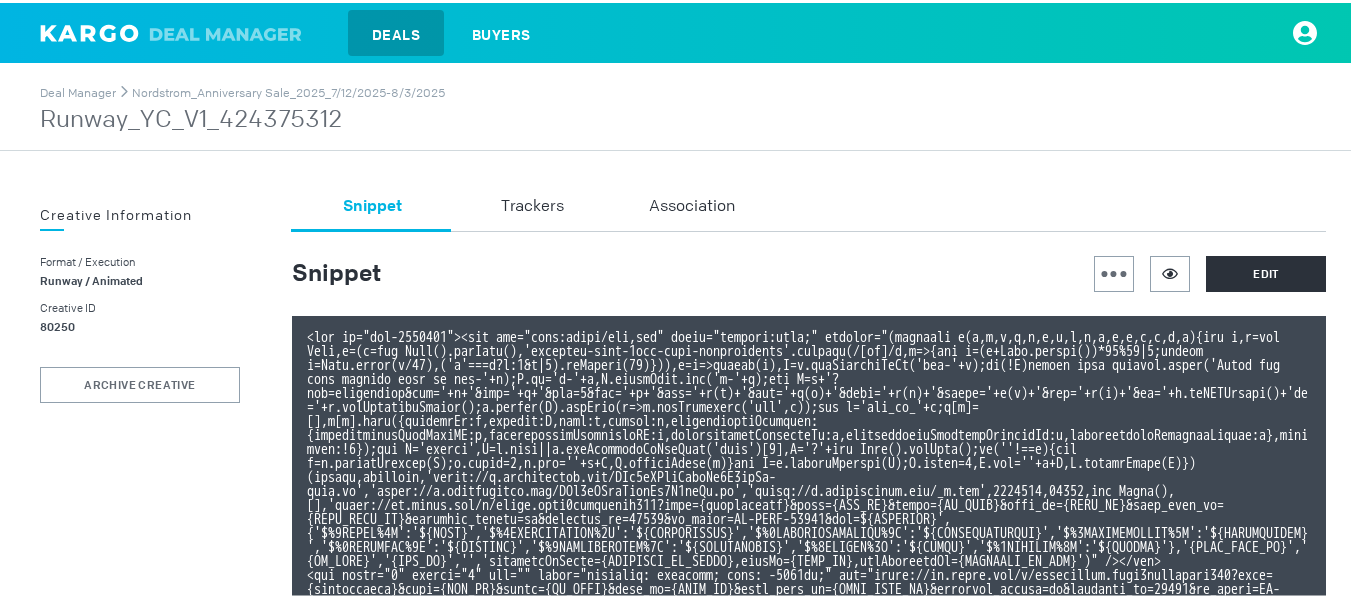click on "Deal Manager Nordstrom_Anniversary Sale_2025_7/12/2025-8/3/2025 Runway_YC_V1_424375312" at bounding box center [683, 106] 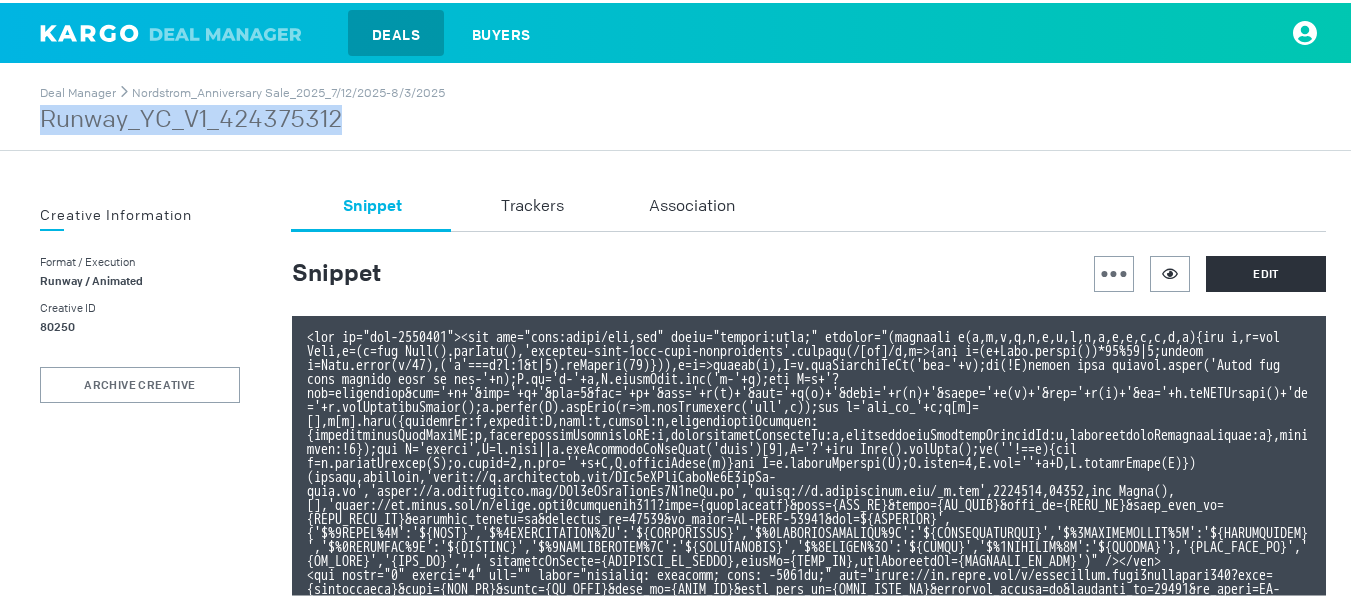 click on "Runway_YC_V1_424375312" at bounding box center (242, 117) 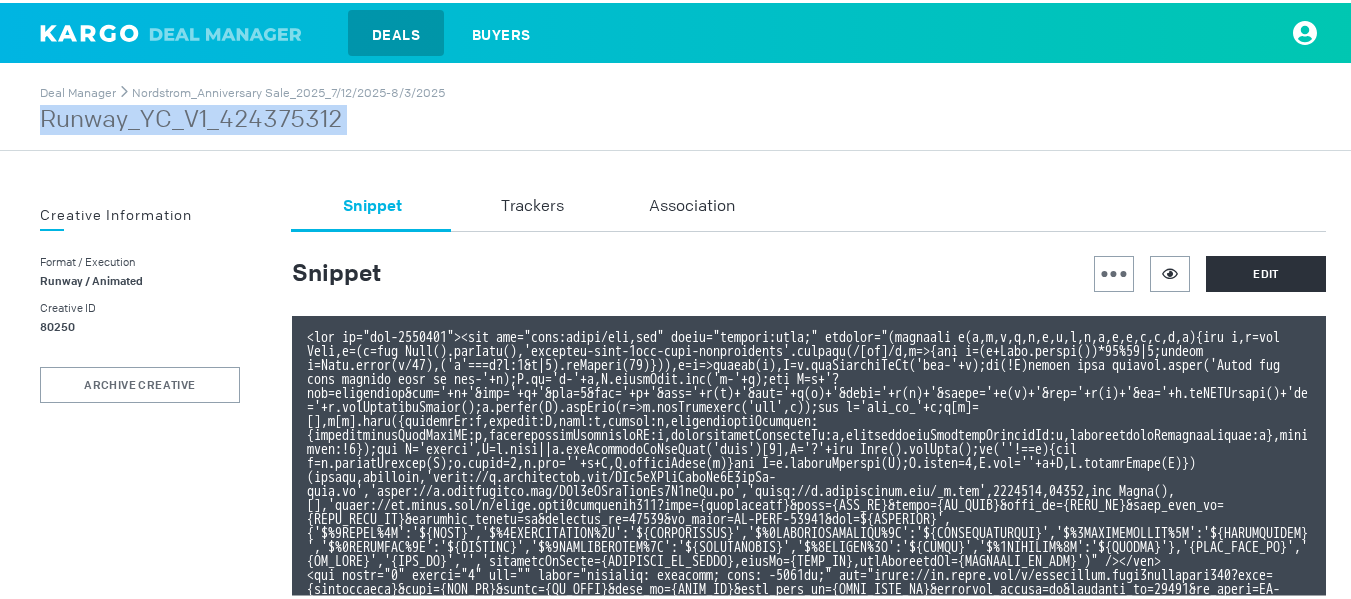 click on "Runway_YC_V1_424375312" at bounding box center (242, 117) 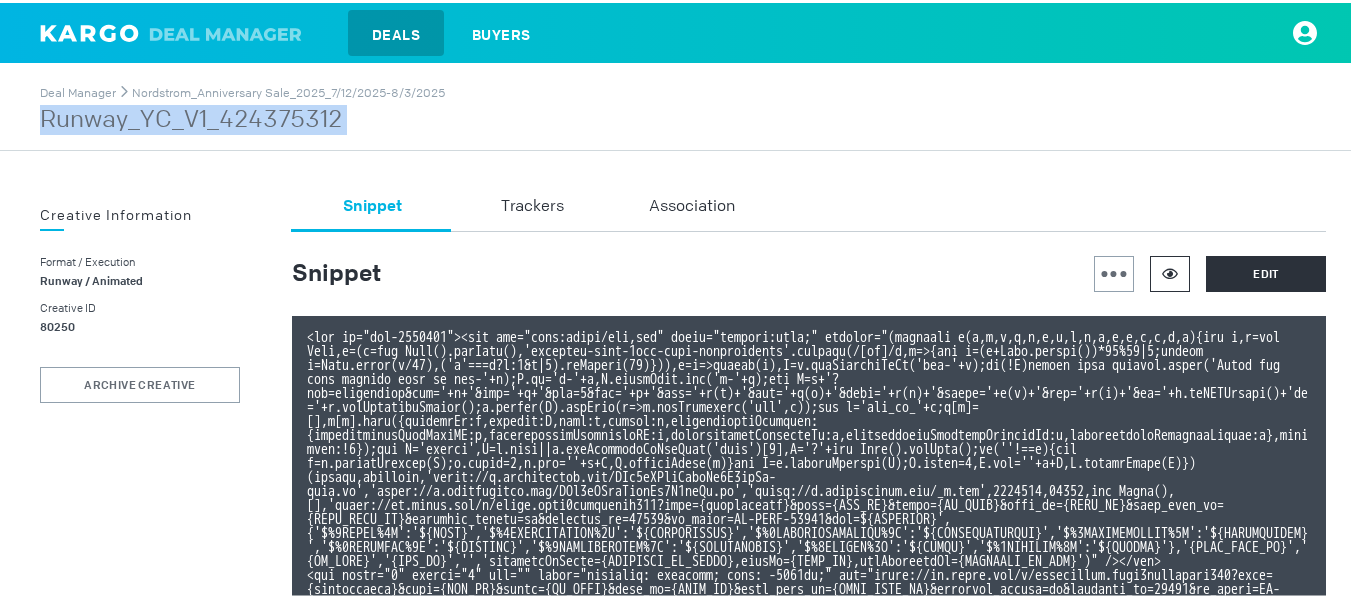click at bounding box center (1170, 270) 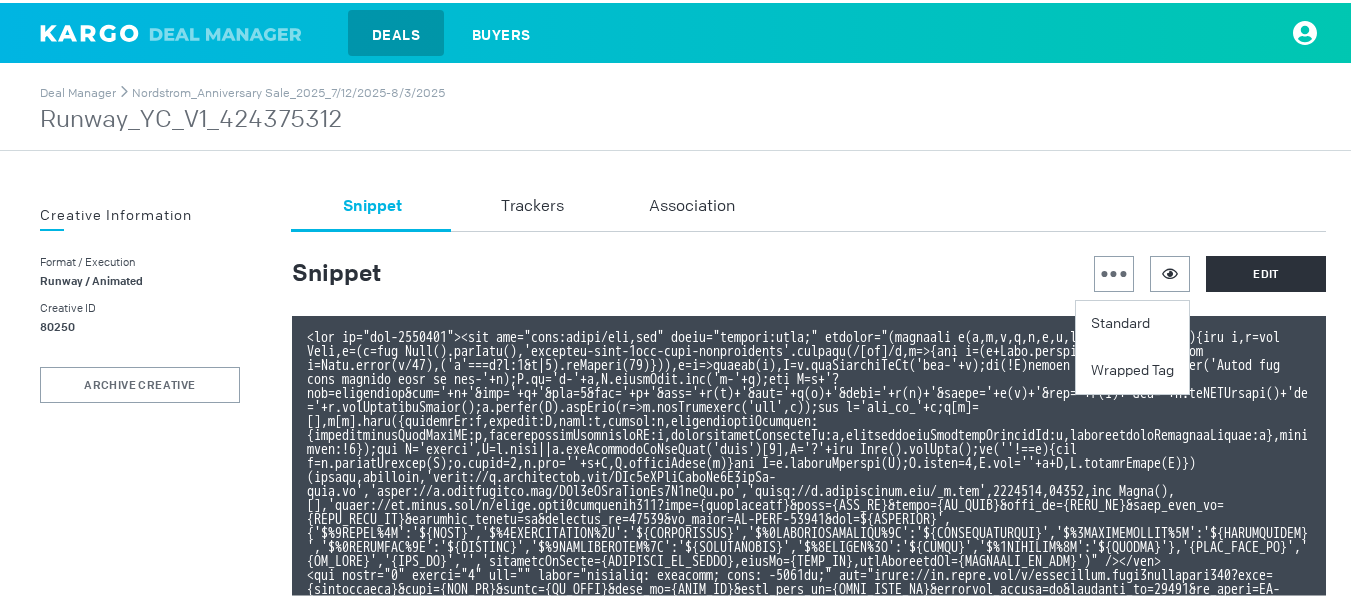 click on "Standard" at bounding box center (1135, 321) 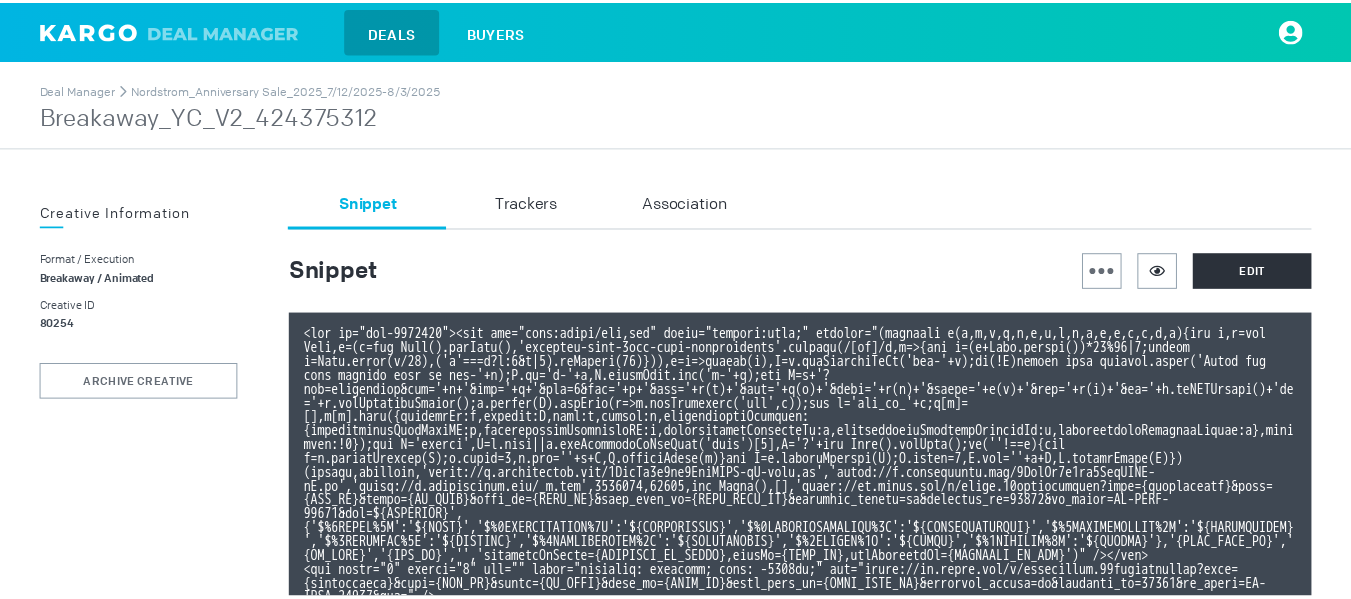 scroll, scrollTop: 0, scrollLeft: 0, axis: both 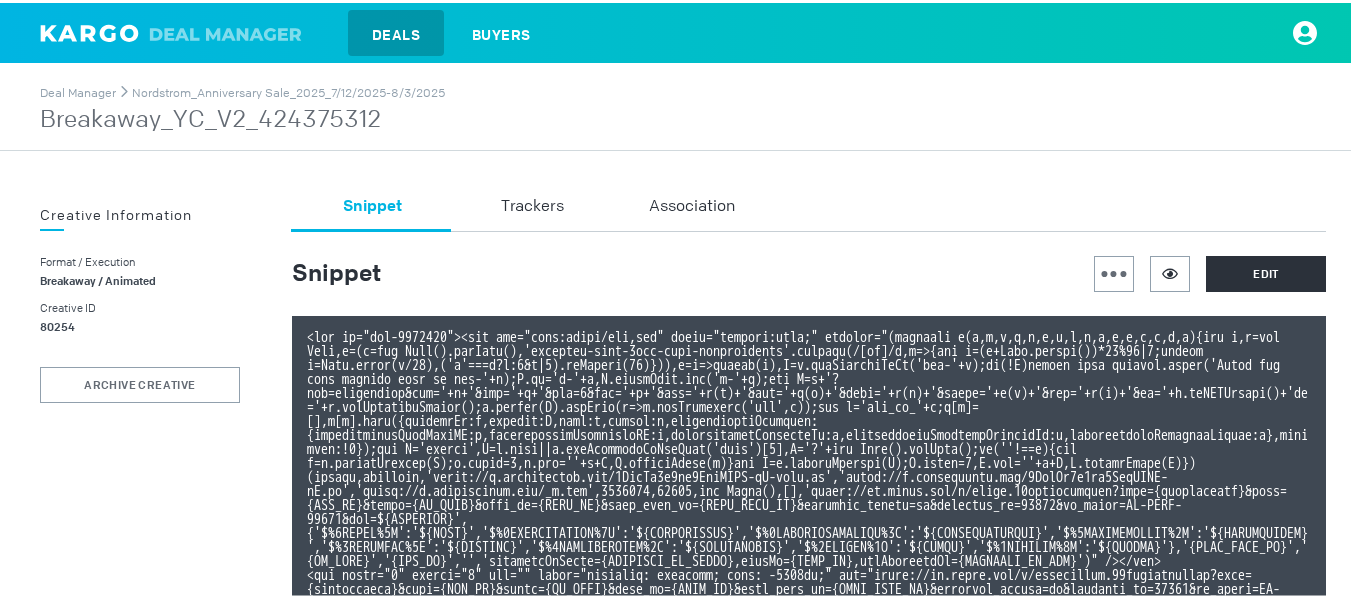 click on "Breakaway_YC_V2_424375312" at bounding box center (242, 117) 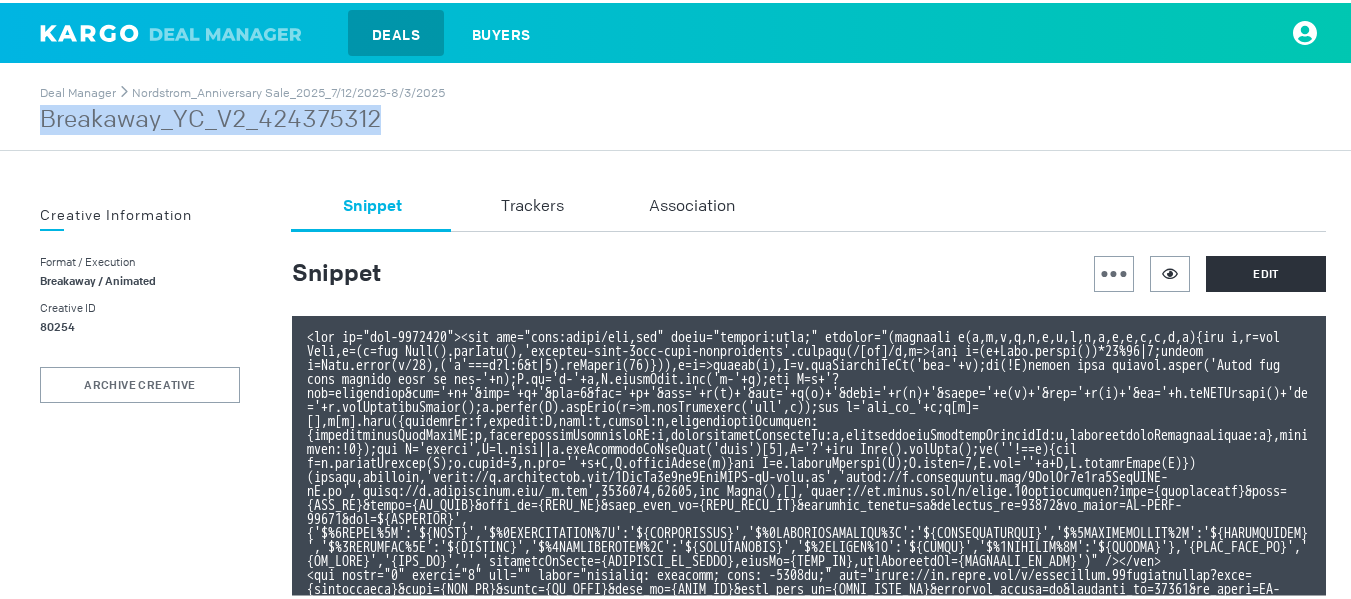 click on "Breakaway_YC_V2_424375312" at bounding box center [242, 117] 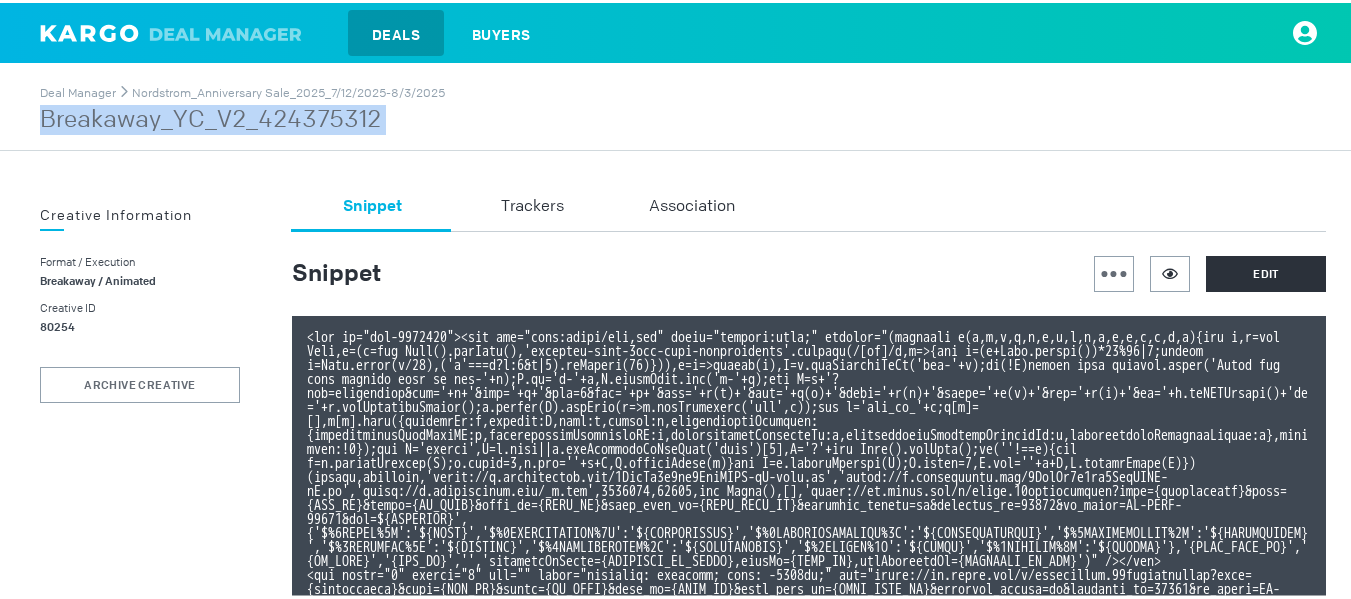 click on "Breakaway_YC_V2_424375312" at bounding box center [242, 117] 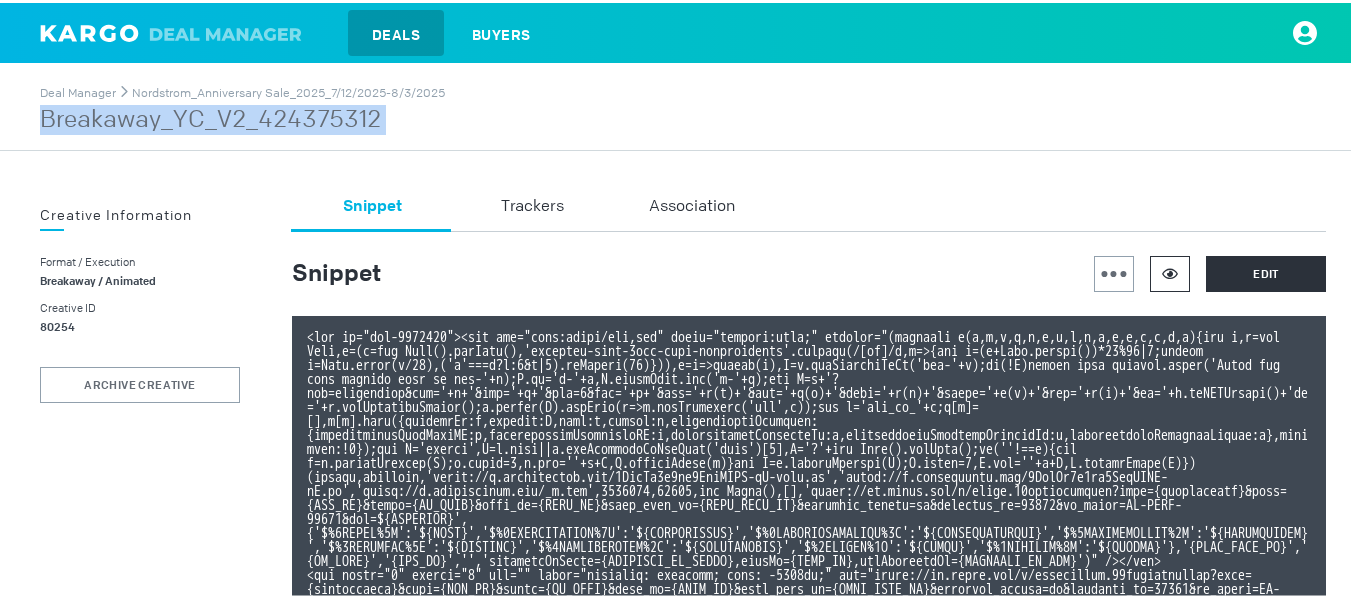 click at bounding box center [1170, 271] 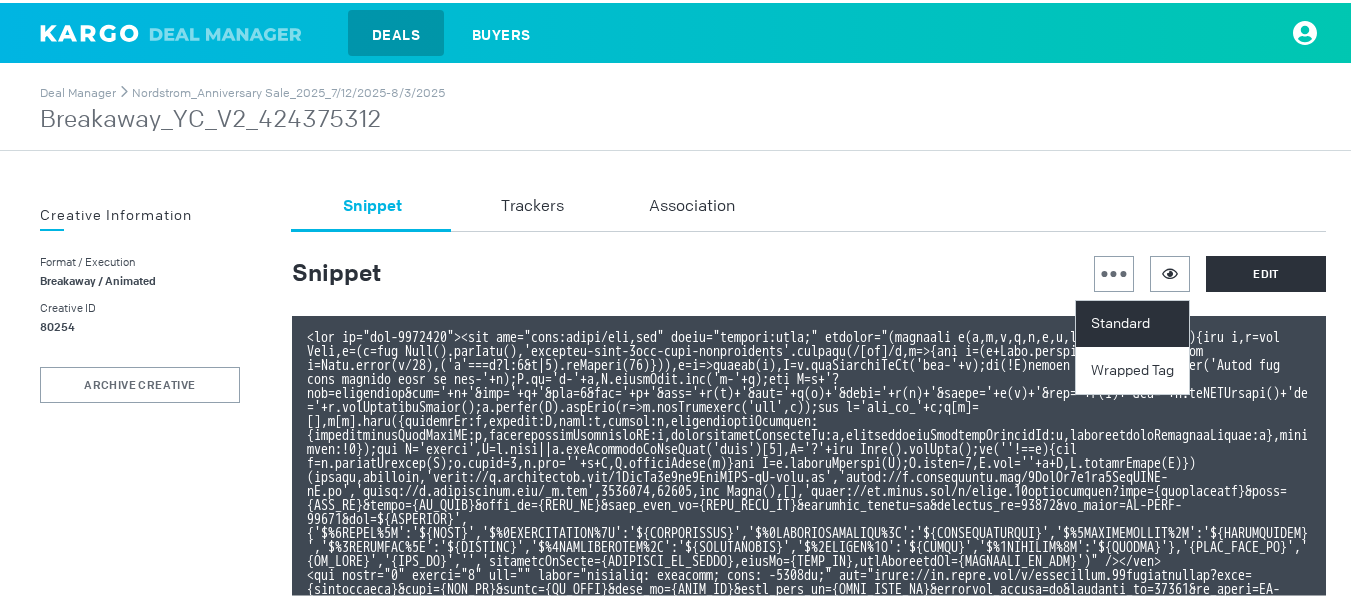click on "Standard" at bounding box center [1135, 321] 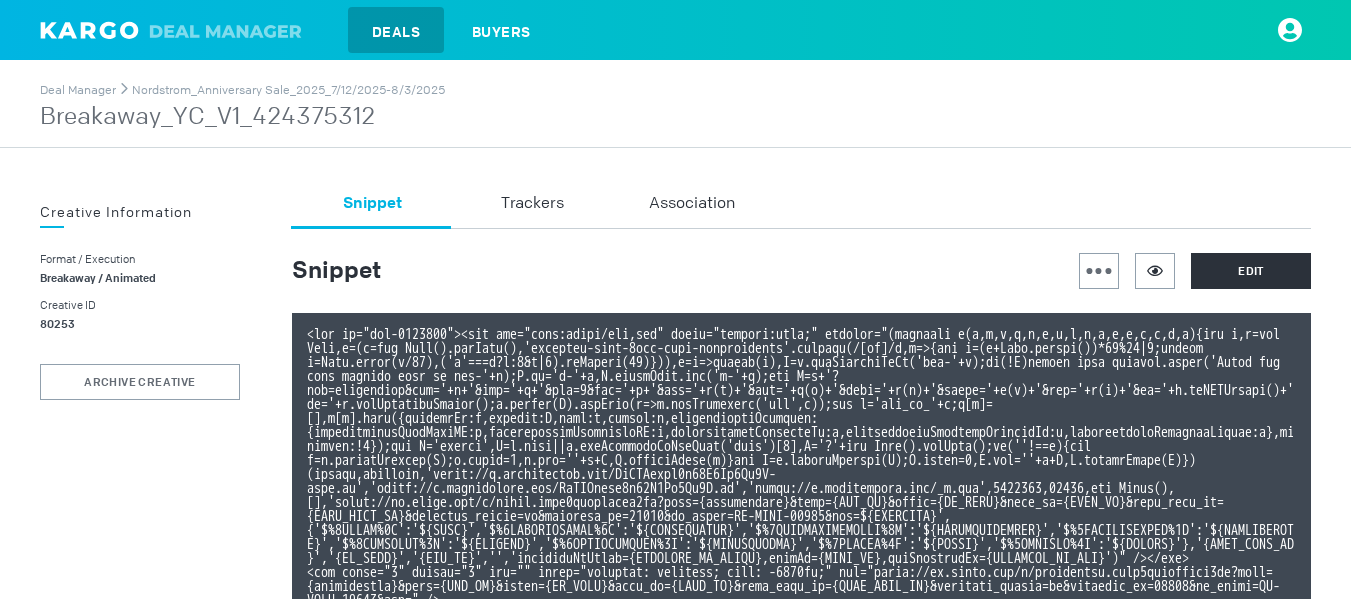 scroll, scrollTop: 0, scrollLeft: 0, axis: both 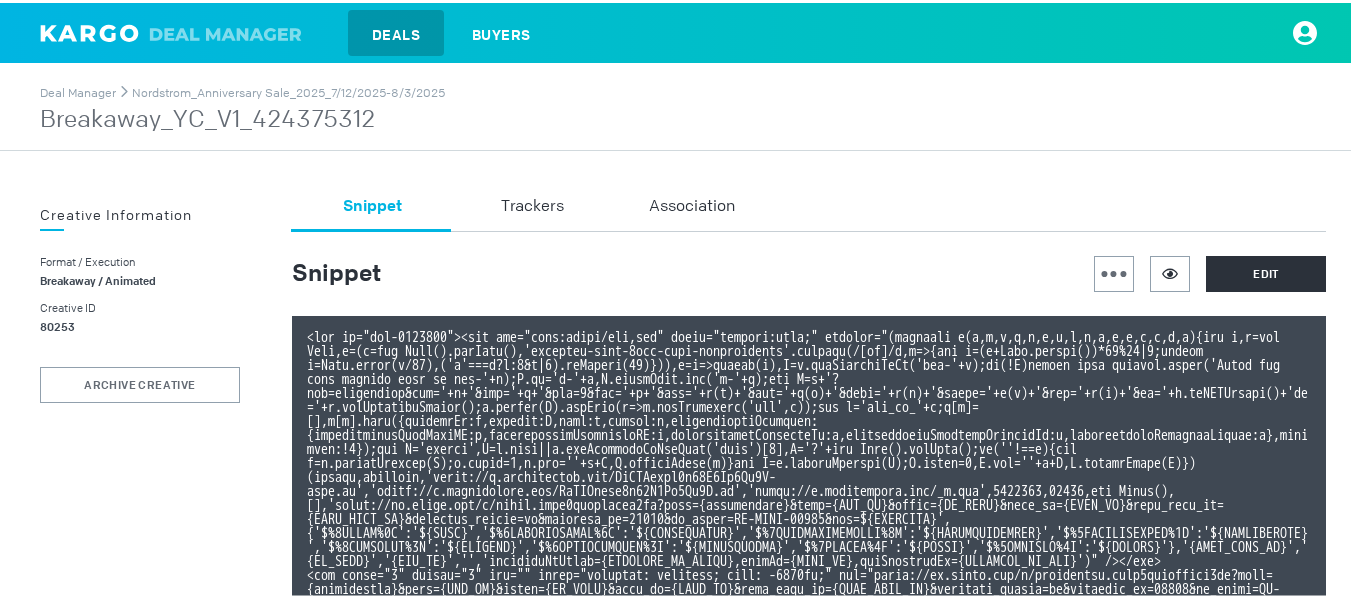 click on "Breakaway_YC_V1_424375312" at bounding box center (242, 117) 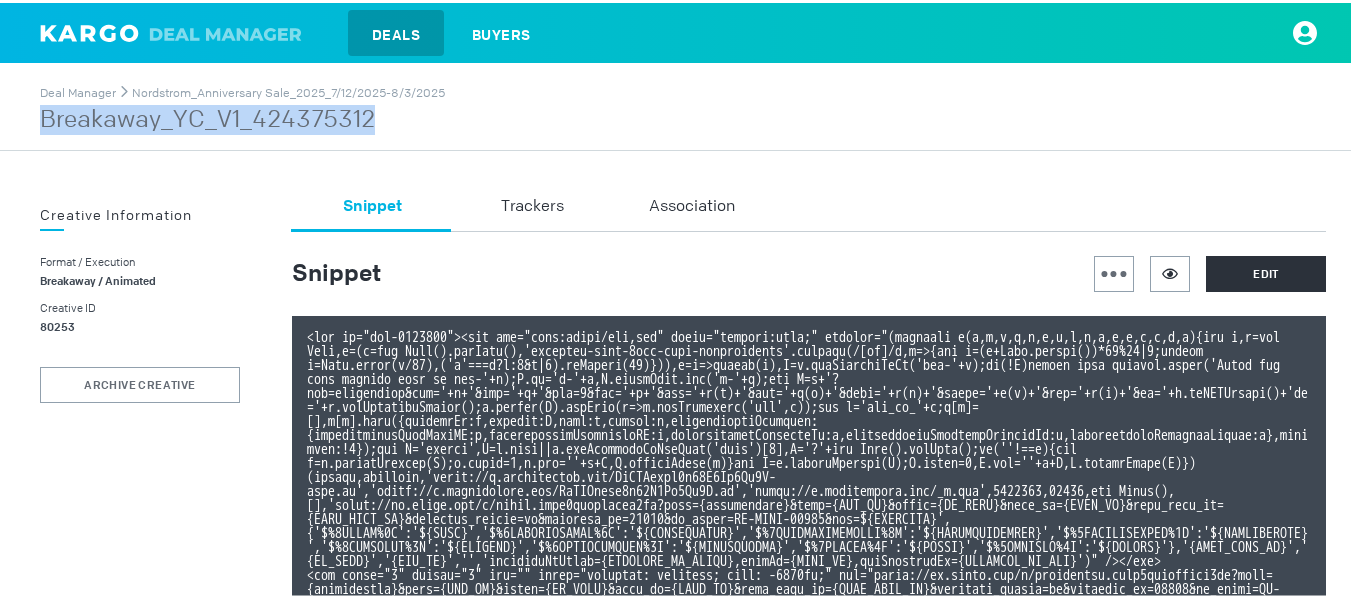 click on "Breakaway_YC_V1_424375312" at bounding box center (242, 117) 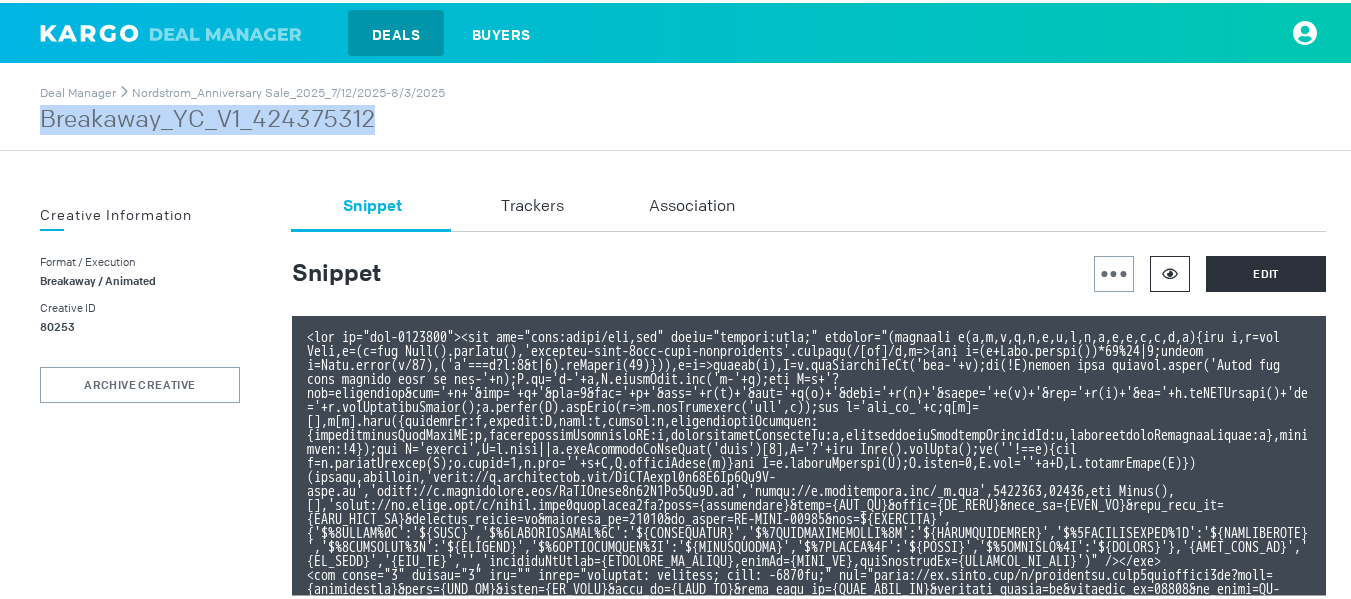 click at bounding box center [1170, 270] 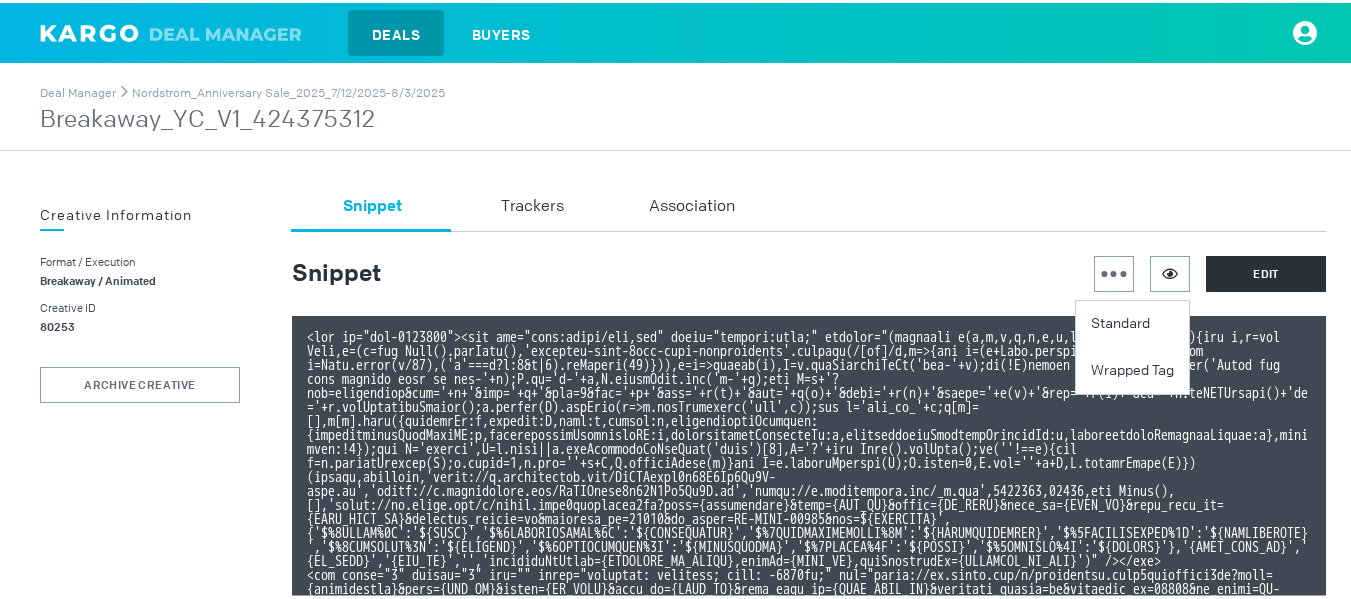 click on "Snippet  Standard   Wrapped Tag  Edit" at bounding box center (809, 669) 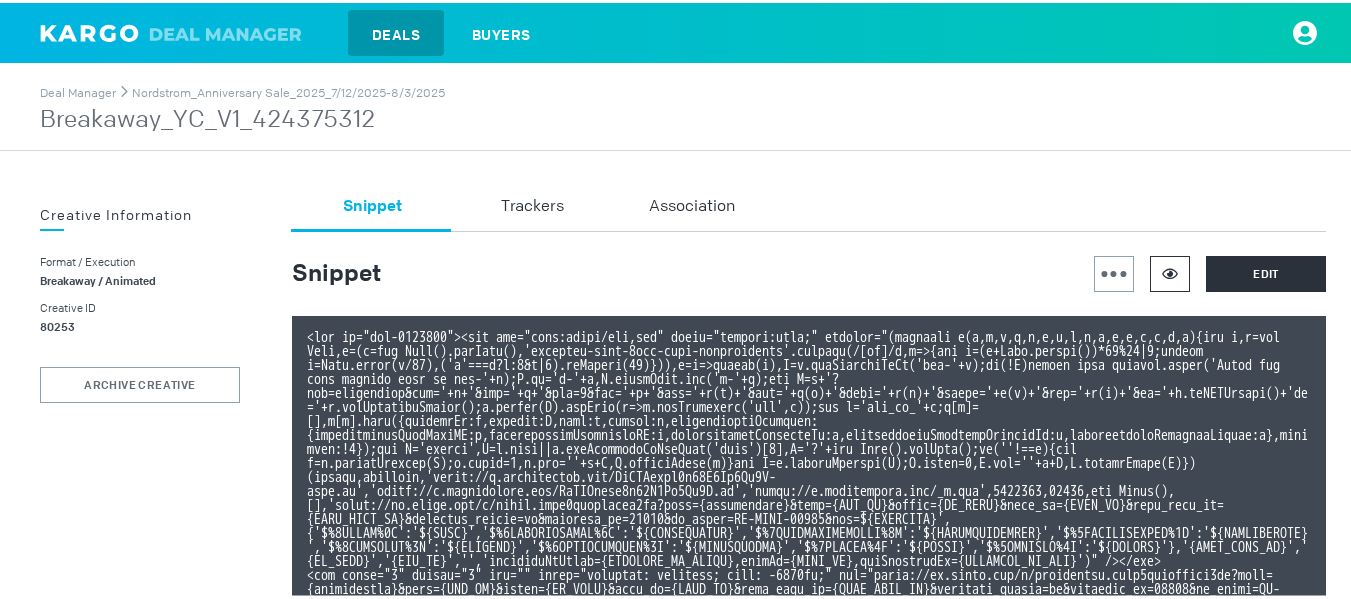 click at bounding box center (1170, 270) 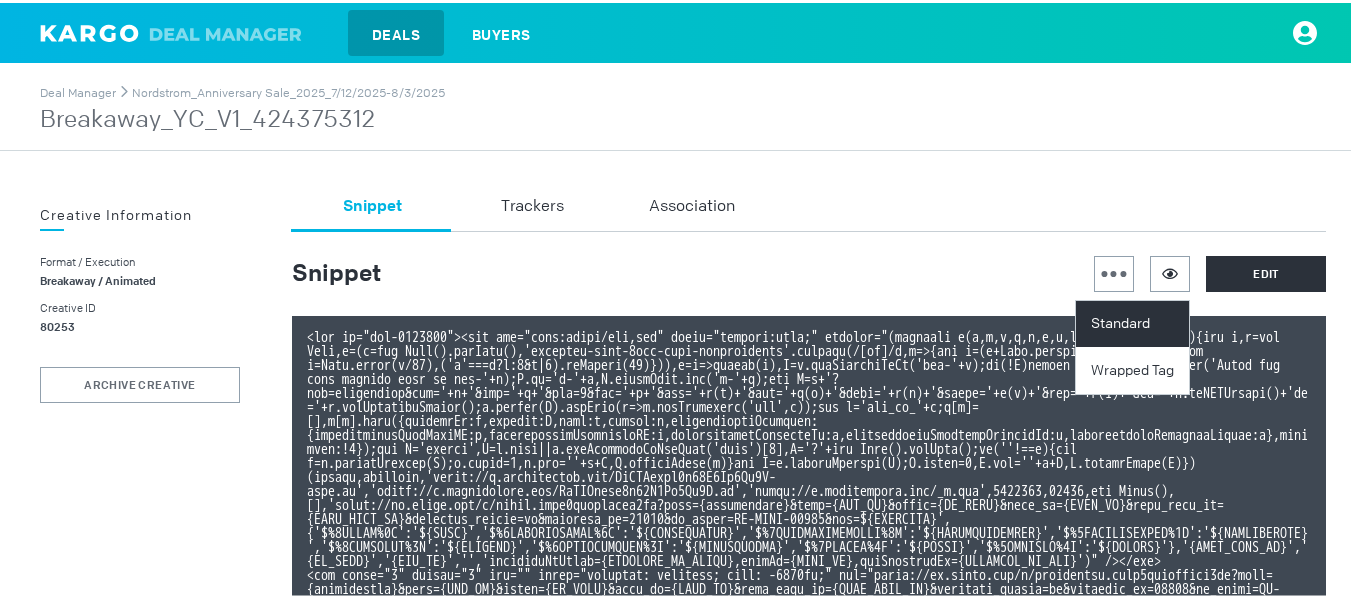 click on "Standard" at bounding box center (1135, 321) 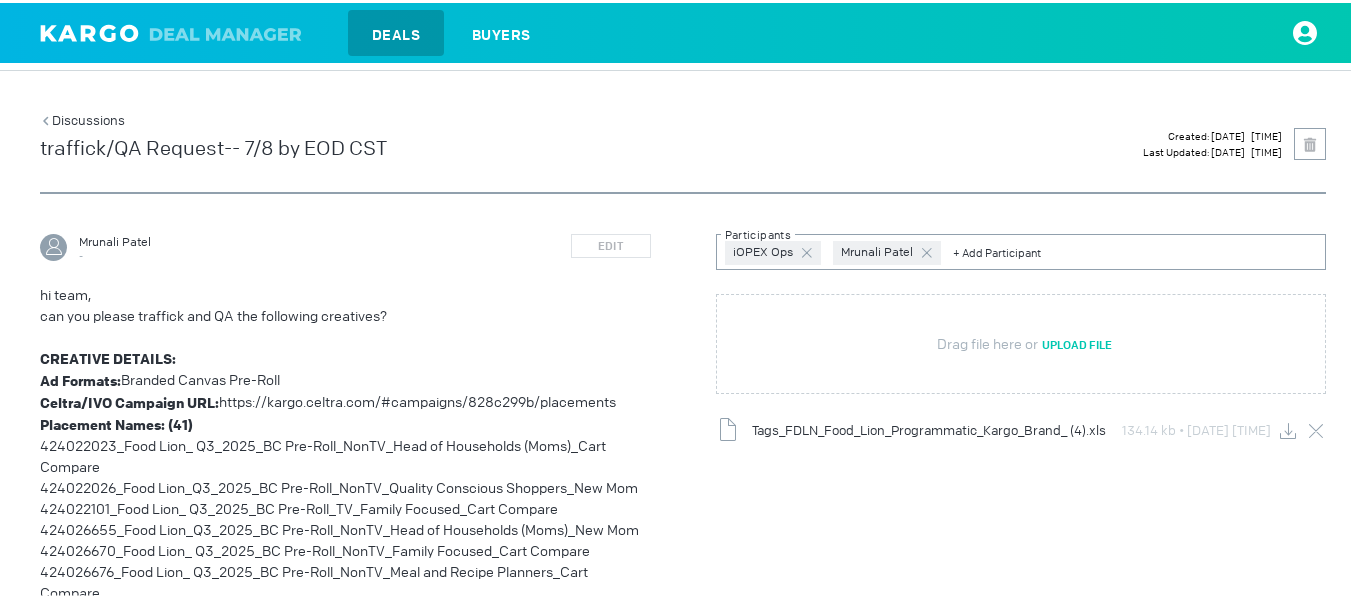 scroll, scrollTop: 200, scrollLeft: 0, axis: vertical 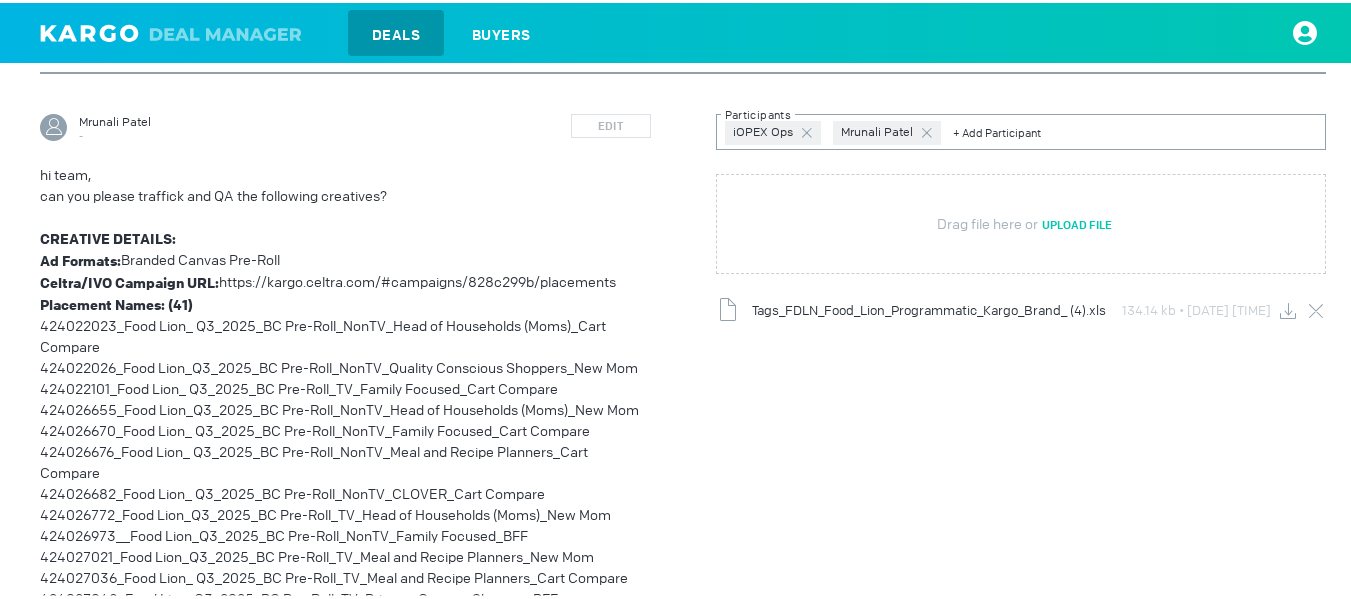click at bounding box center (1288, 308) 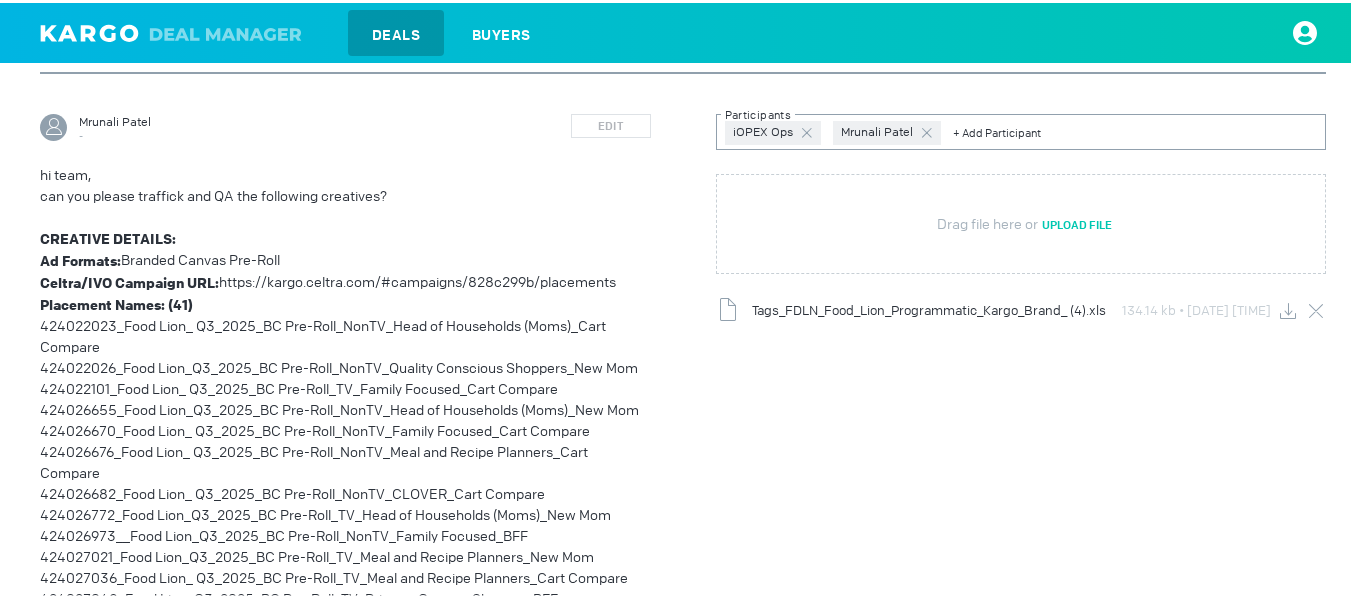 drag, startPoint x: 223, startPoint y: 275, endPoint x: 666, endPoint y: 288, distance: 443.1907 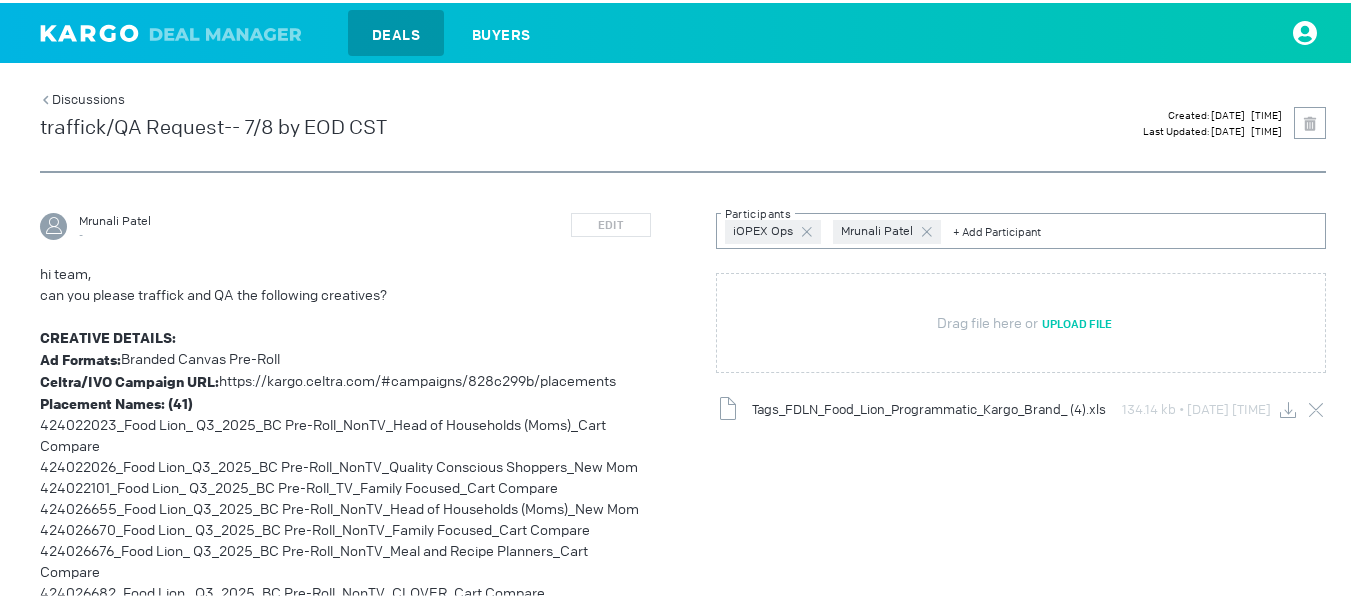 scroll, scrollTop: 100, scrollLeft: 0, axis: vertical 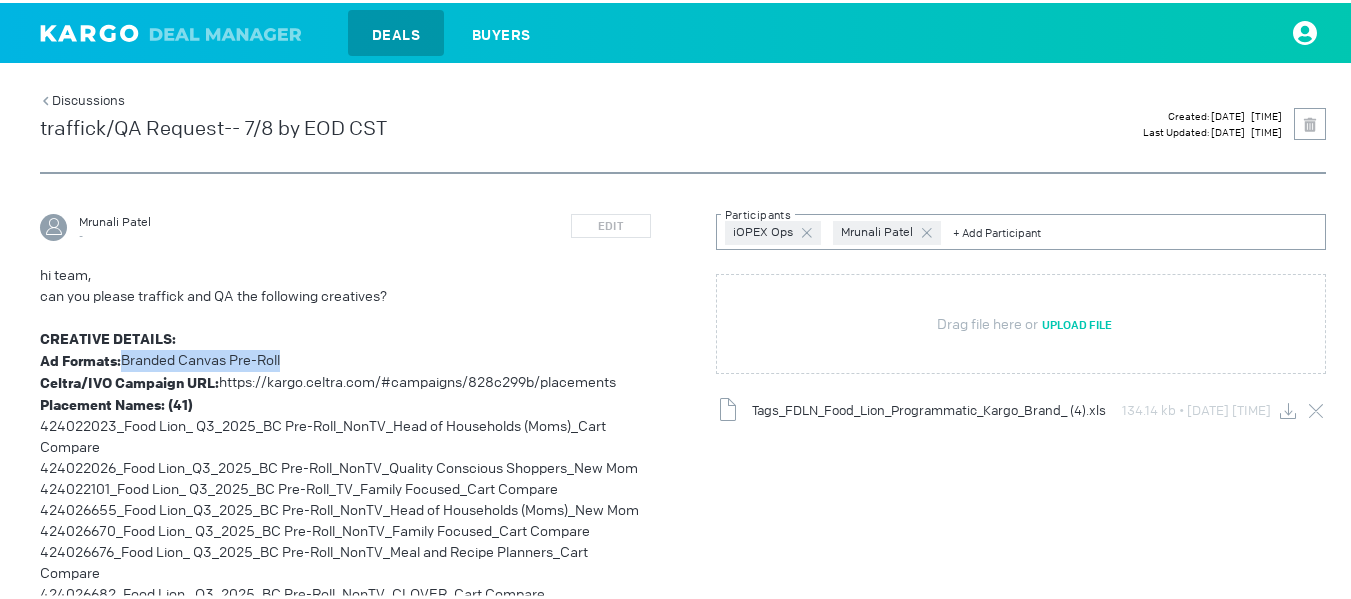 drag, startPoint x: 126, startPoint y: 351, endPoint x: 291, endPoint y: 364, distance: 165.51132 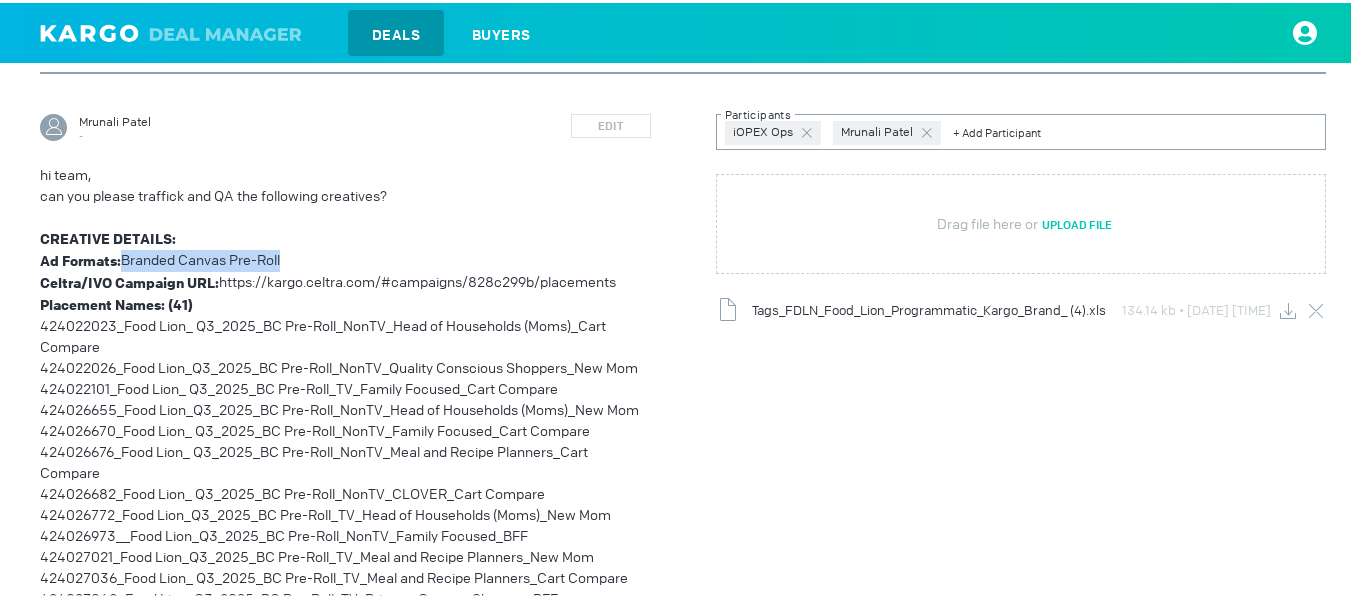 scroll, scrollTop: 0, scrollLeft: 0, axis: both 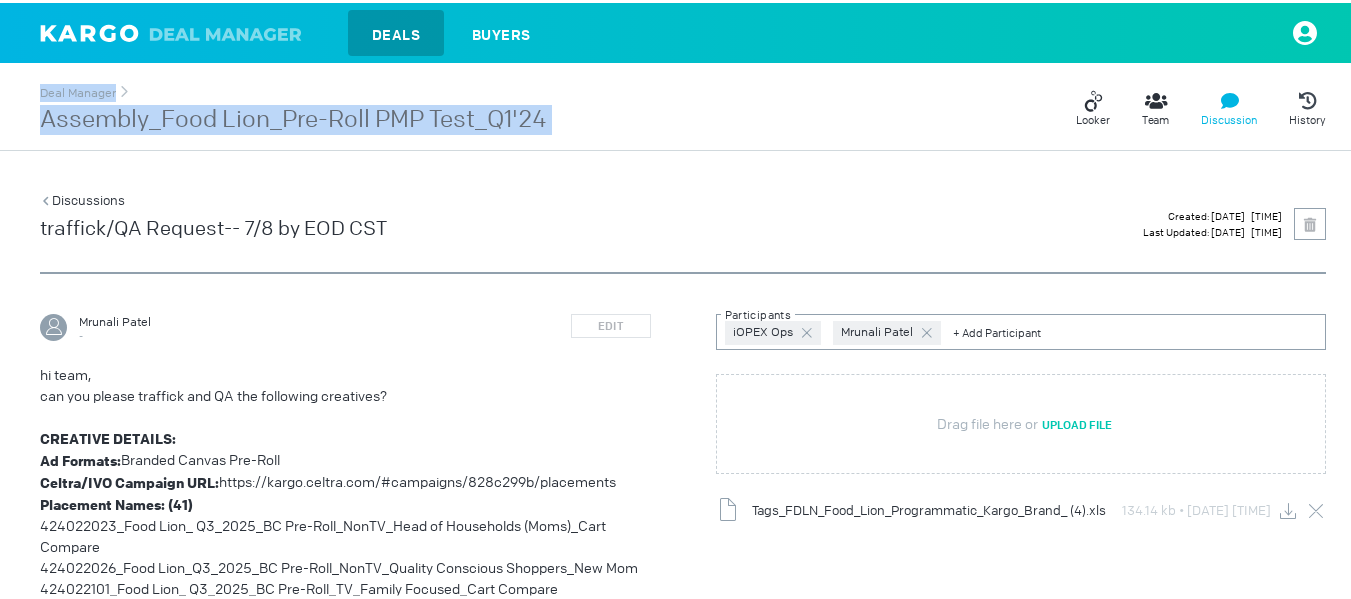 drag, startPoint x: 242, startPoint y: 97, endPoint x: 698, endPoint y: 97, distance: 456 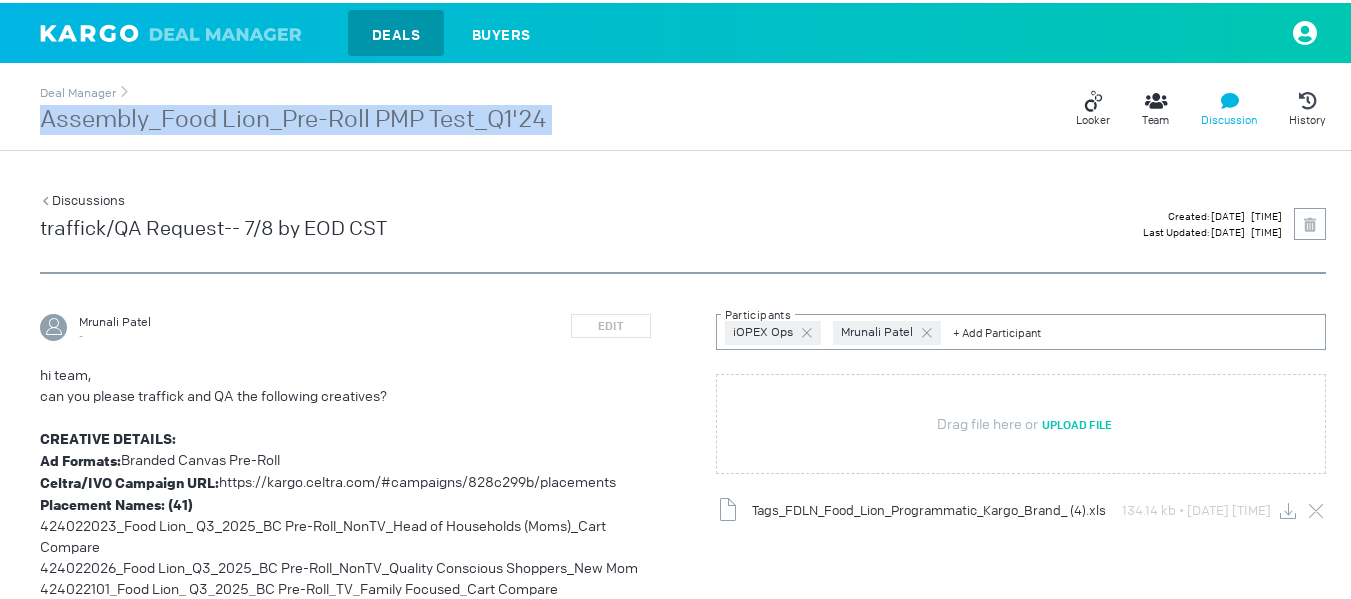 drag, startPoint x: 602, startPoint y: 131, endPoint x: 0, endPoint y: 133, distance: 602.0033 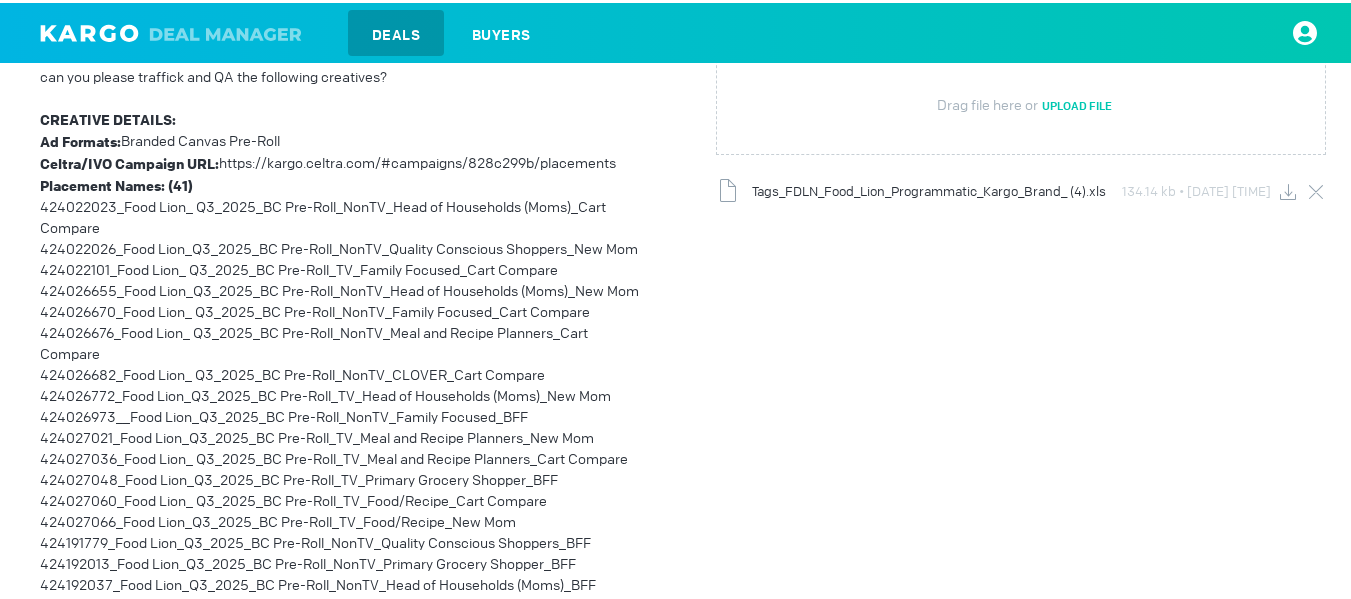 scroll, scrollTop: 300, scrollLeft: 0, axis: vertical 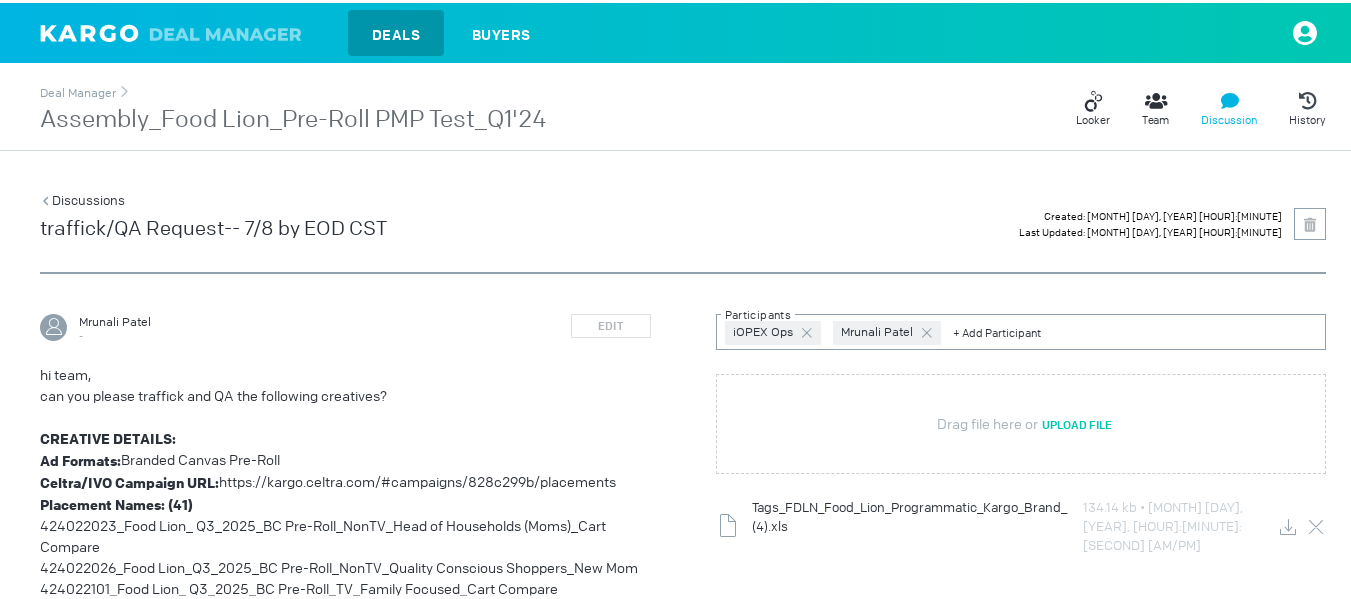 click on "Assembly_Food Lion_Pre-Roll PMP Test_Q1'24" at bounding box center [293, 117] 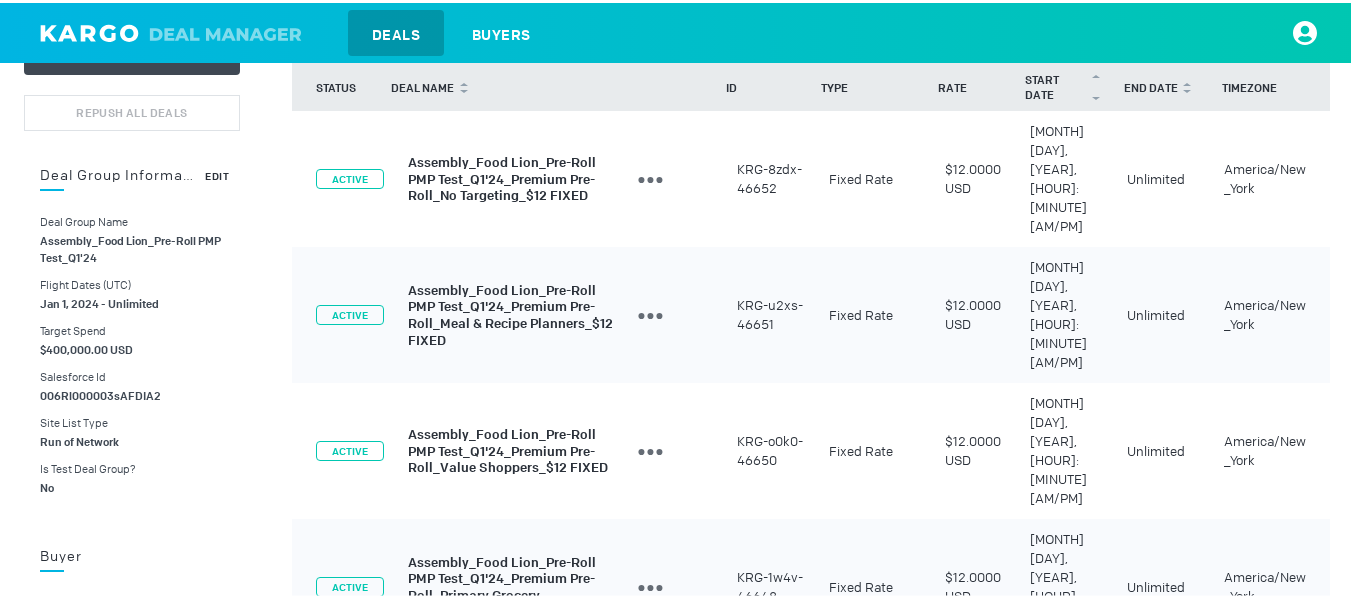 scroll, scrollTop: 300, scrollLeft: 0, axis: vertical 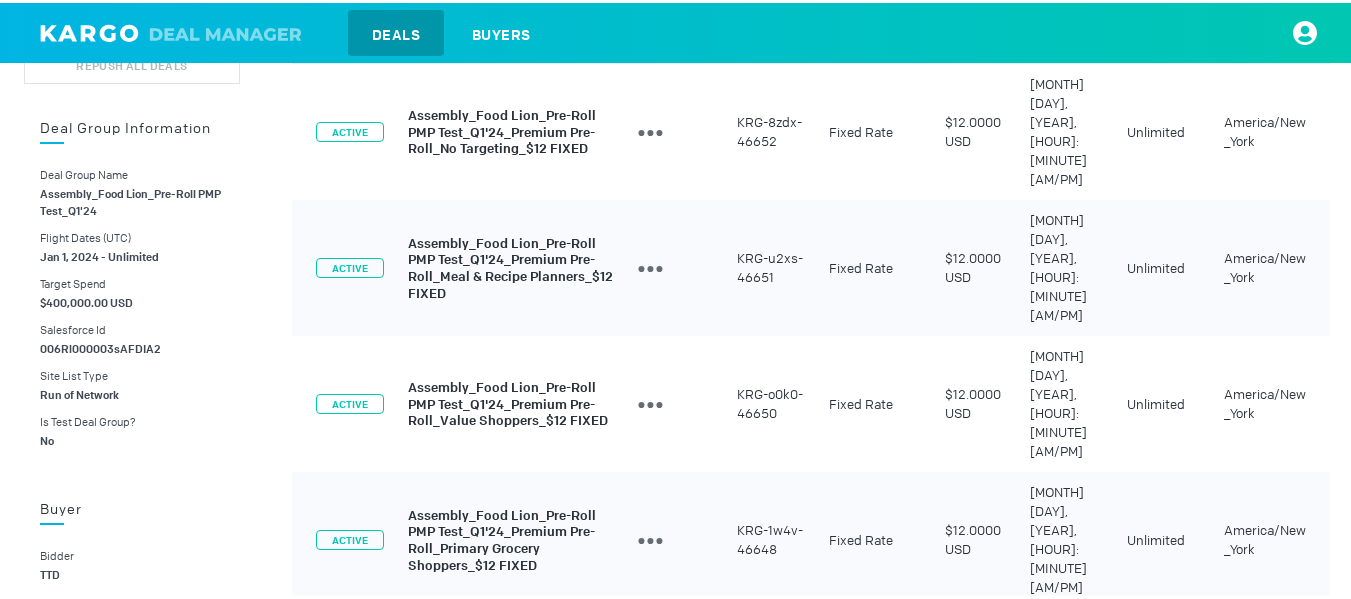 click on "Assembly_Food Lion_Pre-Roll PMP Test_Q1'24_Premium Pre-Roll_No Targeting_$12 FIXED" at bounding box center (502, 129) 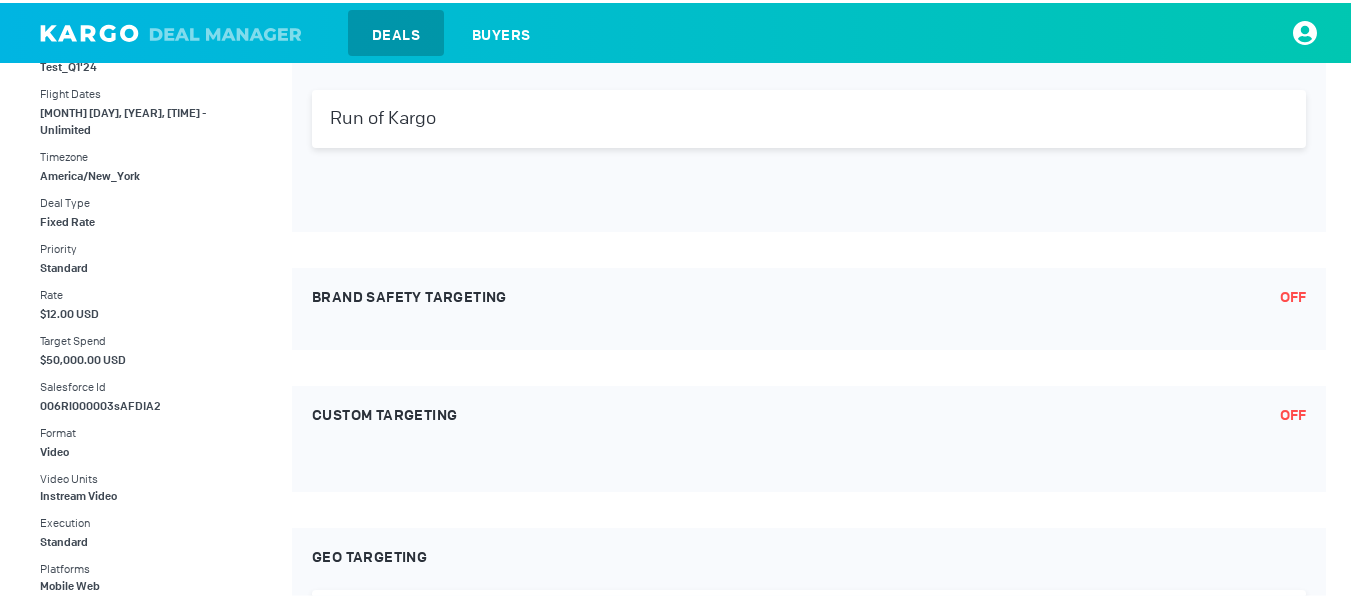 scroll, scrollTop: 600, scrollLeft: 0, axis: vertical 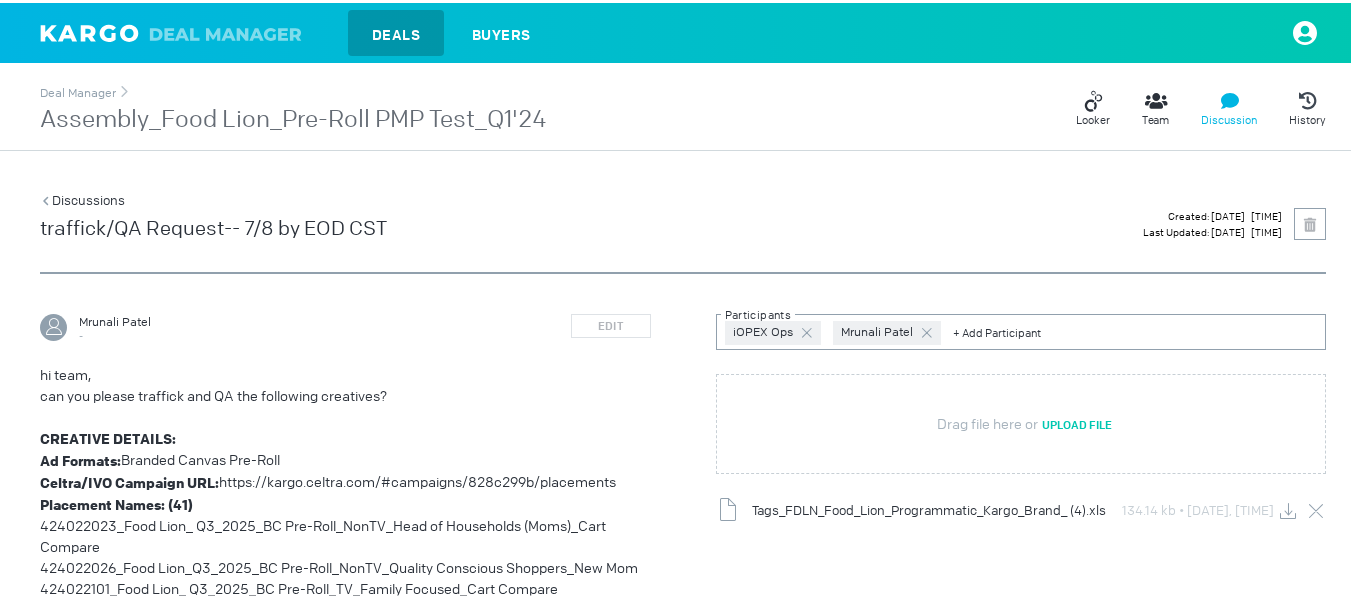 click on "Assembly_Food Lion_Pre-Roll PMP Test_Q1'24" at bounding box center [293, 117] 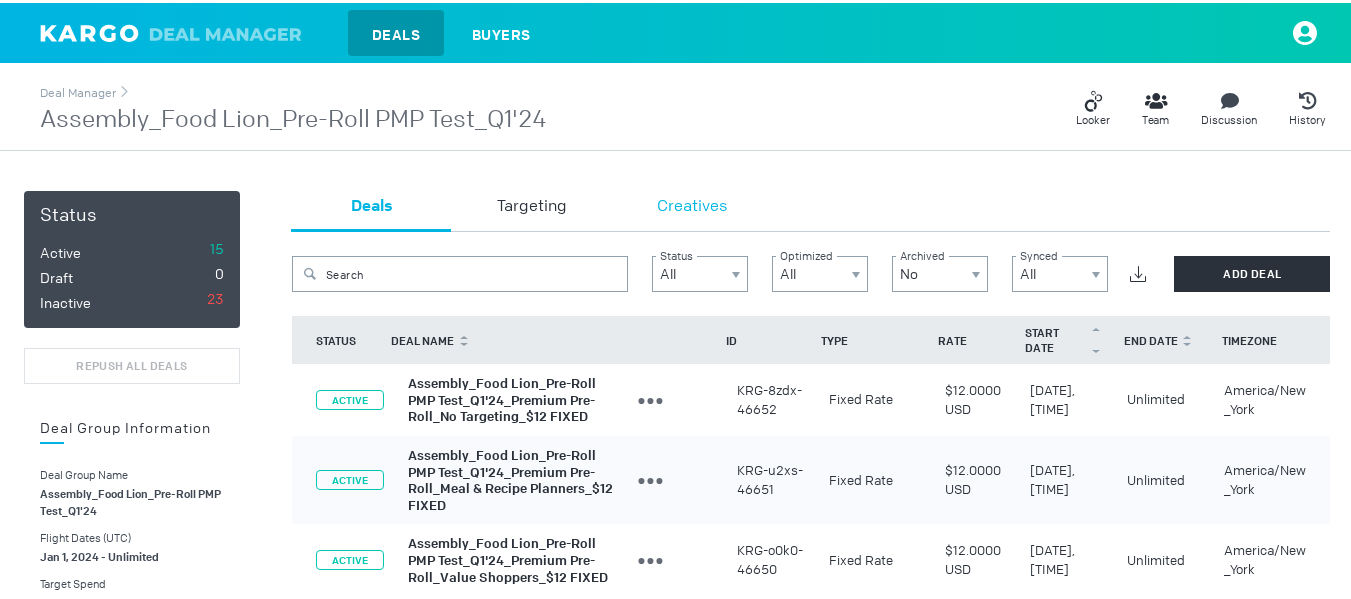 click on "Creatives" at bounding box center [692, 208] 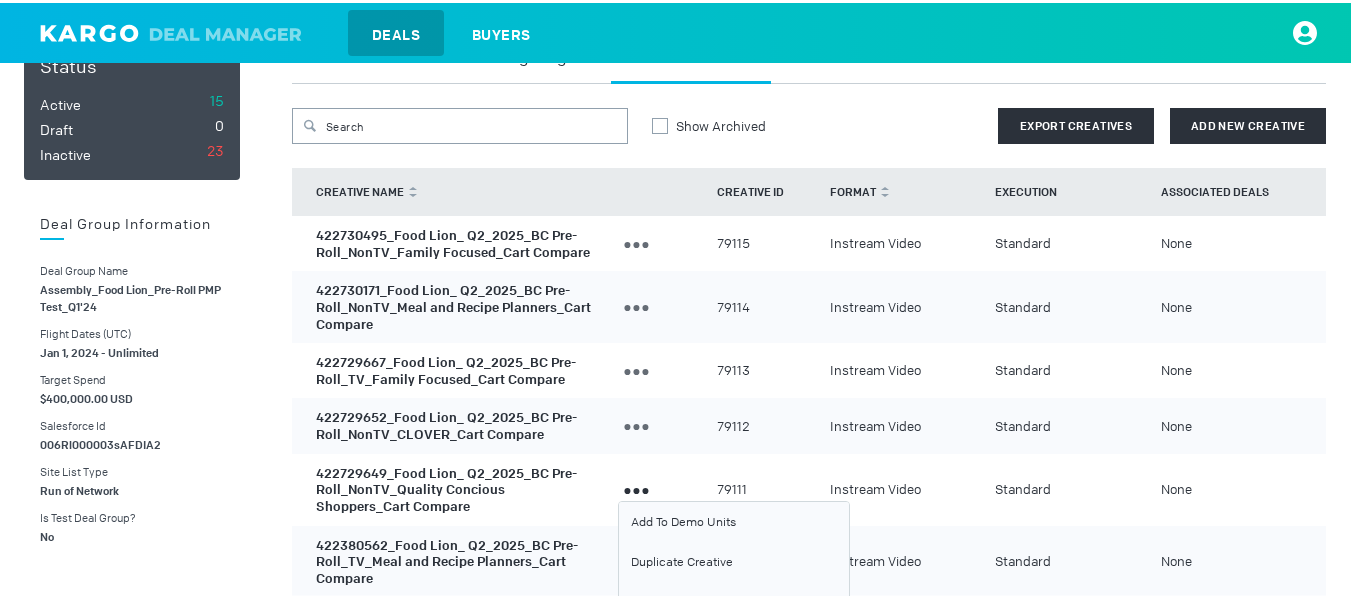 scroll, scrollTop: 0, scrollLeft: 0, axis: both 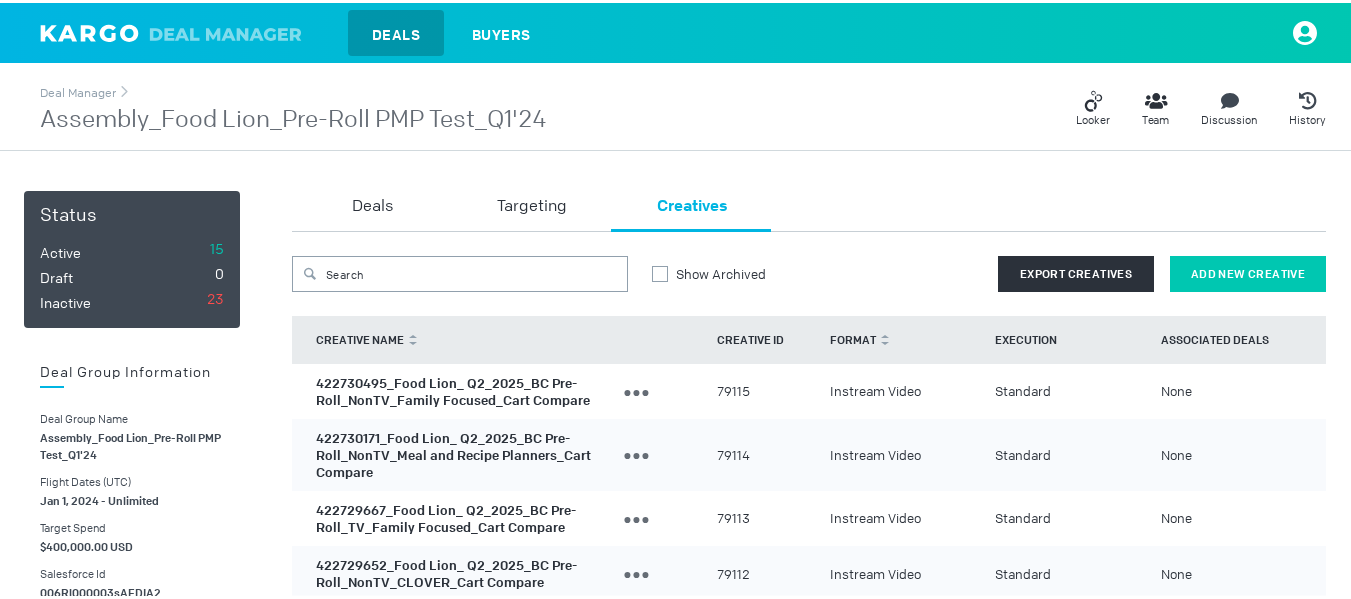 click on "Add New Creative" at bounding box center (1248, 271) 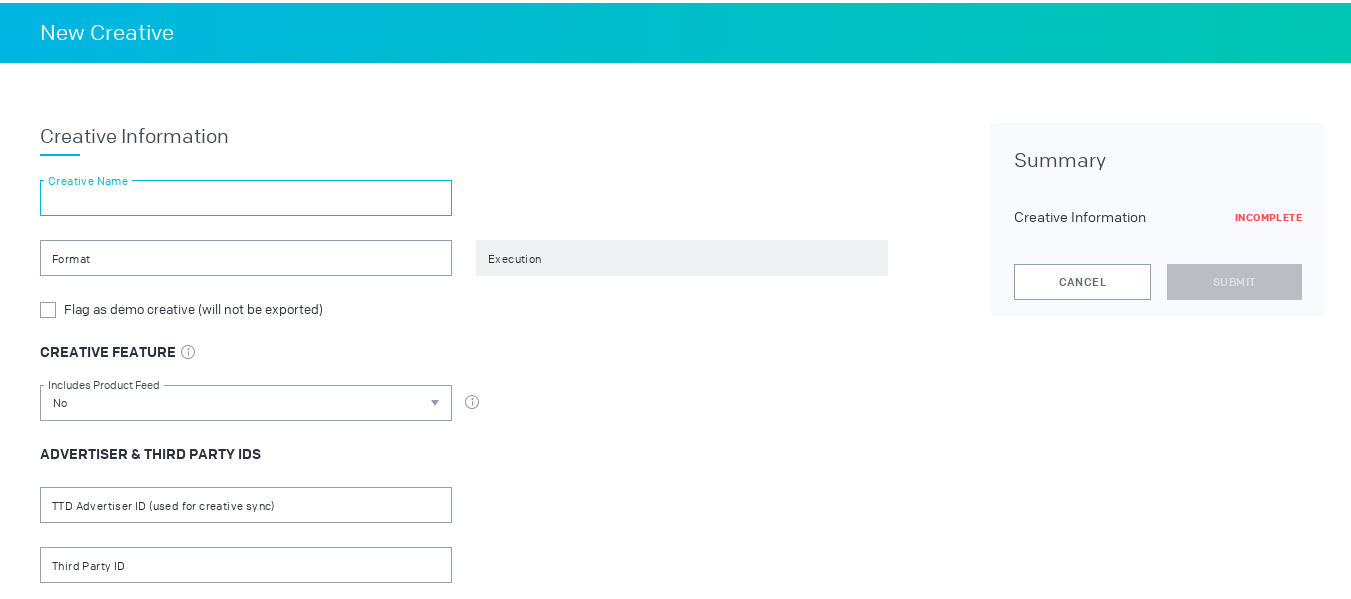 click at bounding box center [246, 195] 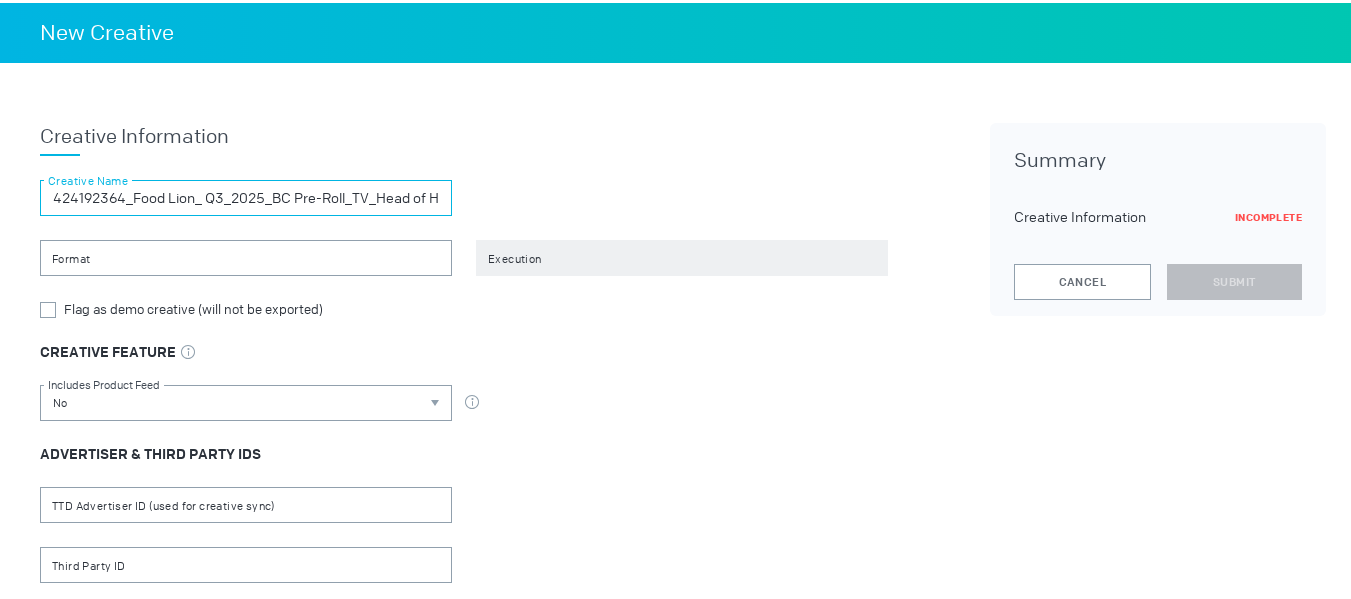 scroll, scrollTop: 0, scrollLeft: 222, axis: horizontal 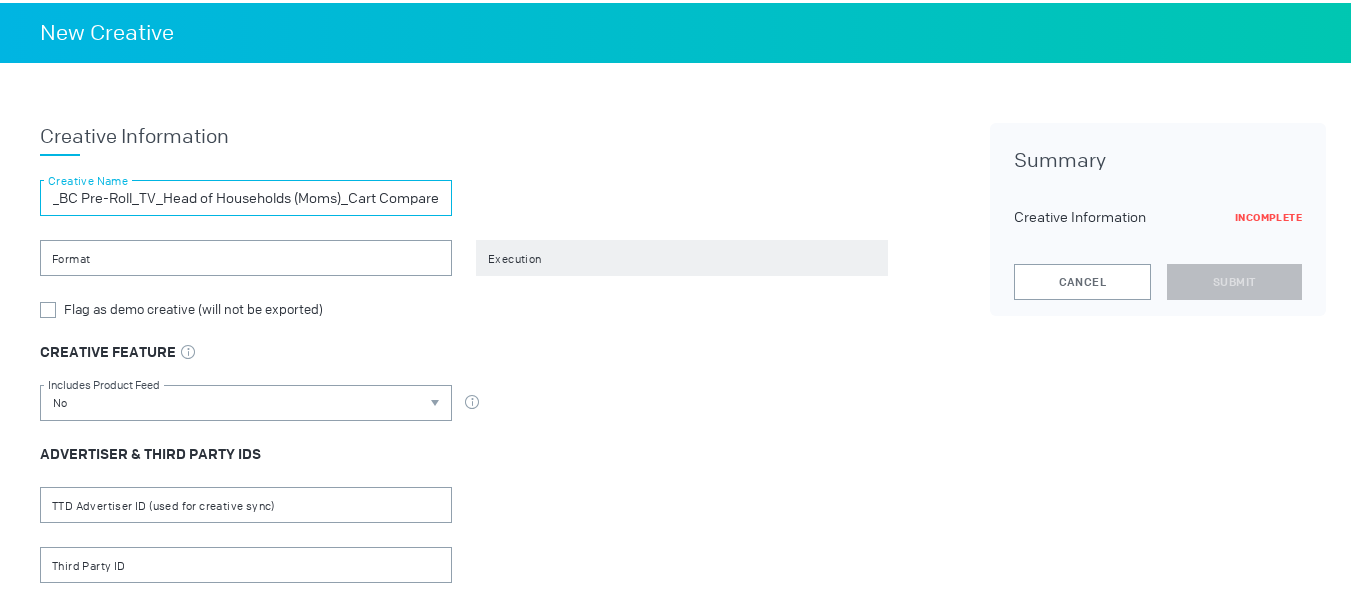 type on "424192364_Food Lion_ Q3_2025_BC Pre-Roll_TV_Head of Households (Moms)_Cart Compare" 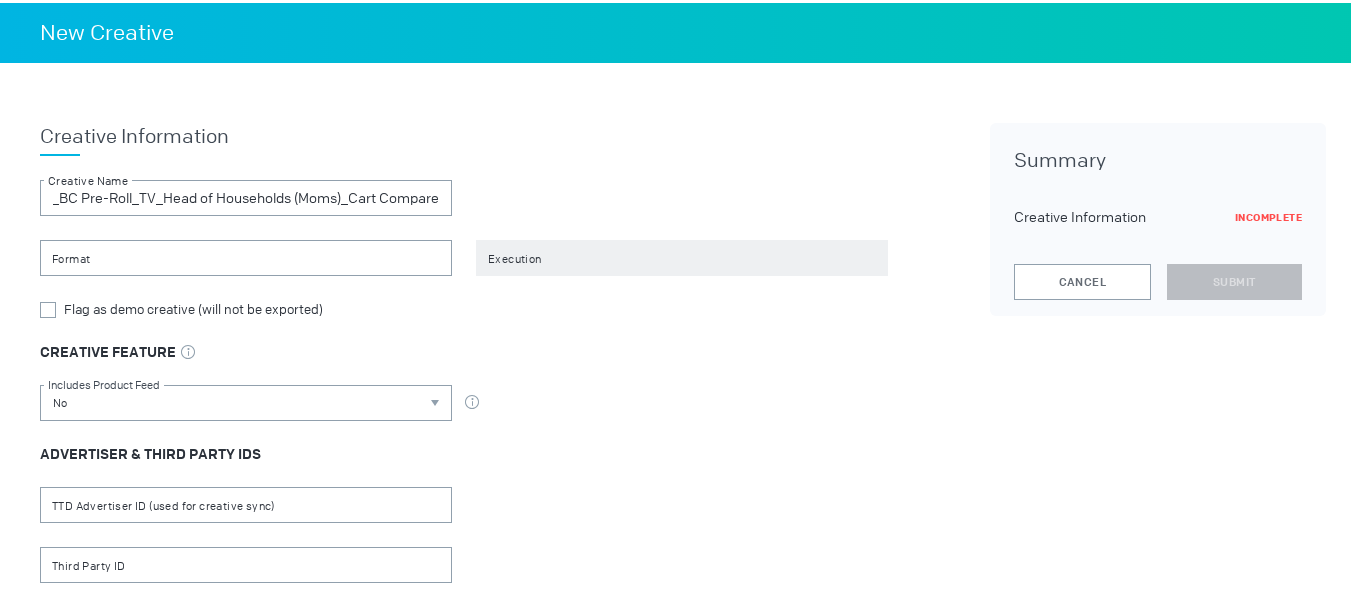 drag, startPoint x: 463, startPoint y: 148, endPoint x: 434, endPoint y: 193, distance: 53.535034 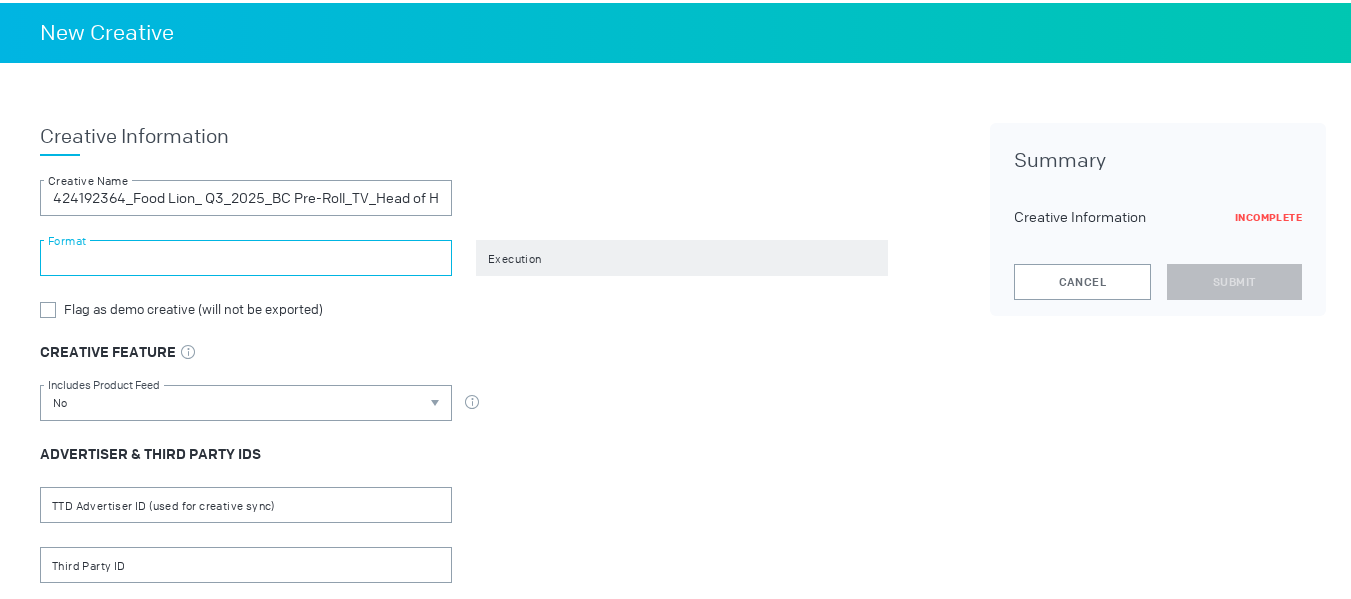 click at bounding box center (246, 255) 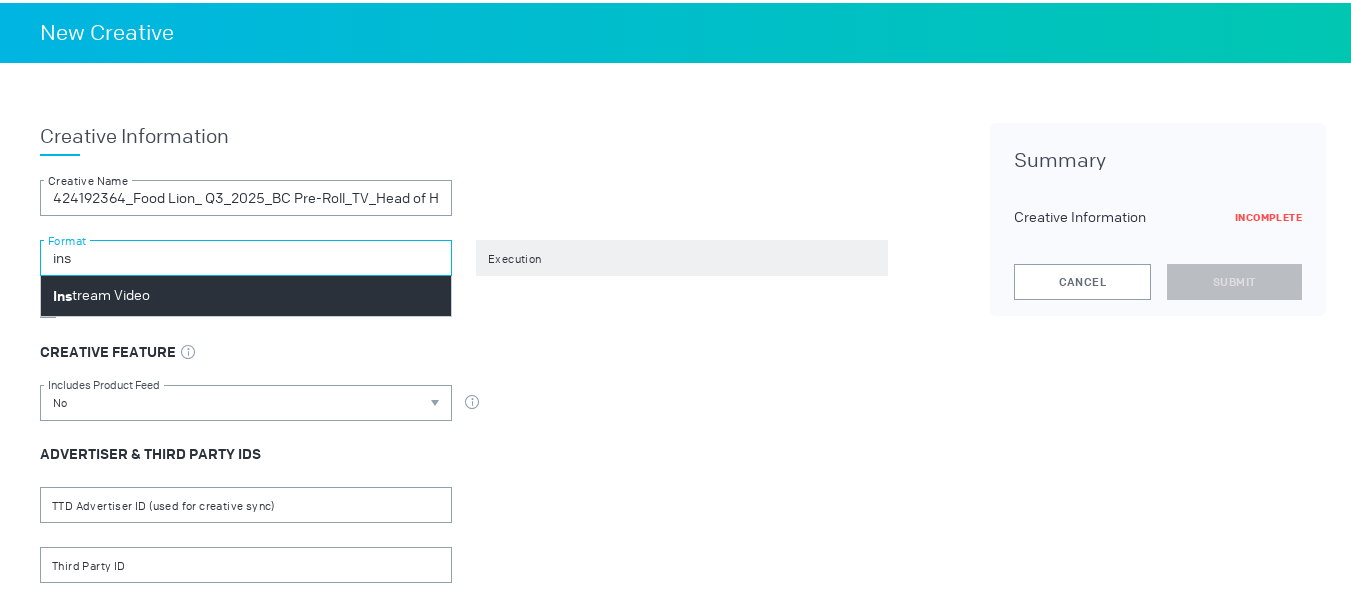type on "ins" 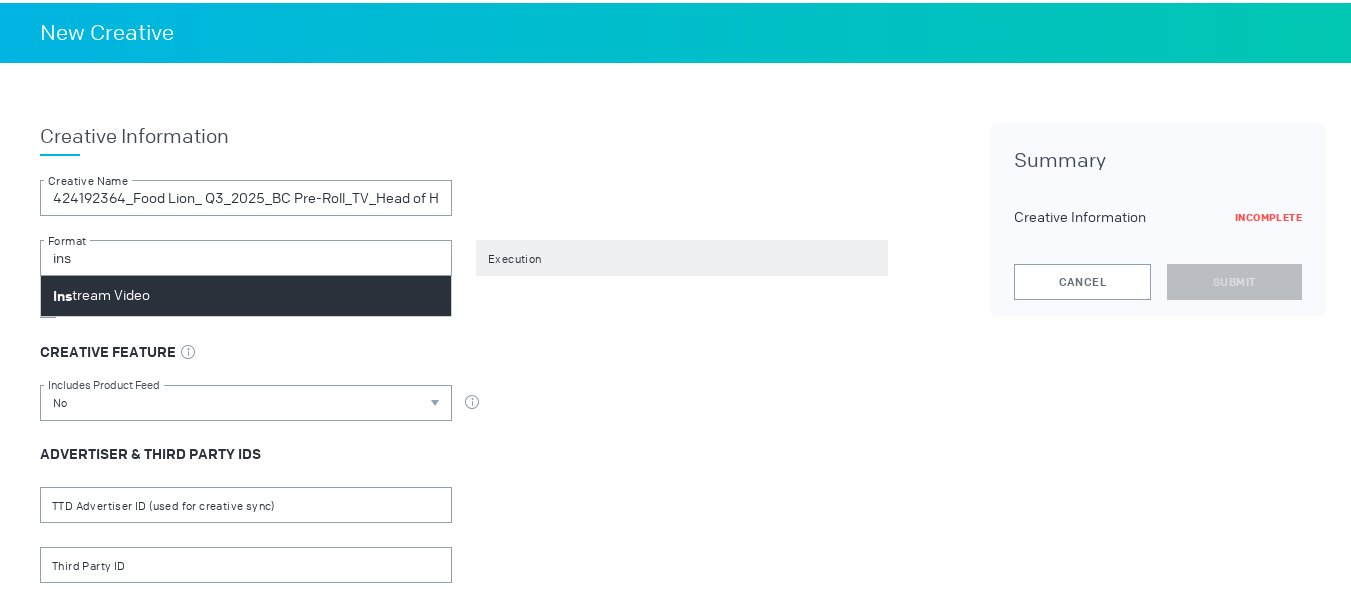 click on "Ins tream Video" at bounding box center [246, 293] 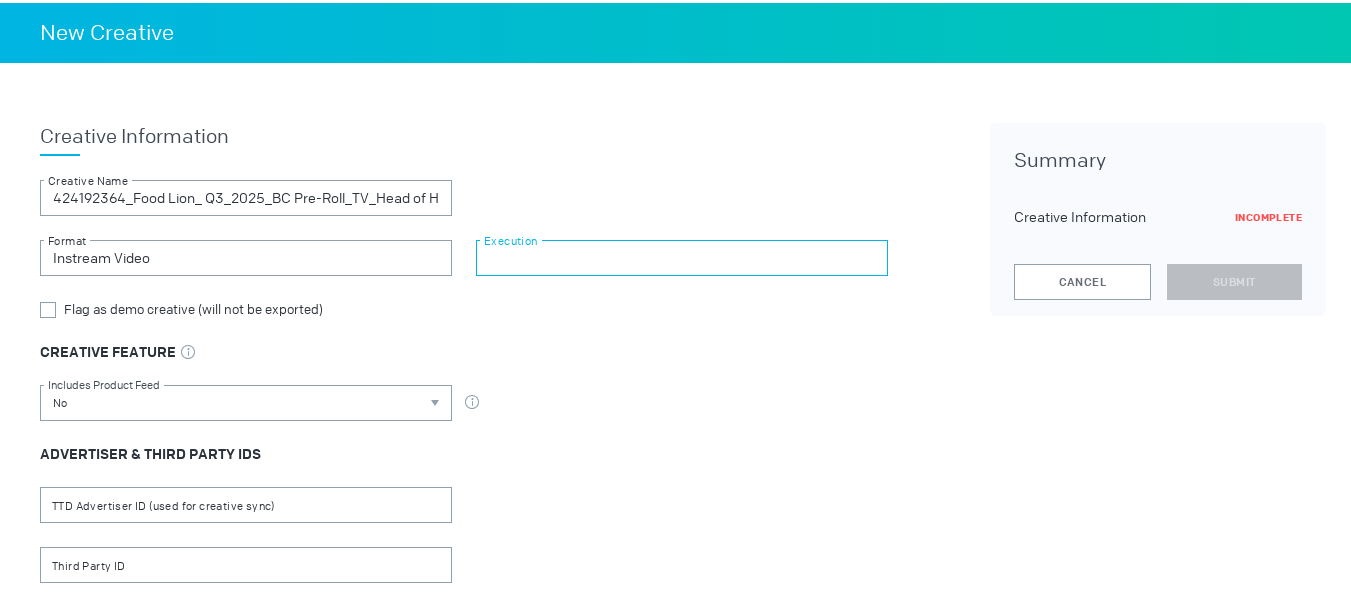 click at bounding box center (682, 255) 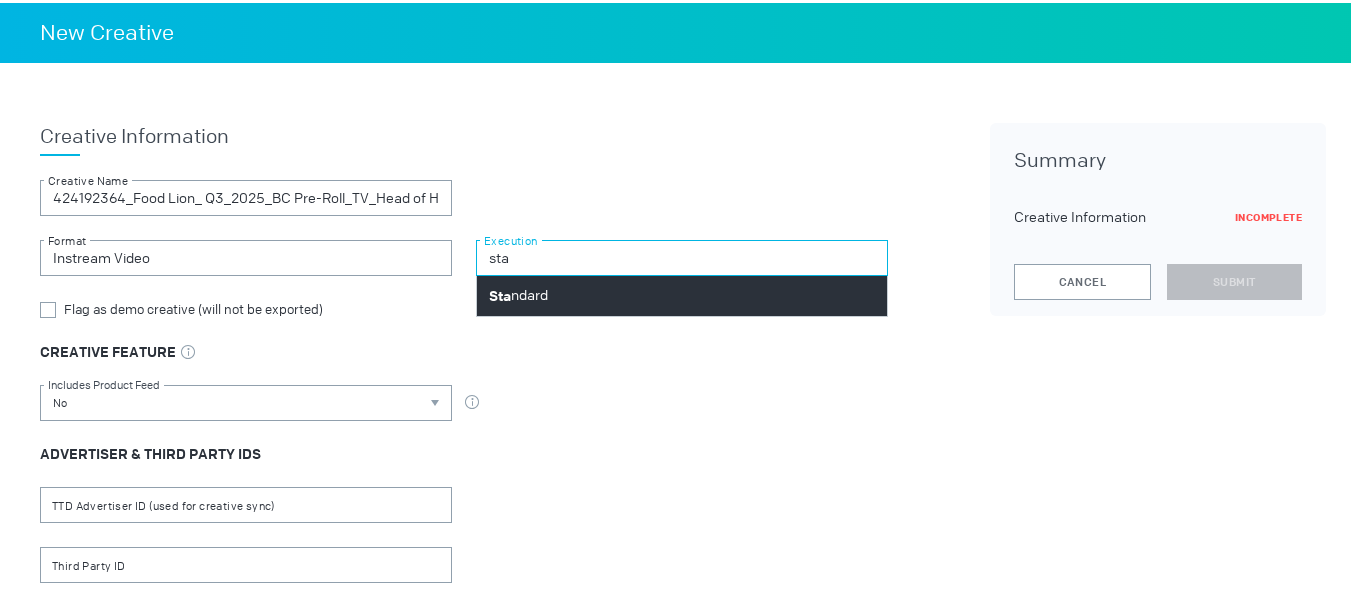 type on "sta" 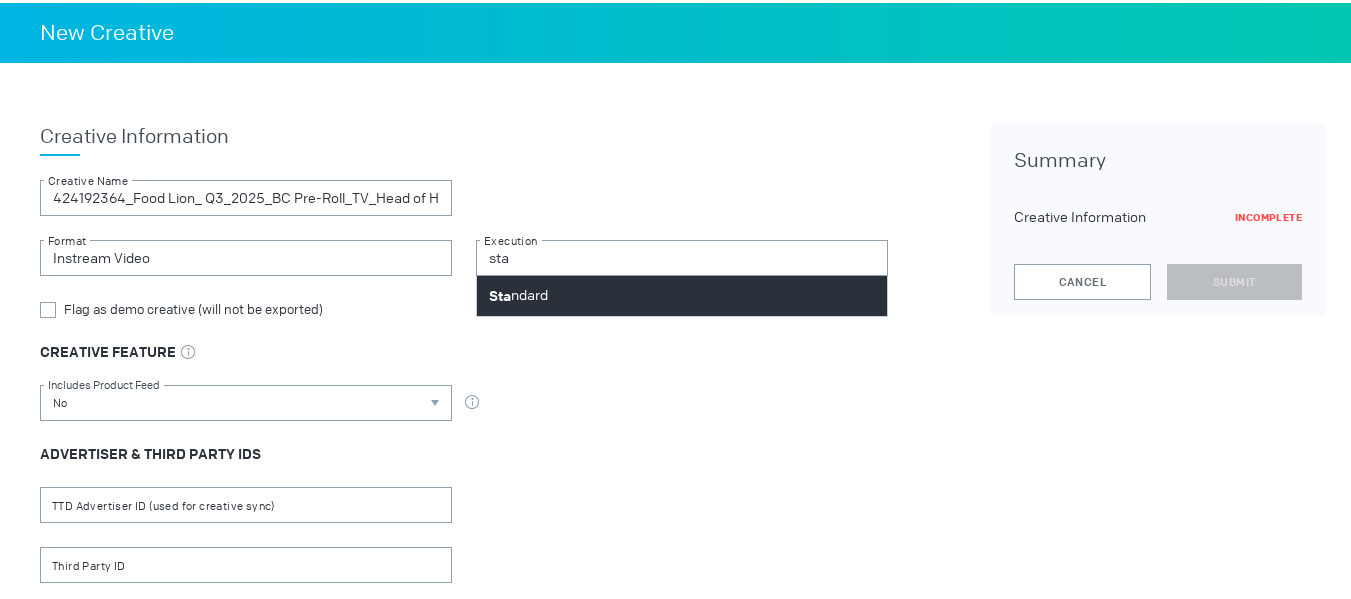 click on "Sta ndard" at bounding box center [682, 293] 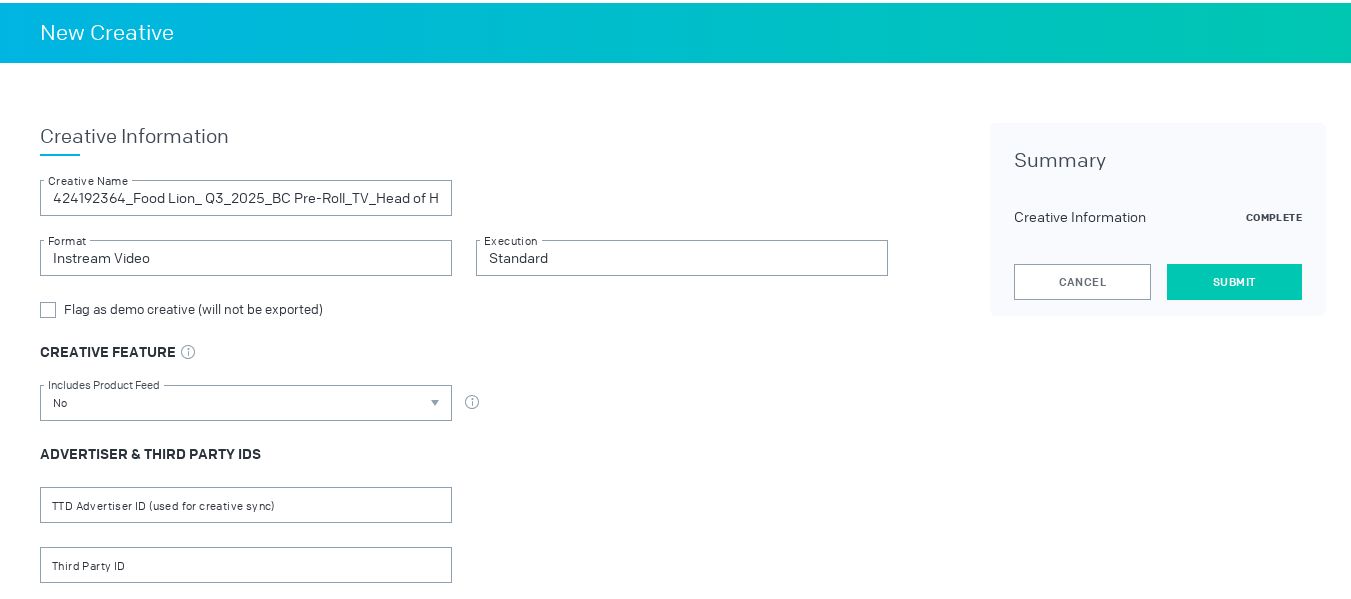 click on "Submit" at bounding box center [1234, 279] 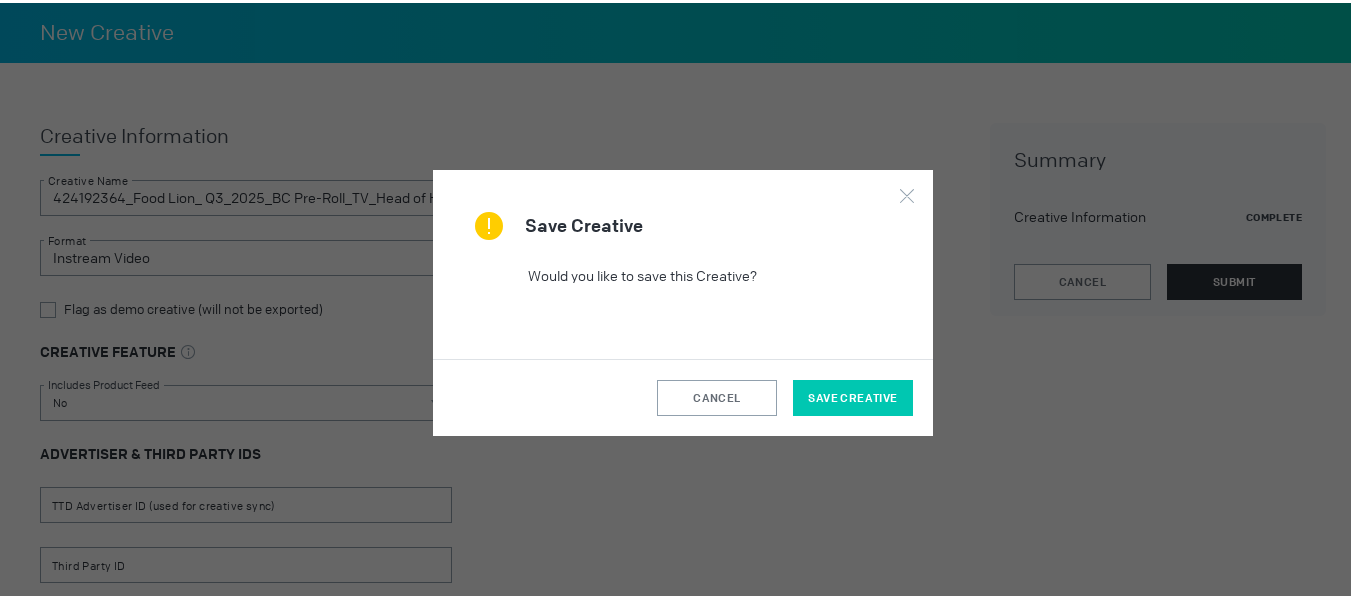 click on "Save Creative" at bounding box center (852, 395) 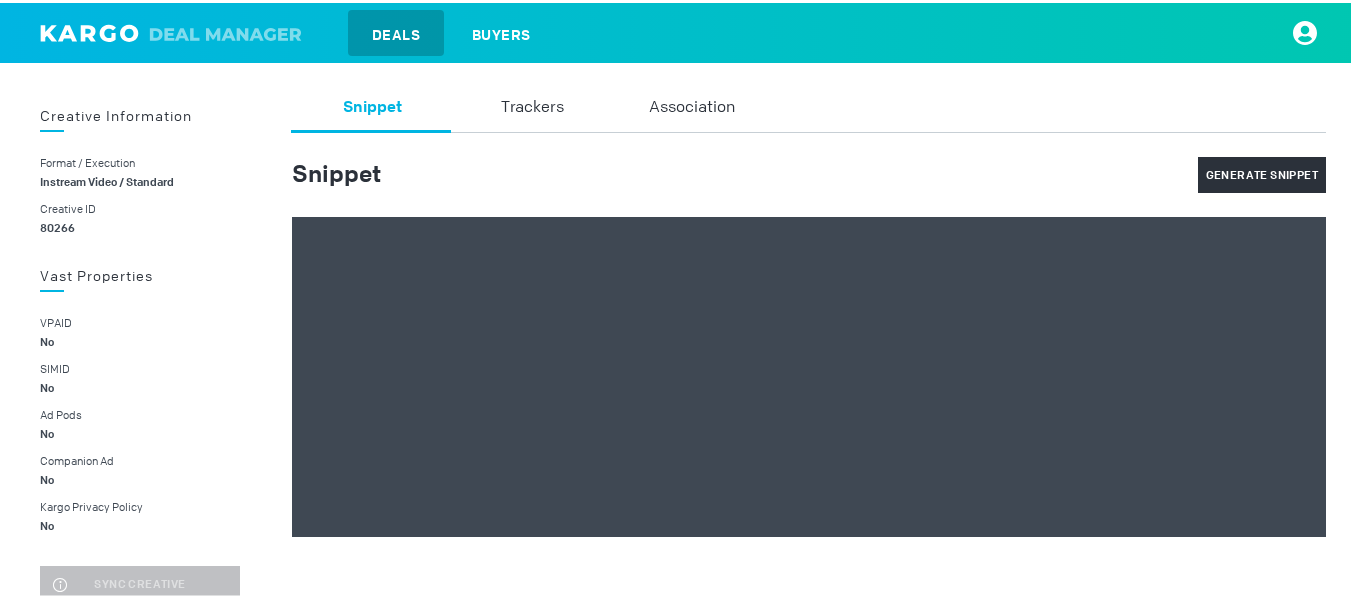 scroll, scrollTop: 100, scrollLeft: 0, axis: vertical 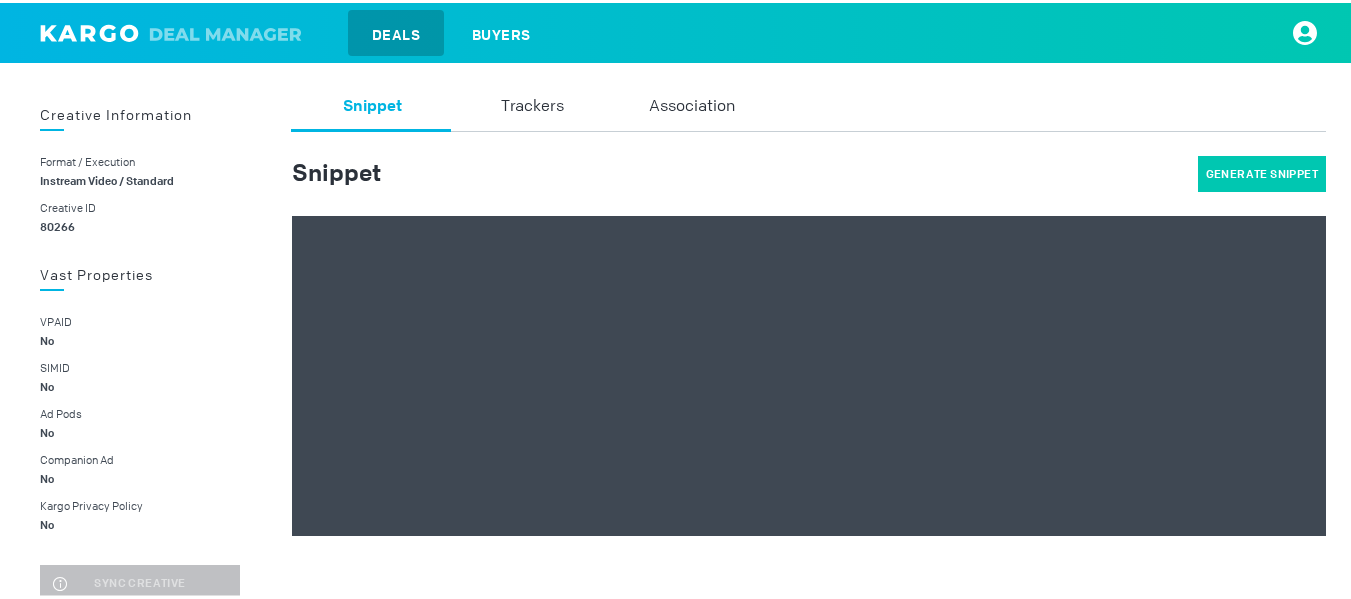 click on "Generate Snippet" at bounding box center (1262, 171) 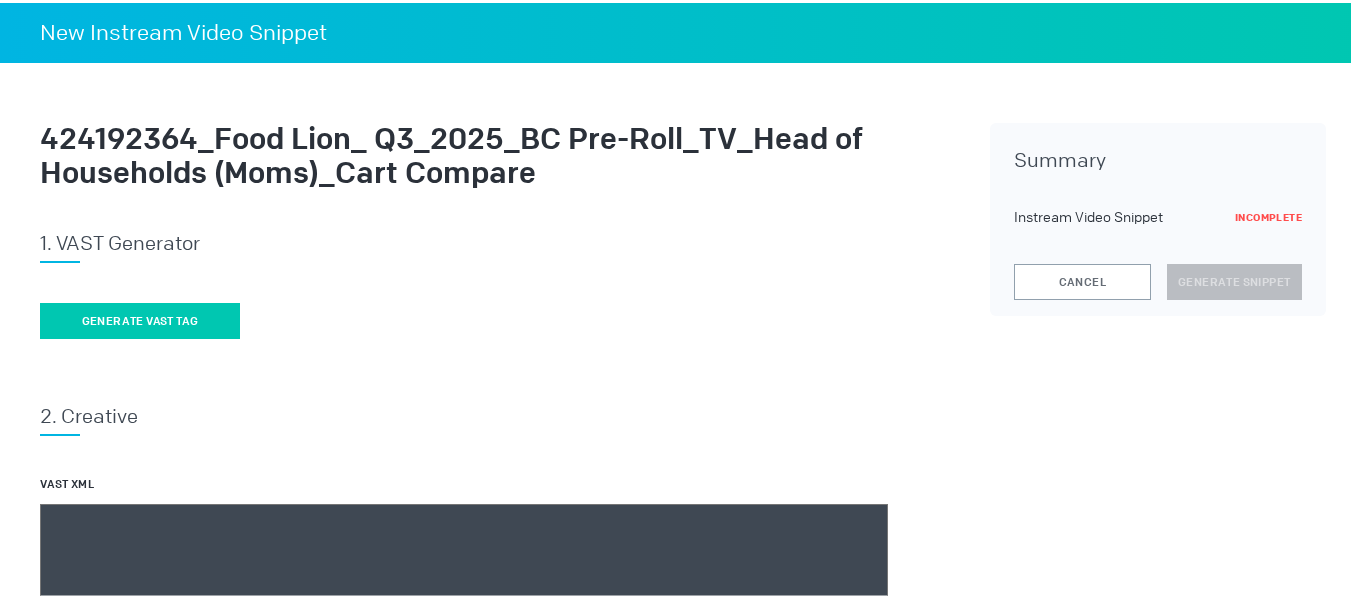scroll, scrollTop: 0, scrollLeft: 0, axis: both 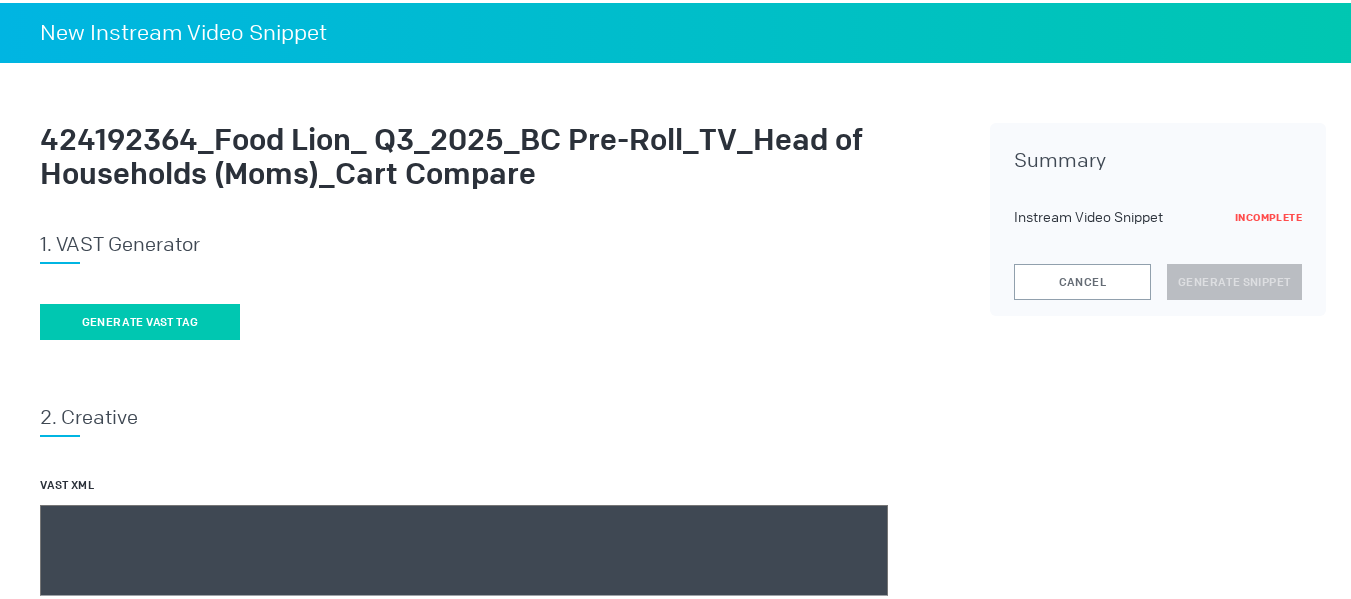 click on "Generate vast tag" at bounding box center (140, 319) 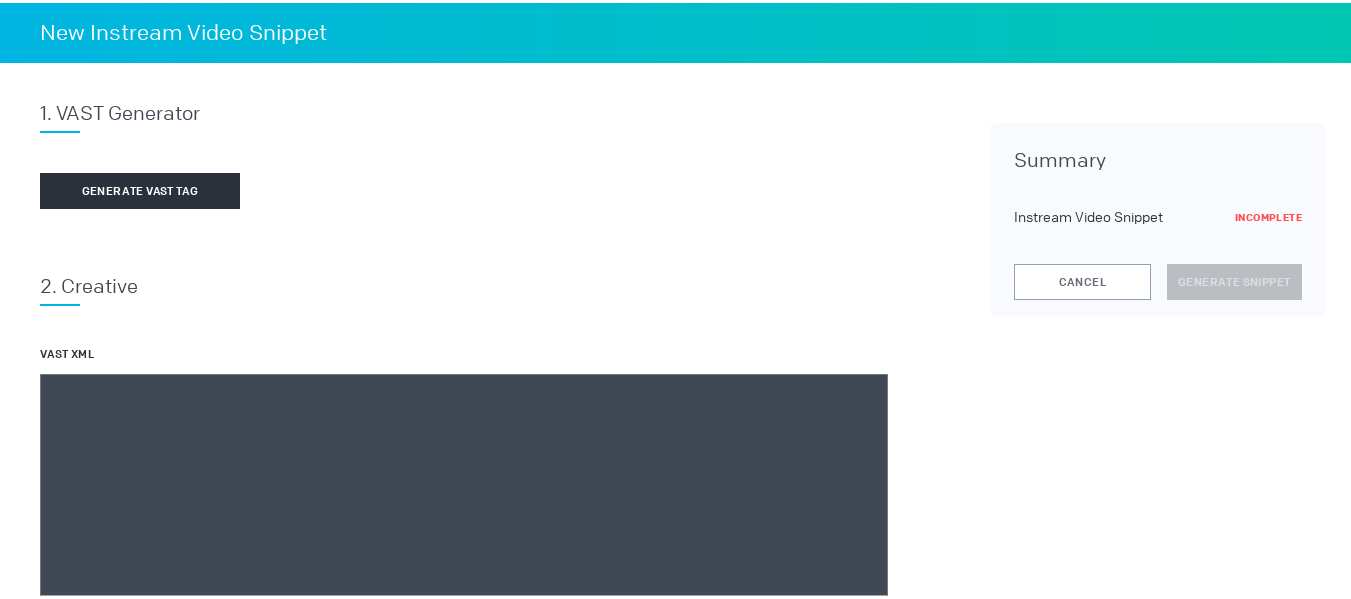 scroll, scrollTop: 300, scrollLeft: 0, axis: vertical 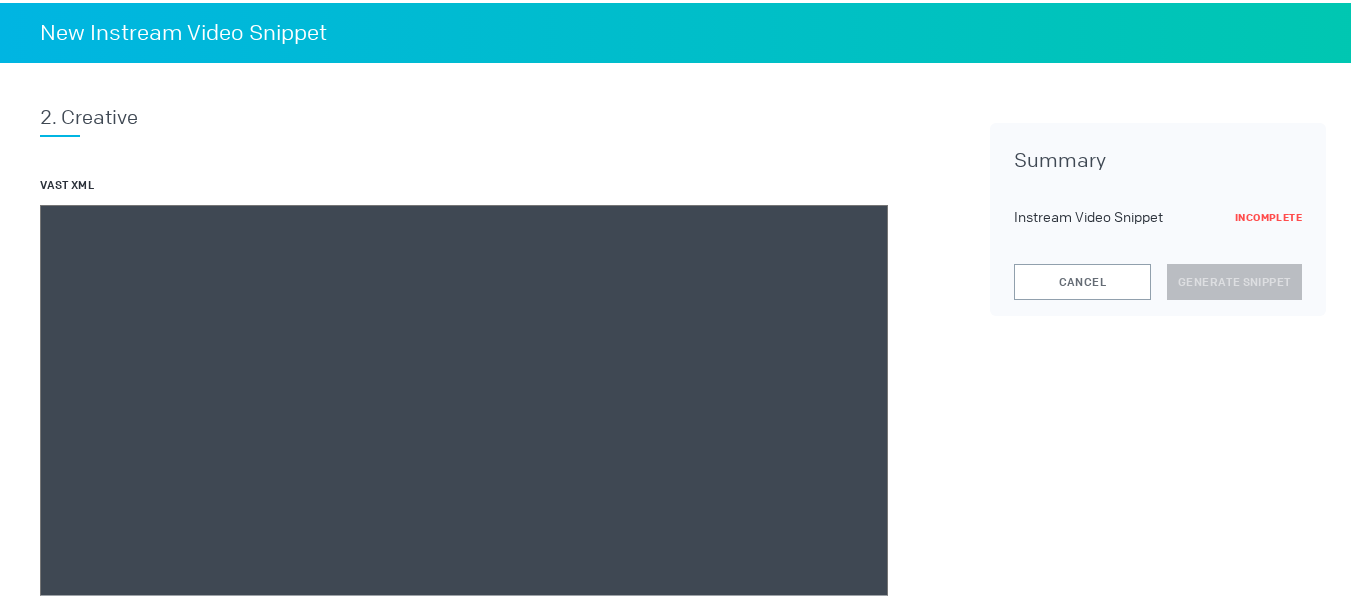 click at bounding box center (464, 482) 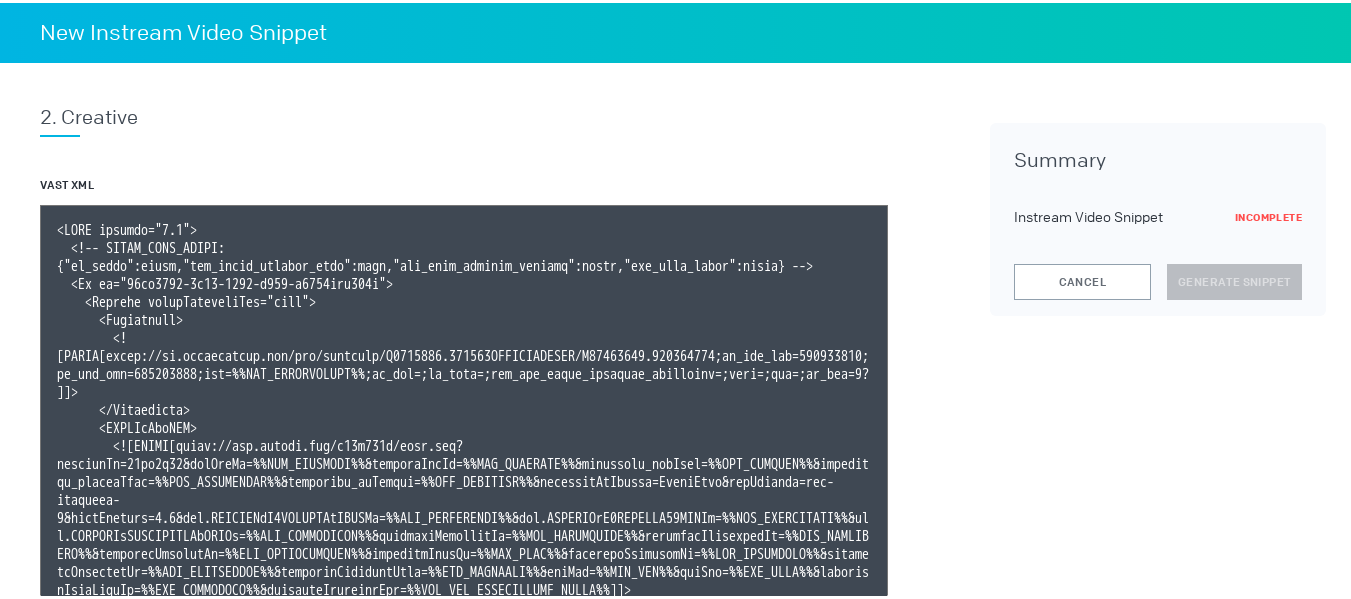 scroll, scrollTop: 238, scrollLeft: 0, axis: vertical 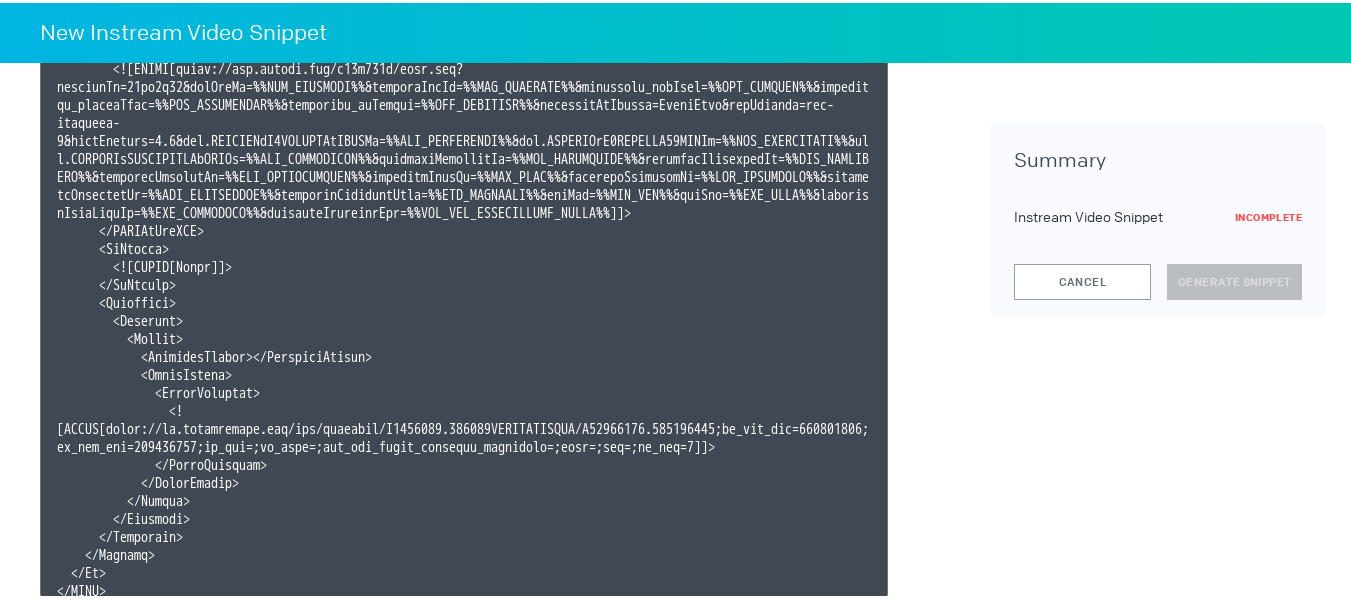 type on "<VAST version="3.0">
<!-- KARGO_VAST_PROPS: {"is_vpaid":false,"has_kargo_privacy_icon":true,"has_main_content_overlay":false,"has_vast_simid":false} -->
<Ad id="49db5767-3c92-4708-b456-f8368bbe453c">
<Wrapper allowMultipleAds="true">
<Impression>
<![CDATA[https://ad.doubleclick.net/ddm/trackimp/N1493122.284566THETRADEDESK/B33828150.424192364;dc_trk_aid=617026398;dc_trk_cid=237414077;ord=%%TTD_CACHEBUSTER%%;dc_lat=;dc_rdid=;tag_for_child_directed_treatment=;tfua=;ltd=;dc_tdv=1?]]>
</Impression>
<VASTAdTagURI>
<![CDATA[https://ads.celtra.com/f17f683f/vast.xml?accountId=13be8f66&iosAdvId=%%TTD_DEVICEID%%&androidAdvId=%%TTD_DEVICEID%%&tradedesk_zipCode=%%TTD_ZIPCODE%%&tradedesk_deviceType=%%TTD_DEVICETYPE%%&tradedesk_adFormat=%%TTD_ADFORMAT%%&externalAdServer=TradeDesk&tagVersion=url-standard-7&vastVersion=2.0&eas.JSVUVERfQ1JFQVRJVkVJRCUl=%%TTD_CREATIVEID%%&eas.JSVUVERfQ0FNUEFJR05JRCUl=%%TTD_CAMPAIGNID%%&eas.JSVUVERfREVWSUNFVFlQRSUl=%%TTD_DEVICETYPE%%&externalCreativeI..." 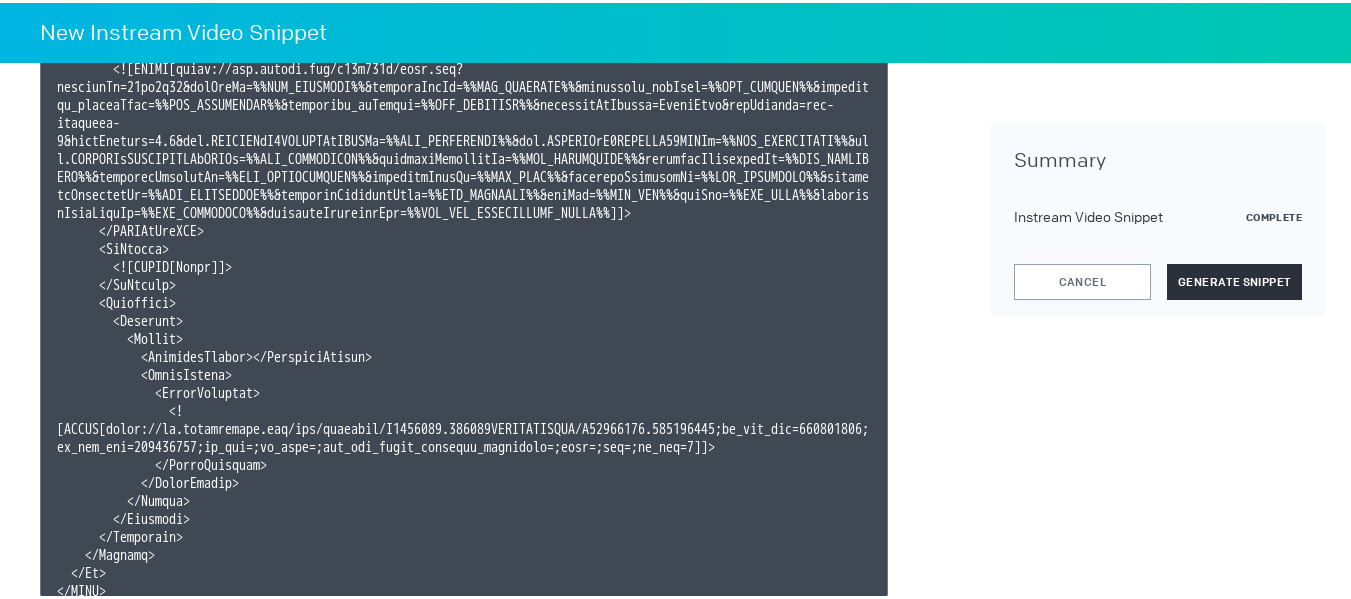 scroll, scrollTop: 254, scrollLeft: 0, axis: vertical 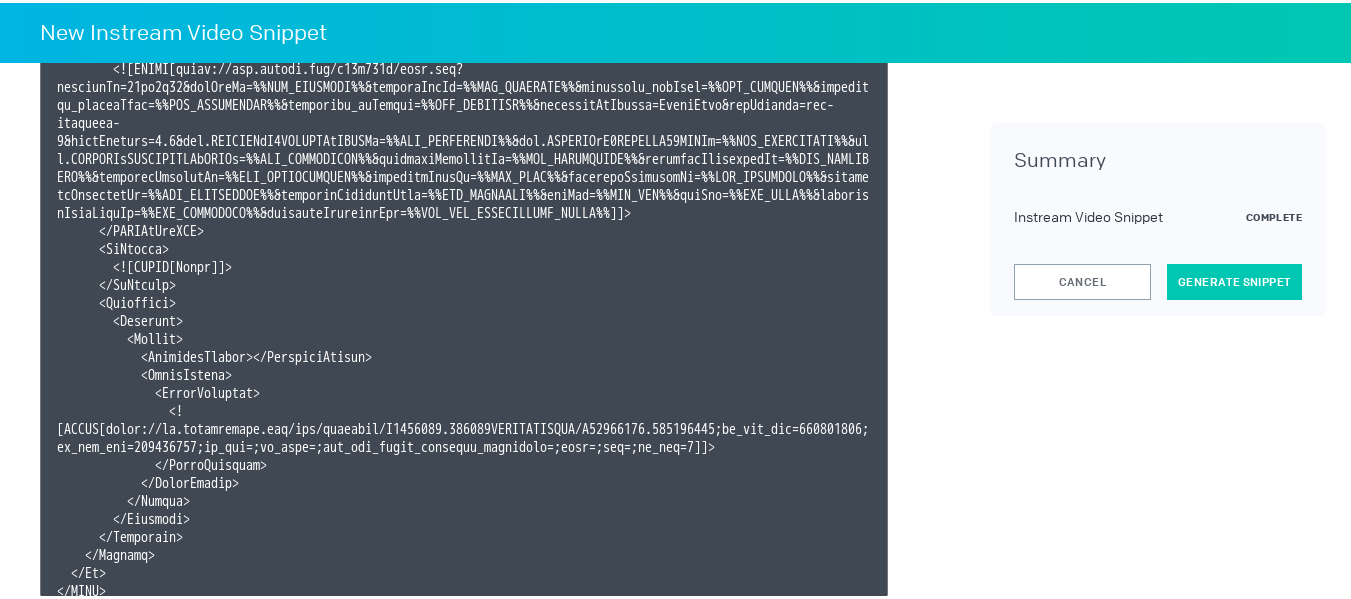 click on "Generate Snippet" at bounding box center [1234, 279] 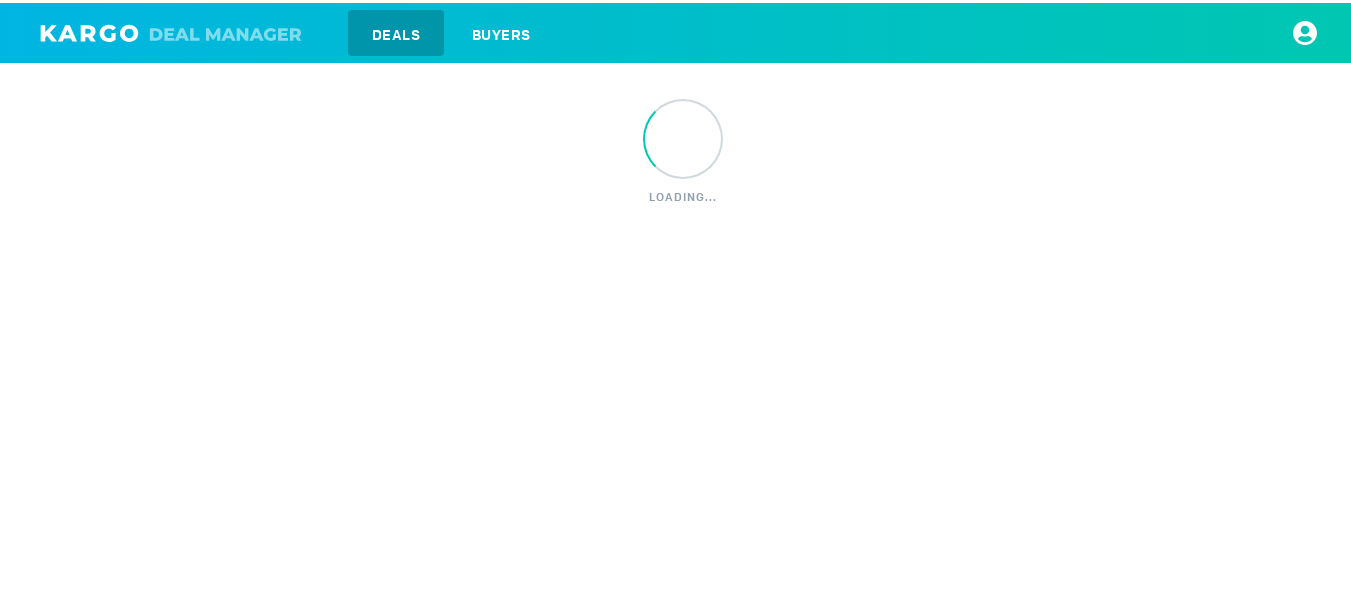 scroll, scrollTop: 0, scrollLeft: 0, axis: both 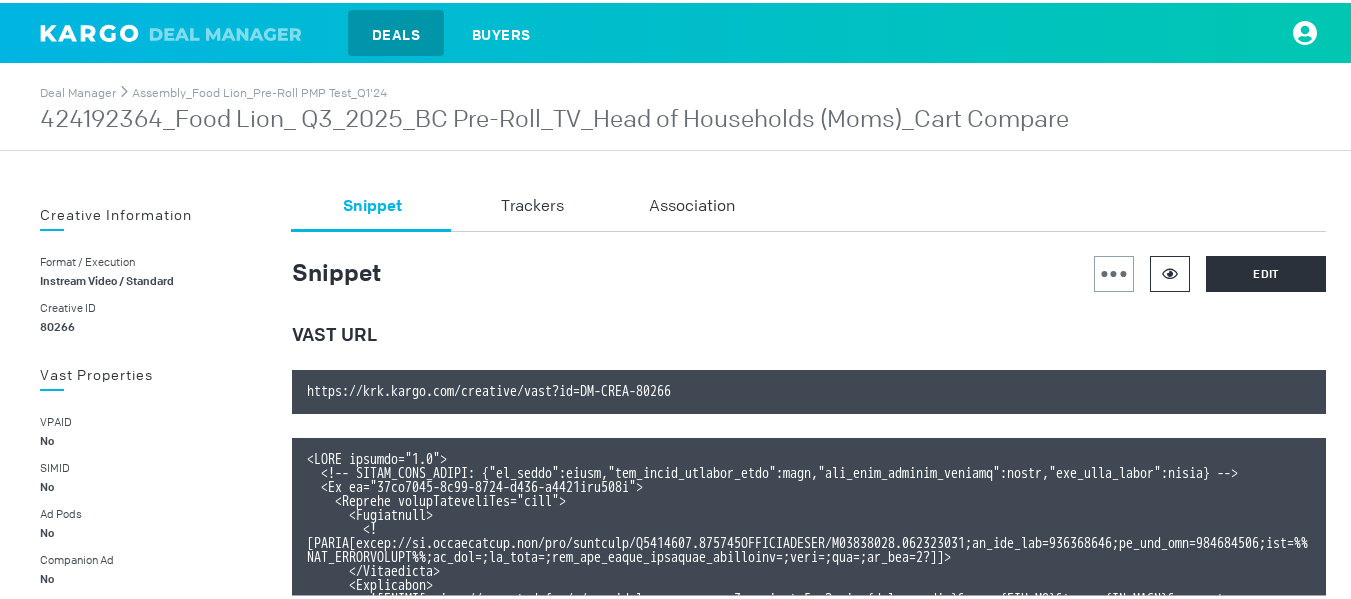 click at bounding box center [1170, 271] 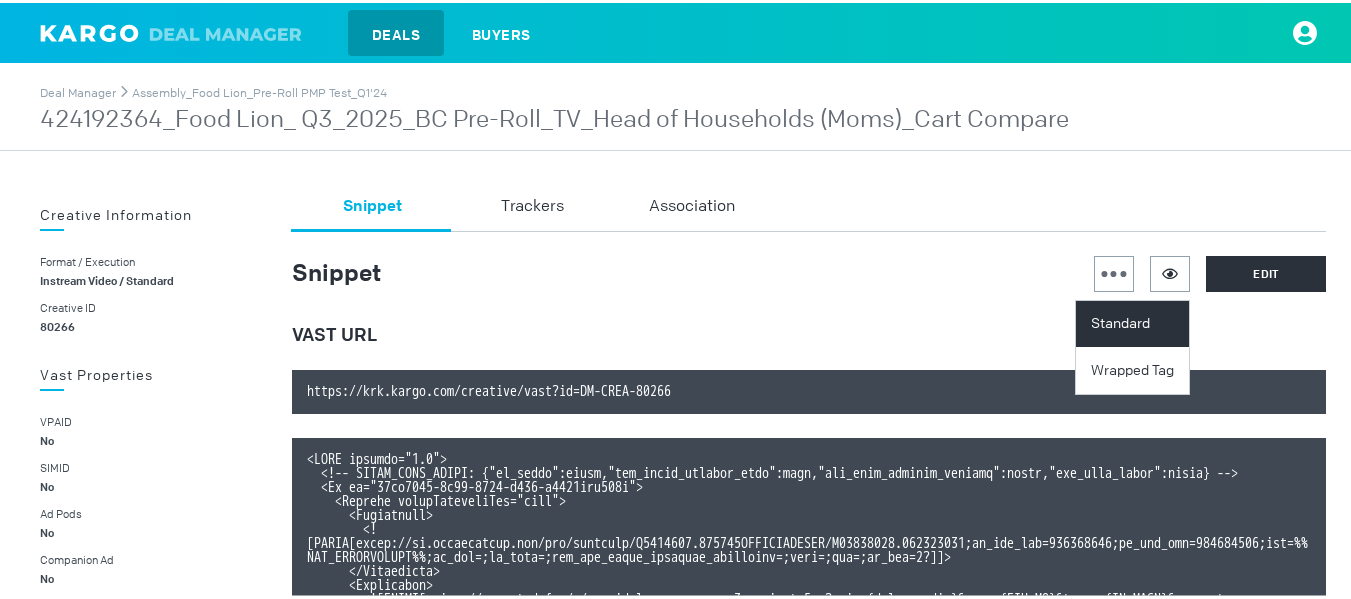click on "Standard" at bounding box center [1135, 321] 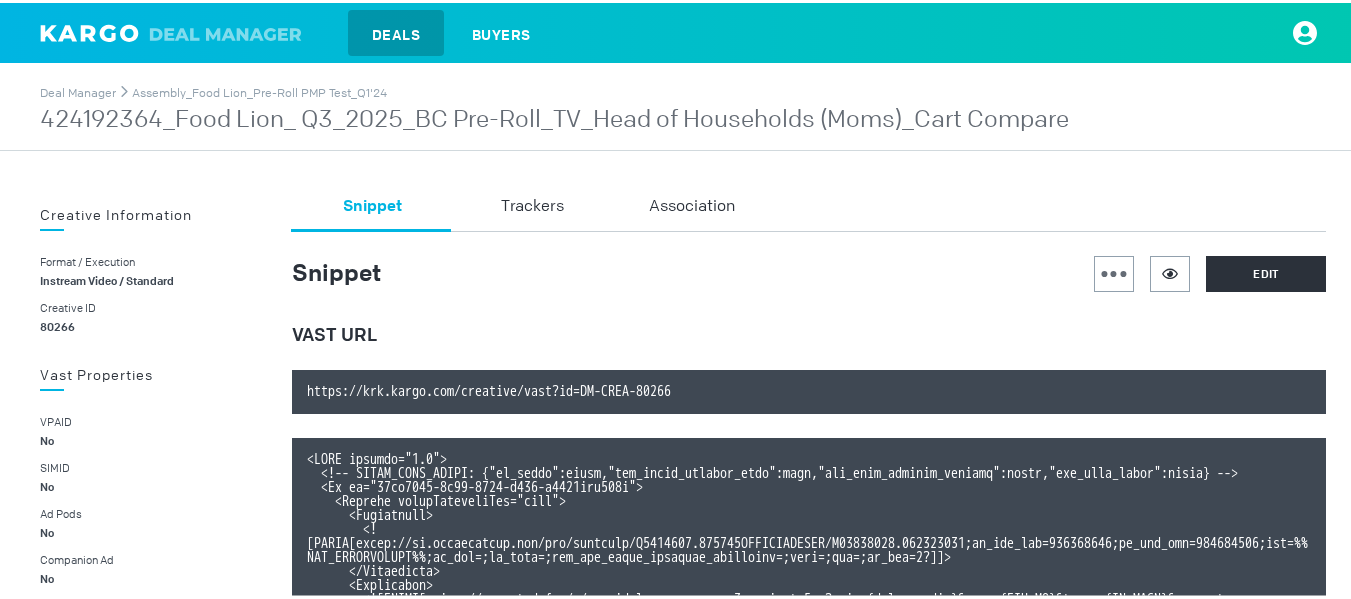 click on "424192364_Food Lion_ Q3_2025_BC Pre-Roll_TV_Head of Households (Moms)_Cart Compare" at bounding box center [554, 117] 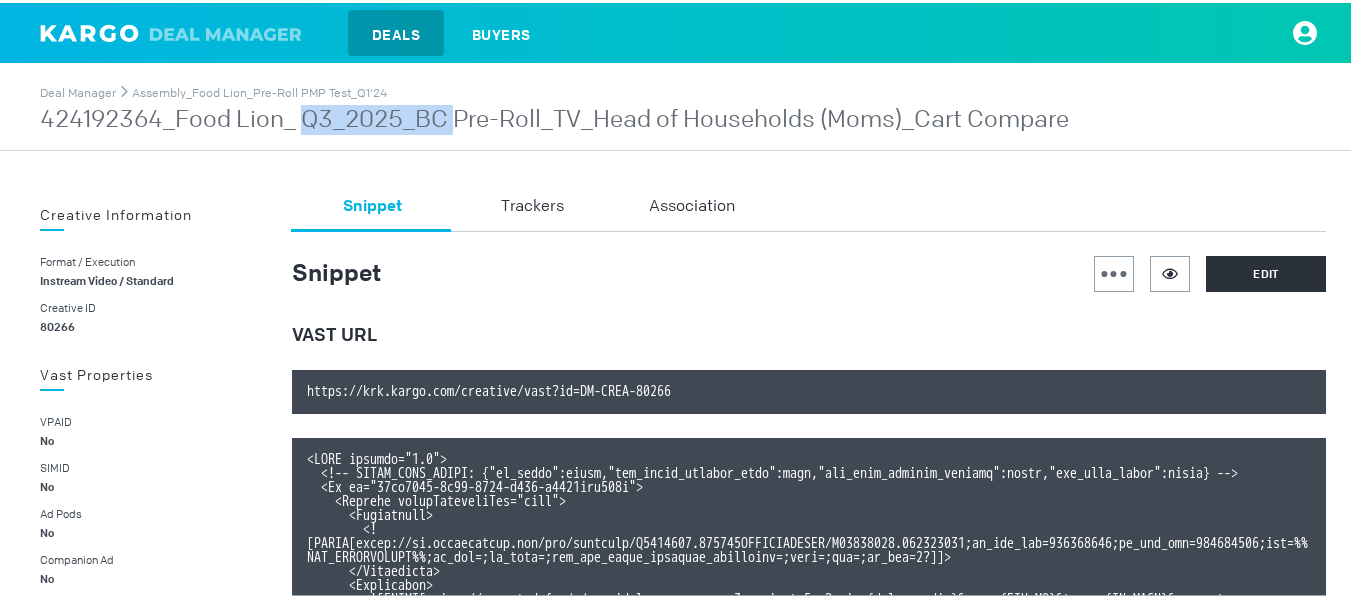 click on "424192364_Food Lion_ Q3_2025_BC Pre-Roll_TV_Head of Households (Moms)_Cart Compare" at bounding box center (554, 117) 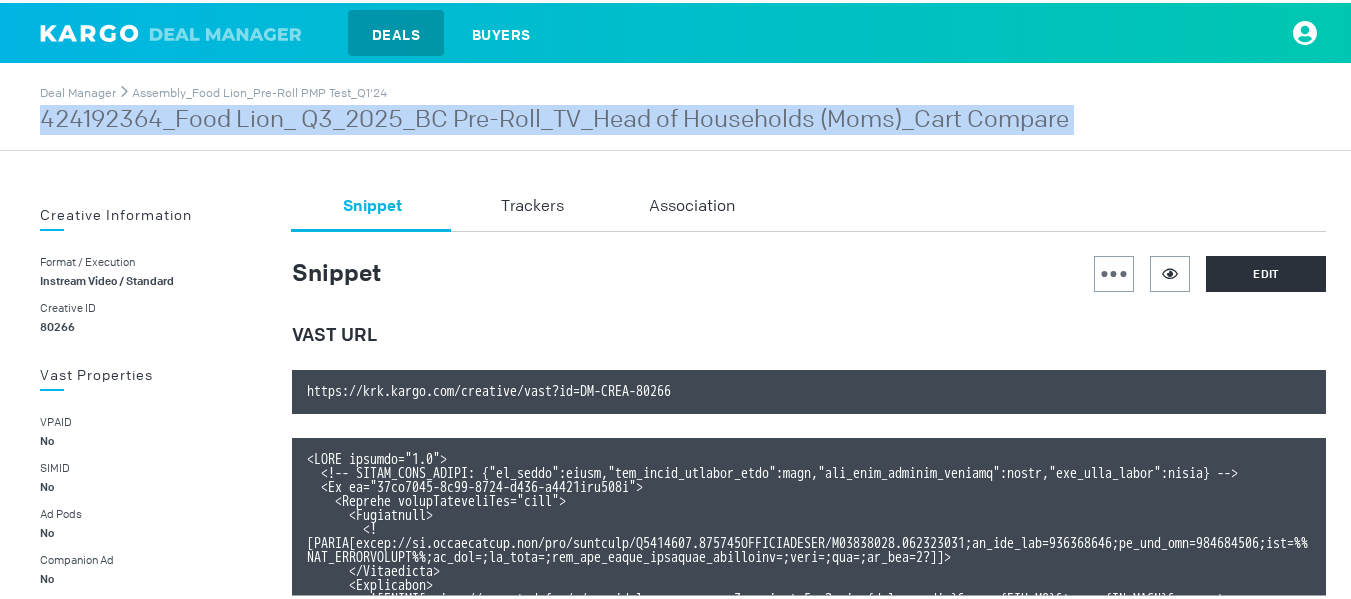 click on "424192364_Food Lion_ Q3_2025_BC Pre-Roll_TV_Head of Households (Moms)_Cart Compare" at bounding box center (554, 117) 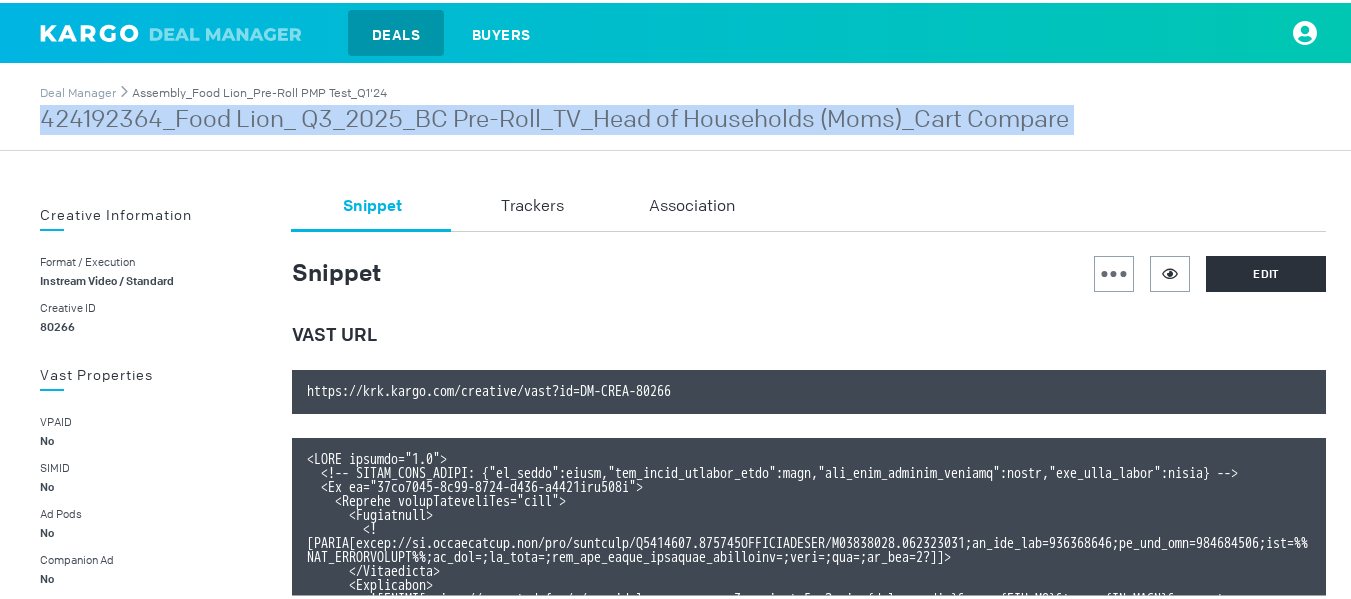click on "Assembly_Food Lion_Pre-Roll PMP Test_Q1'24" at bounding box center (259, 90) 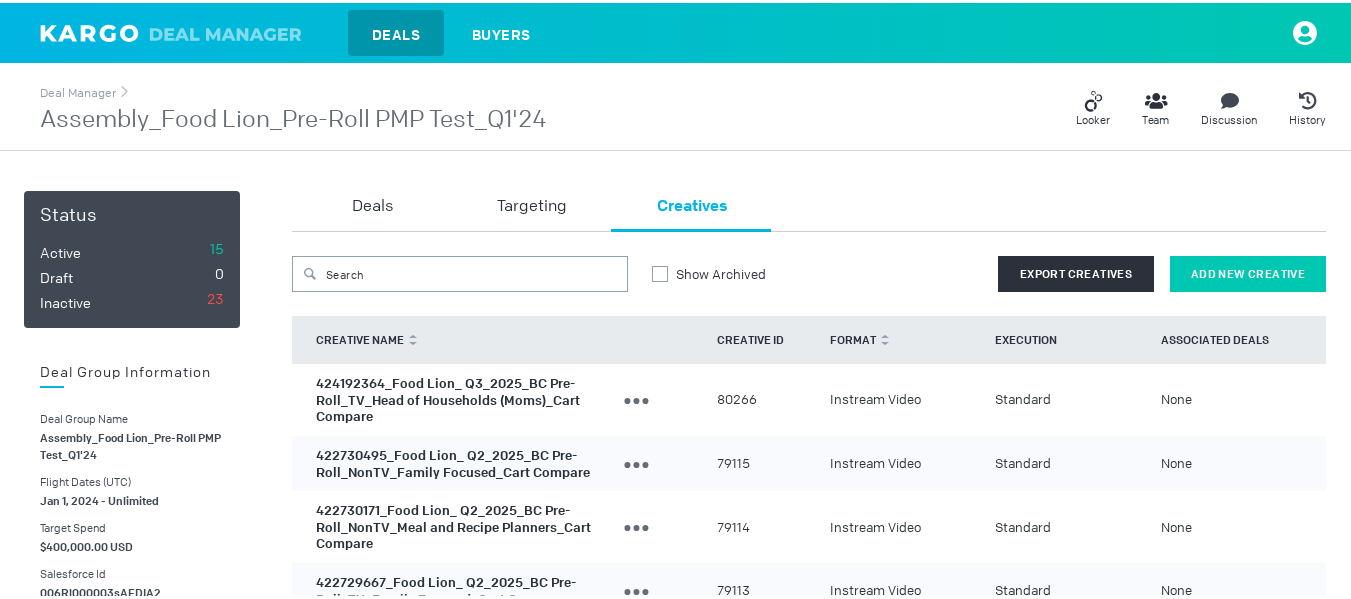 click on "Add New Creative" at bounding box center (1248, 271) 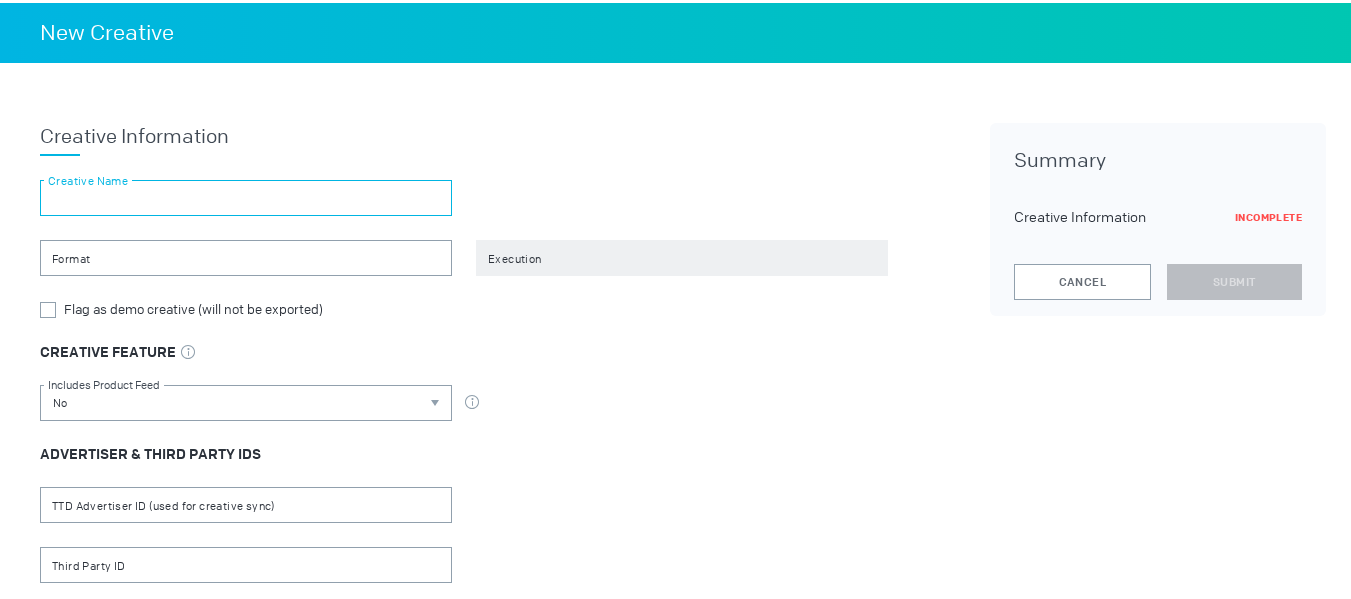 click at bounding box center (246, 195) 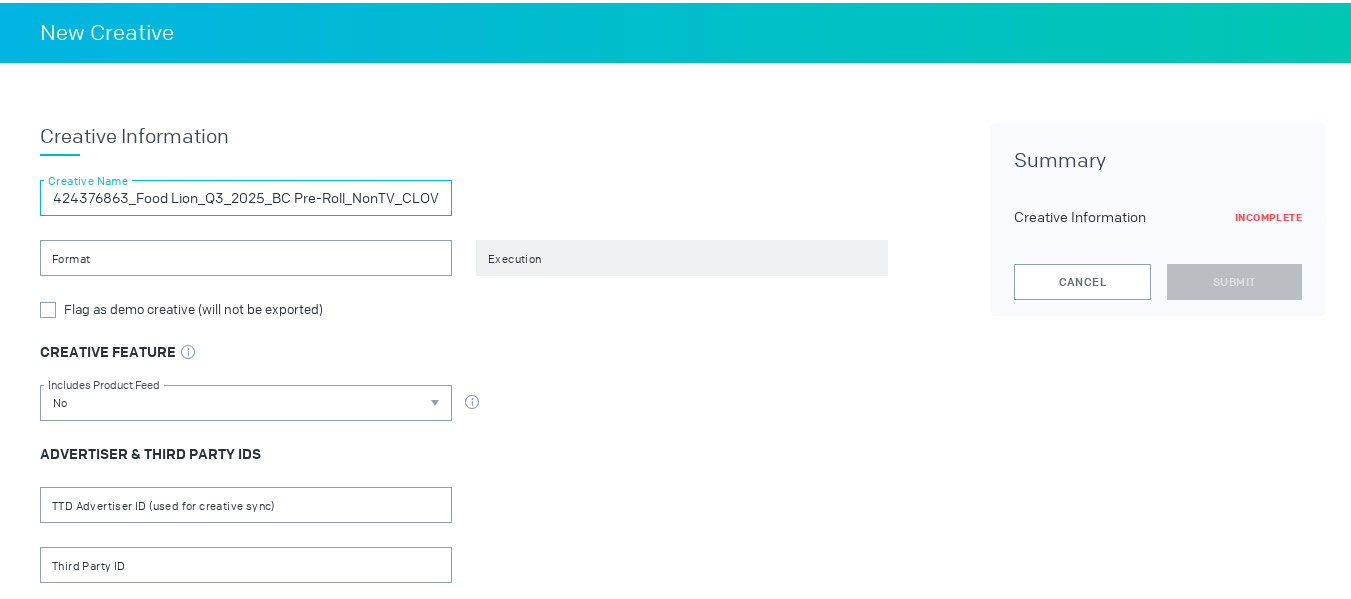 scroll, scrollTop: 0, scrollLeft: 56, axis: horizontal 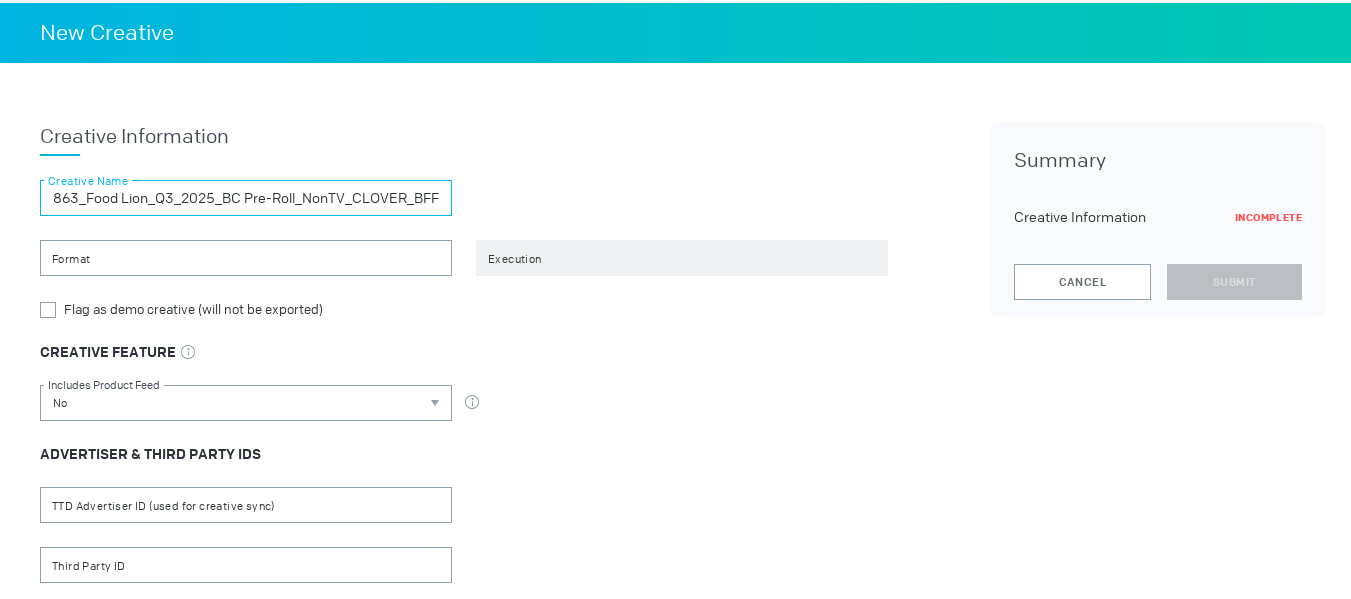 type on "424376863_Food Lion_Q3_2025_BC Pre-Roll_NonTV_CLOVER_BFF" 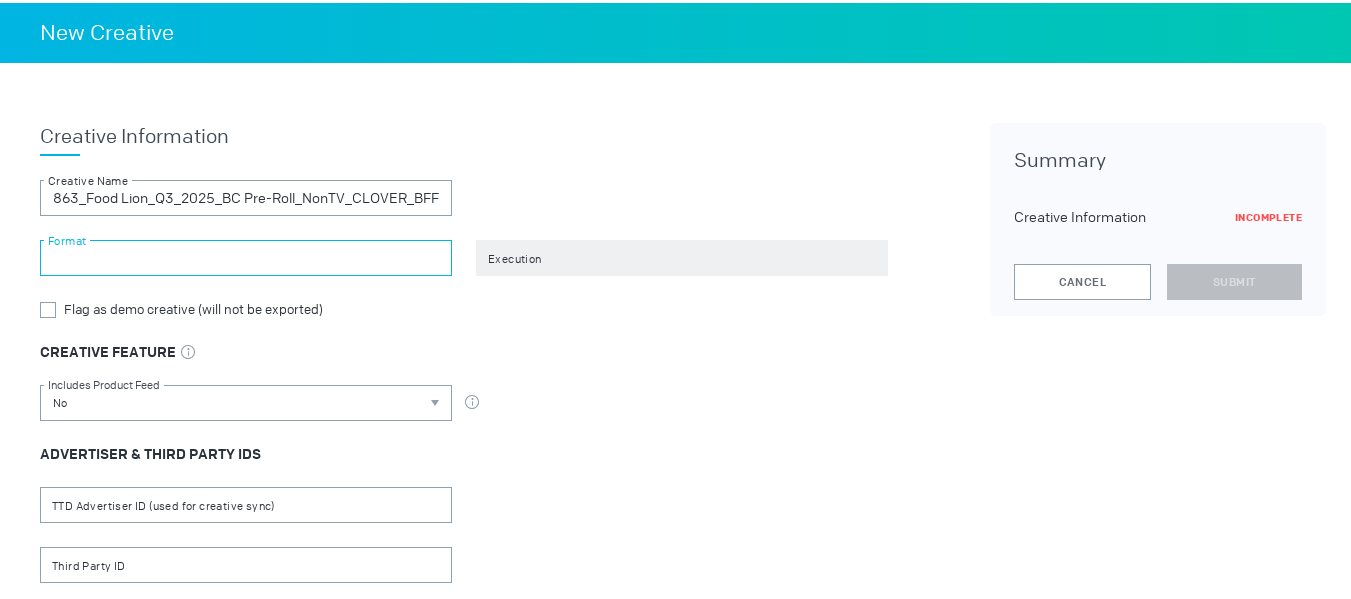 scroll, scrollTop: 0, scrollLeft: 0, axis: both 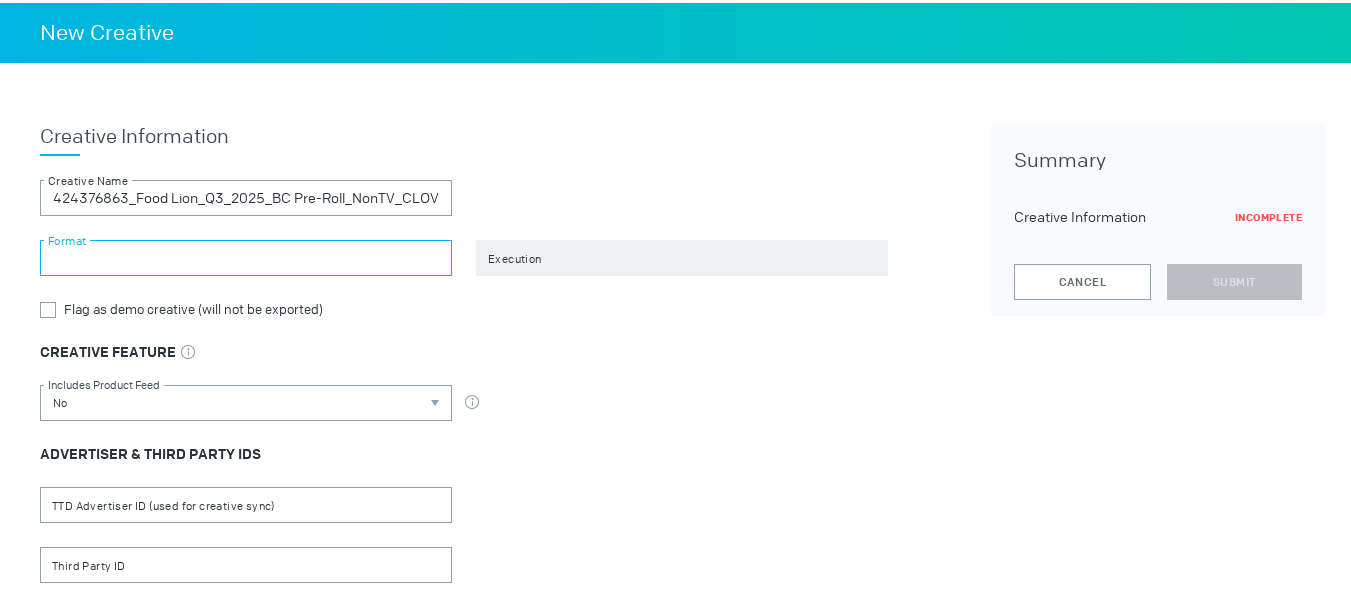 click at bounding box center [246, 255] 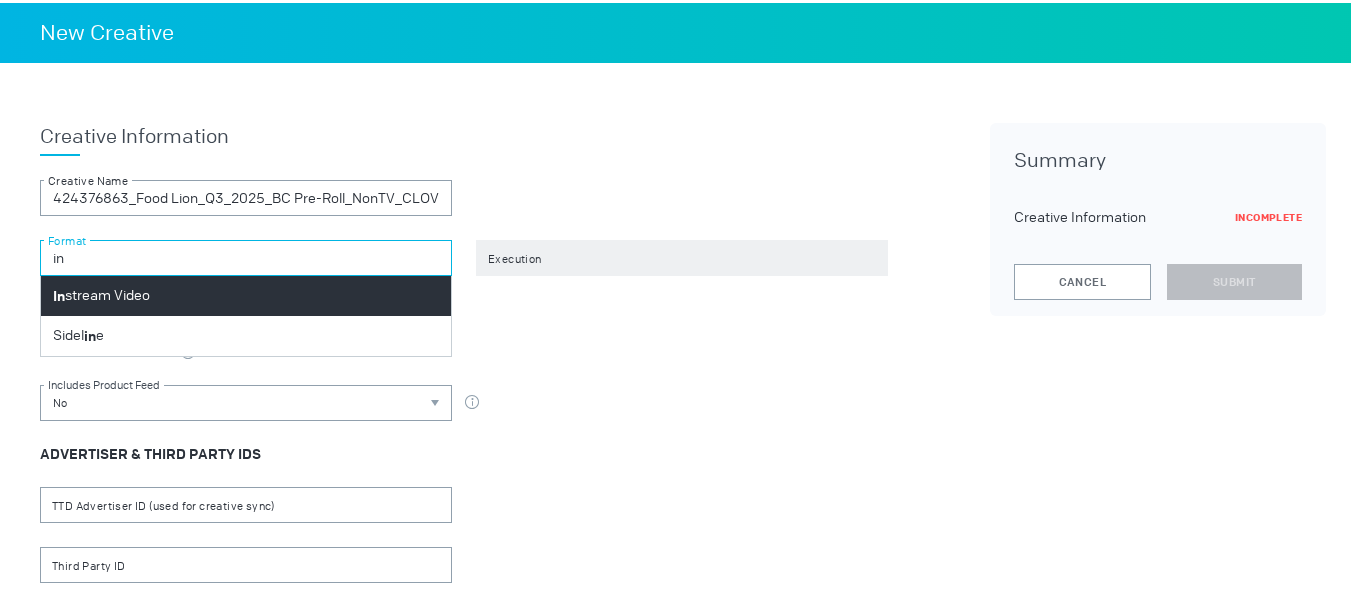 type on "in" 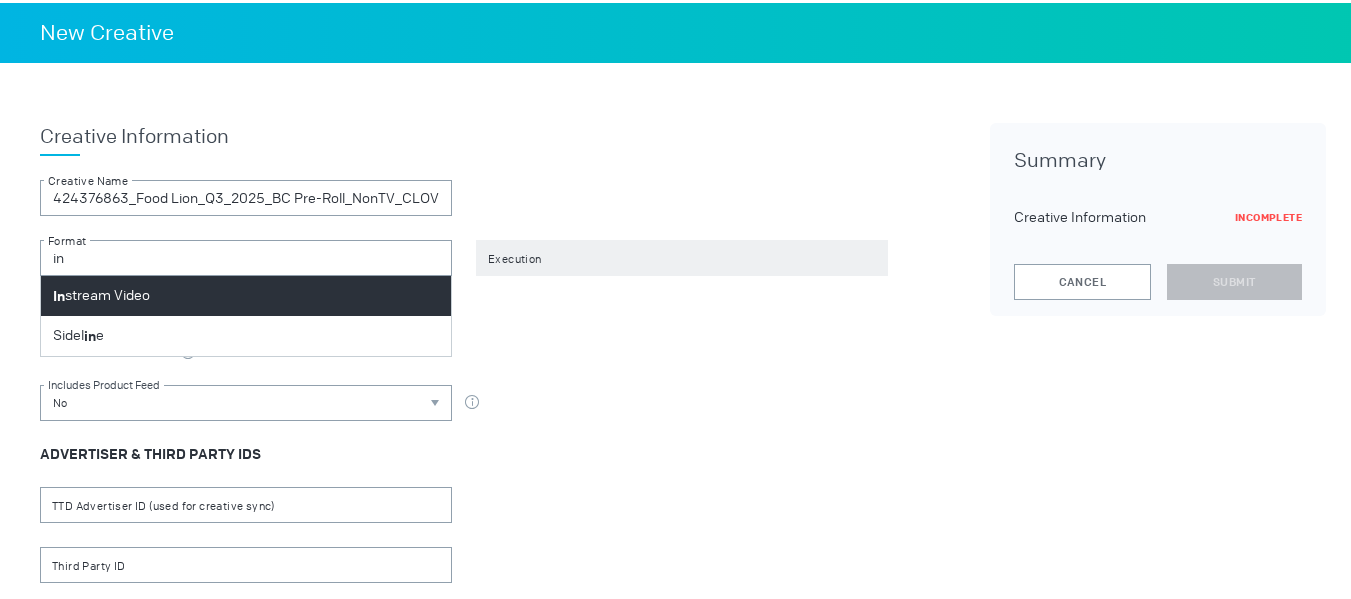 click on "In stream Video" at bounding box center (246, 293) 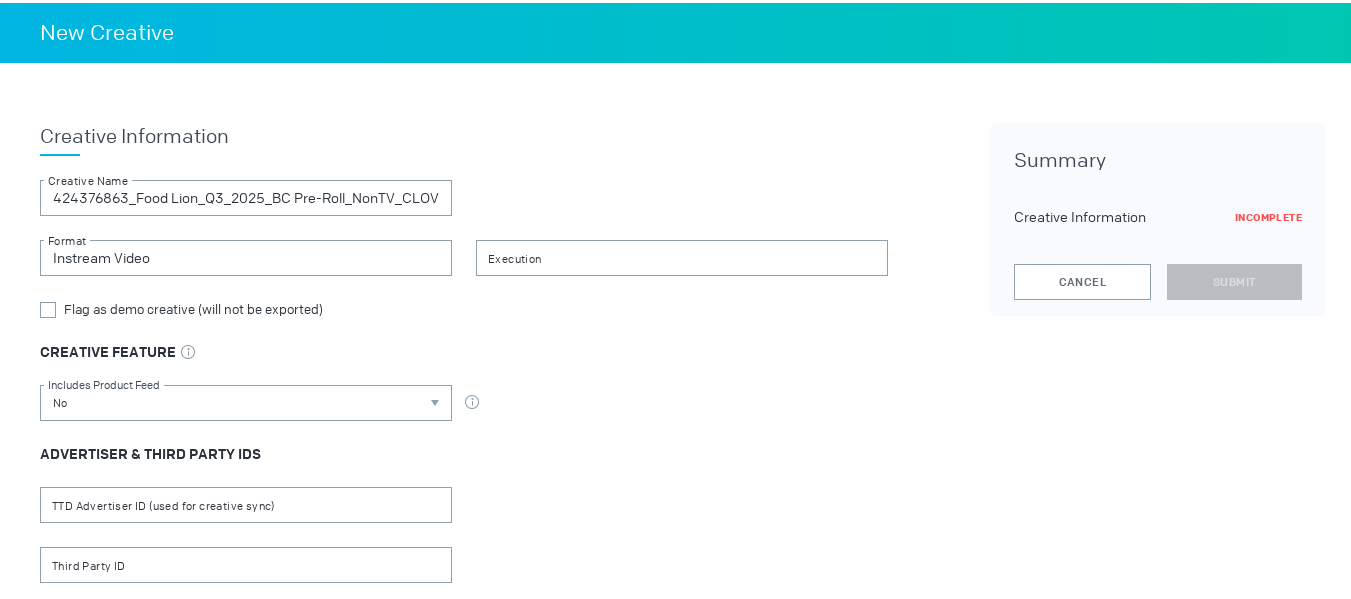 click on "Creative Information 424376863_Food Lion_Q3_2025_BC Pre-Roll_NonTV_CLOVER_BFF Creative Name Instream Video Format Execution Flag as demo creative (will not be exported) CREATIVE FEATURE Select all features applicable to your creative  No   Includes Product Feed  DPA & Digital Circulars, select true when the creative uses a product feed ADVERTISER & THIRD PARTY IDS TTD Advertiser ID (used for creative sync) Third Party ID" at bounding box center [464, 350] 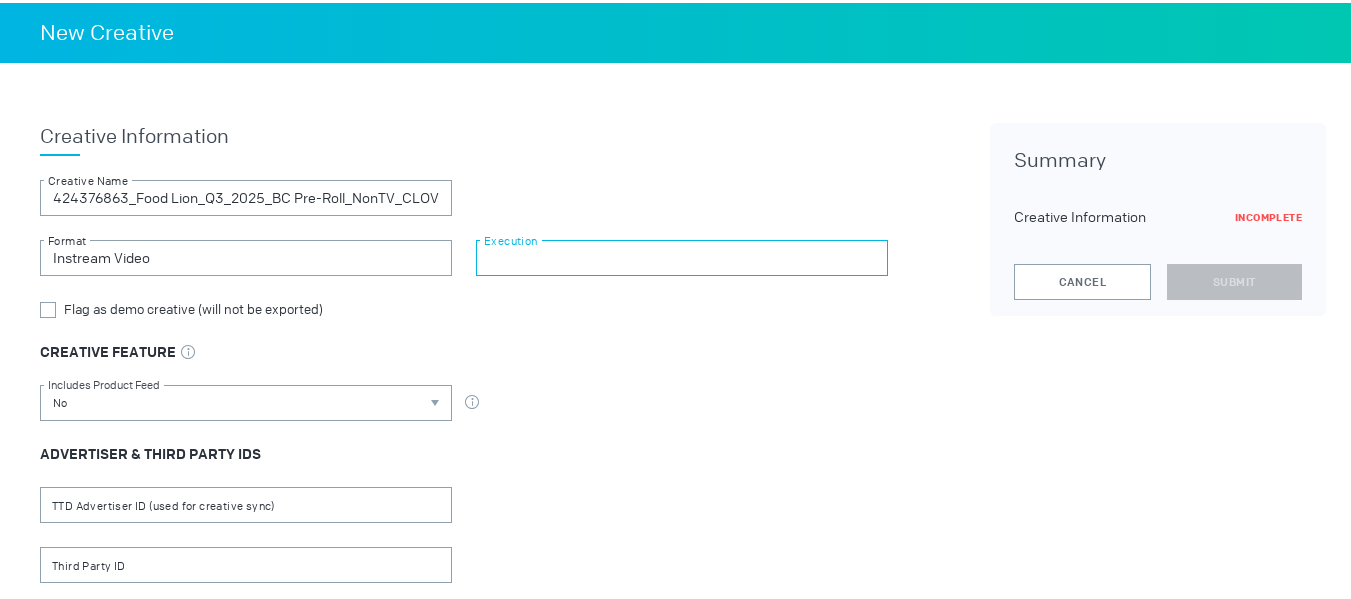 click at bounding box center (682, 255) 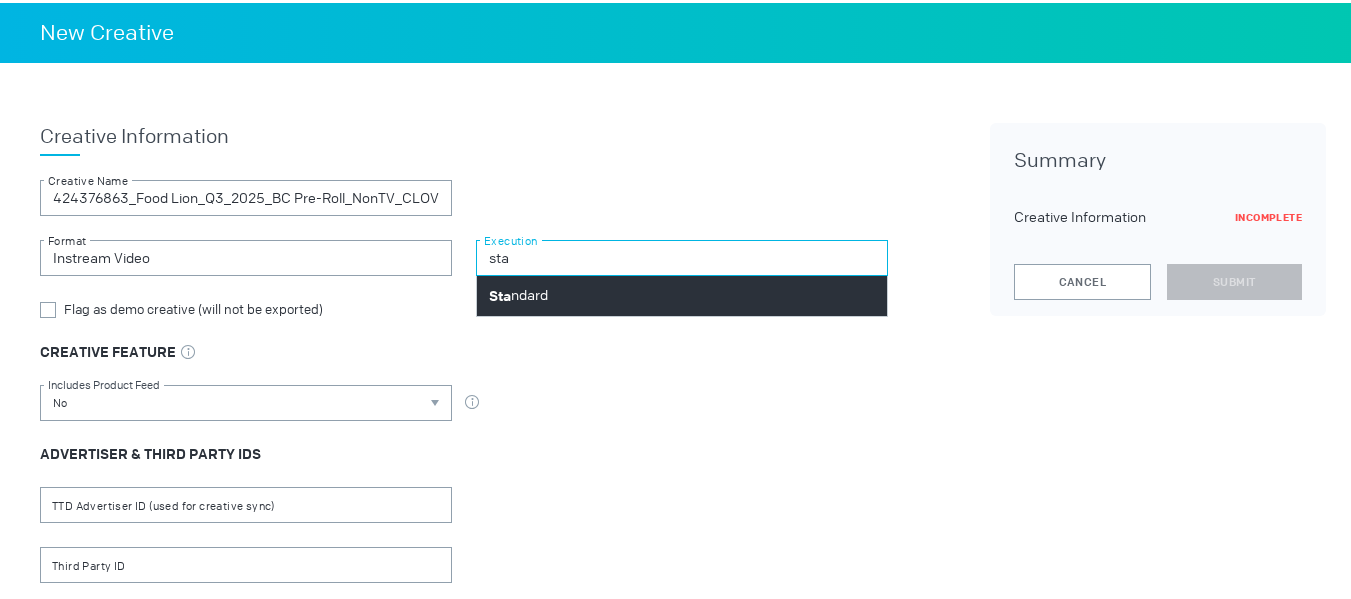 type on "sta" 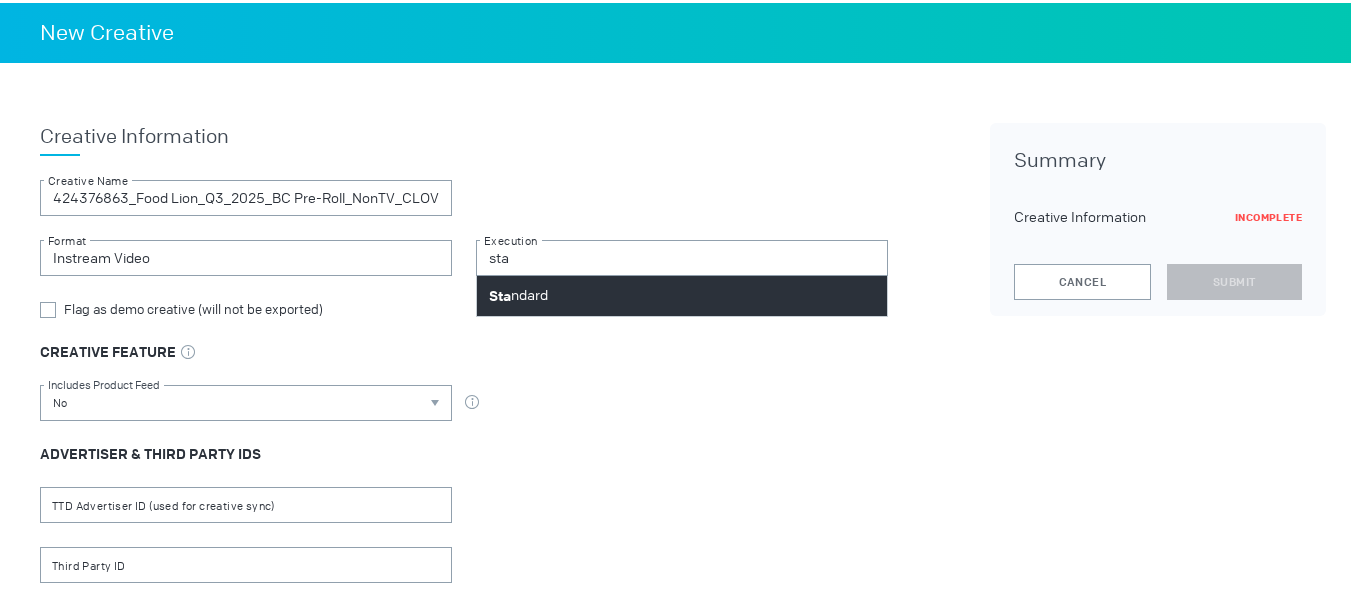 click on "Sta ndard" at bounding box center (682, 293) 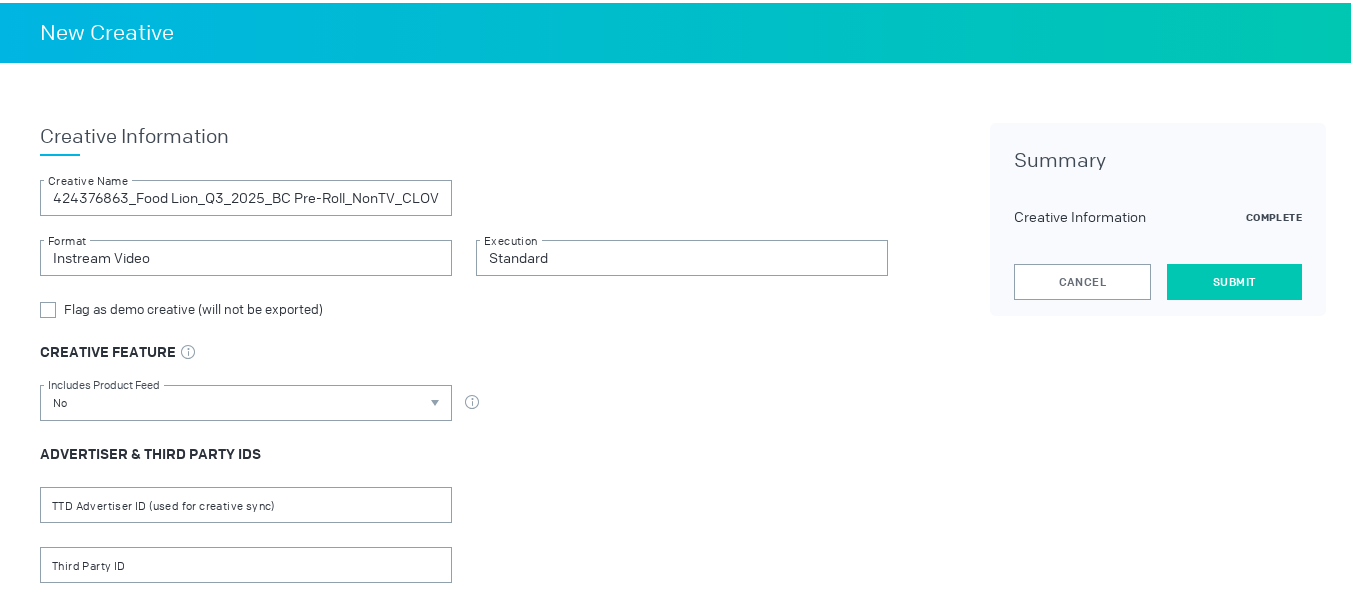click on "Submit" at bounding box center (1234, 279) 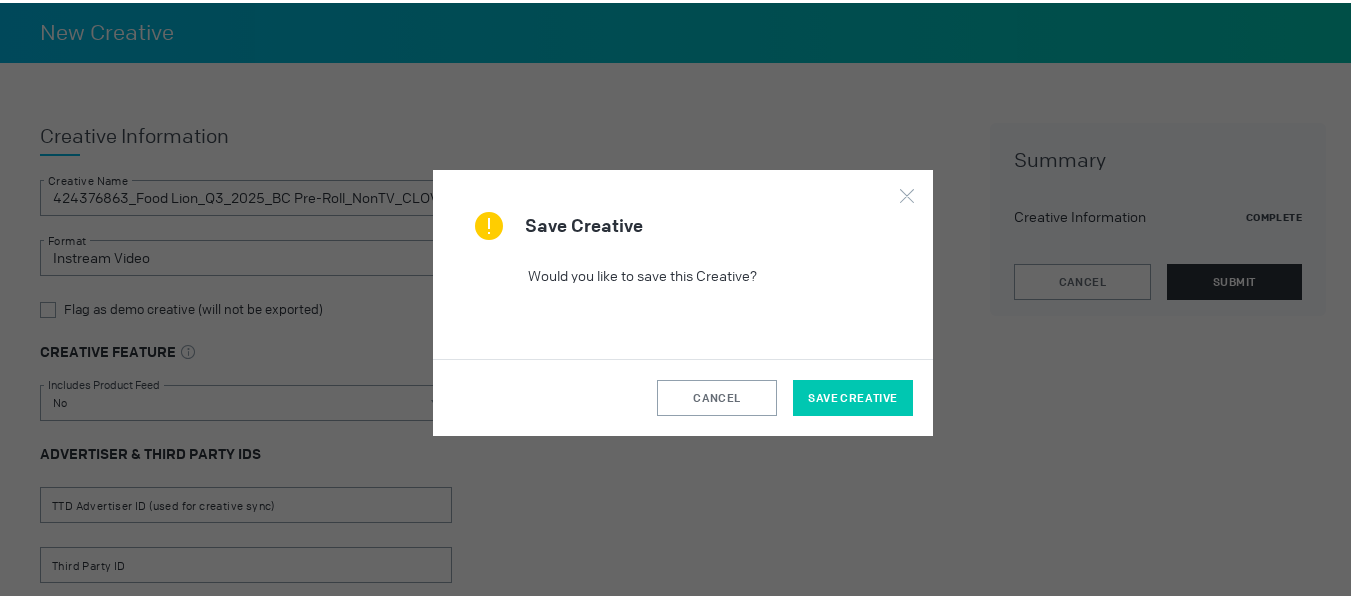 click on "Save Creative" at bounding box center [853, 395] 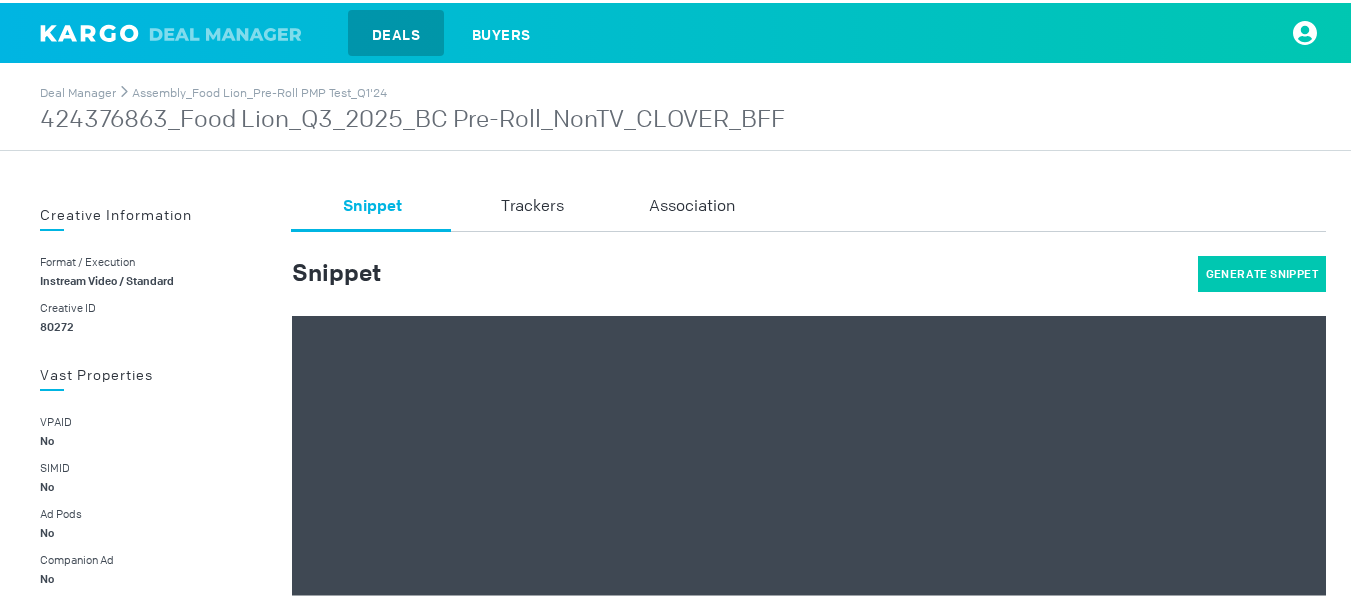 click on "Generate Snippet" at bounding box center [1262, 271] 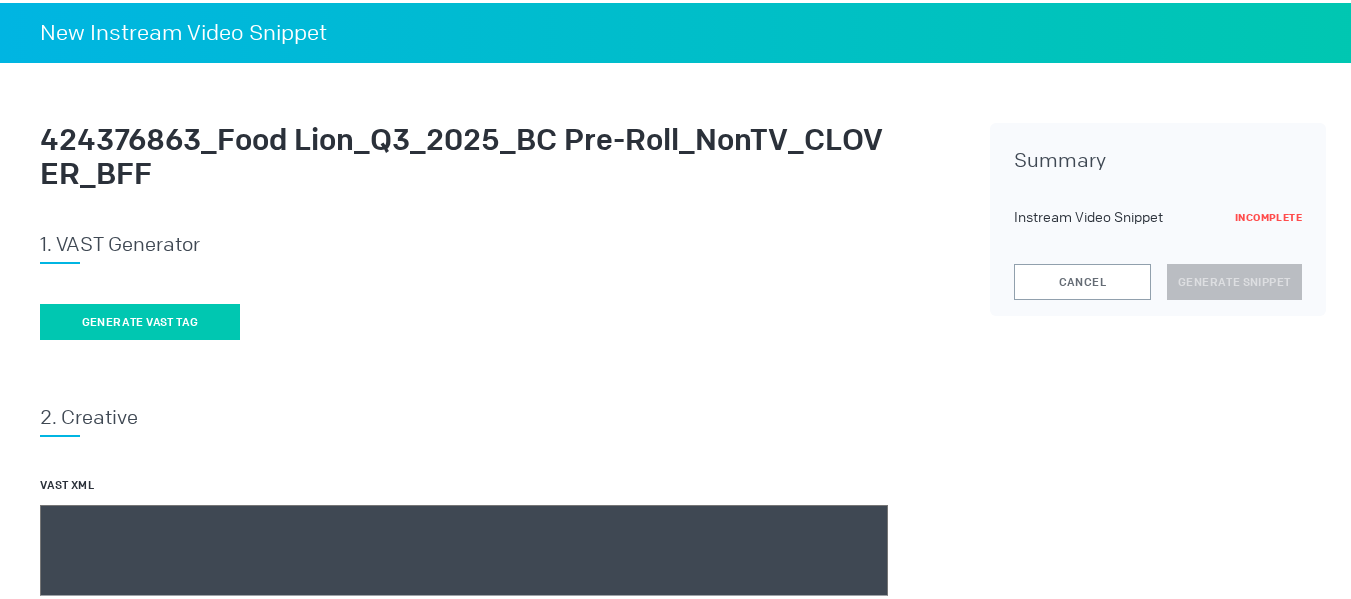 click on "Generate vast tag" at bounding box center [140, 319] 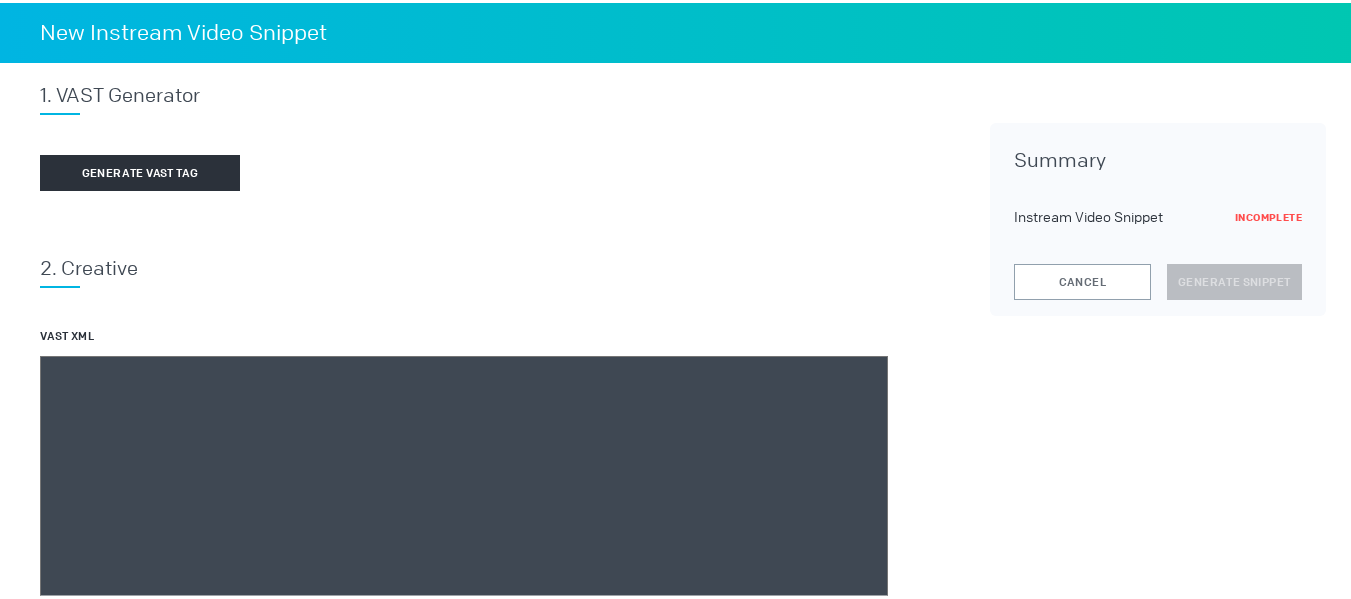 scroll, scrollTop: 300, scrollLeft: 0, axis: vertical 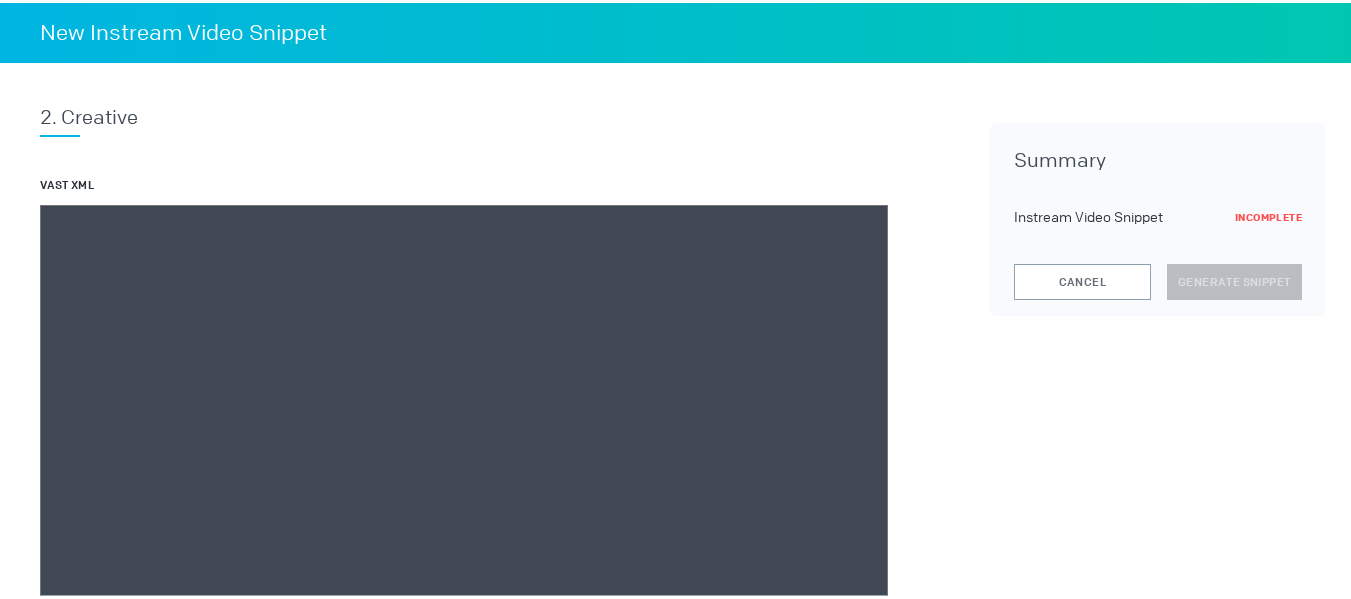 click at bounding box center (464, 482) 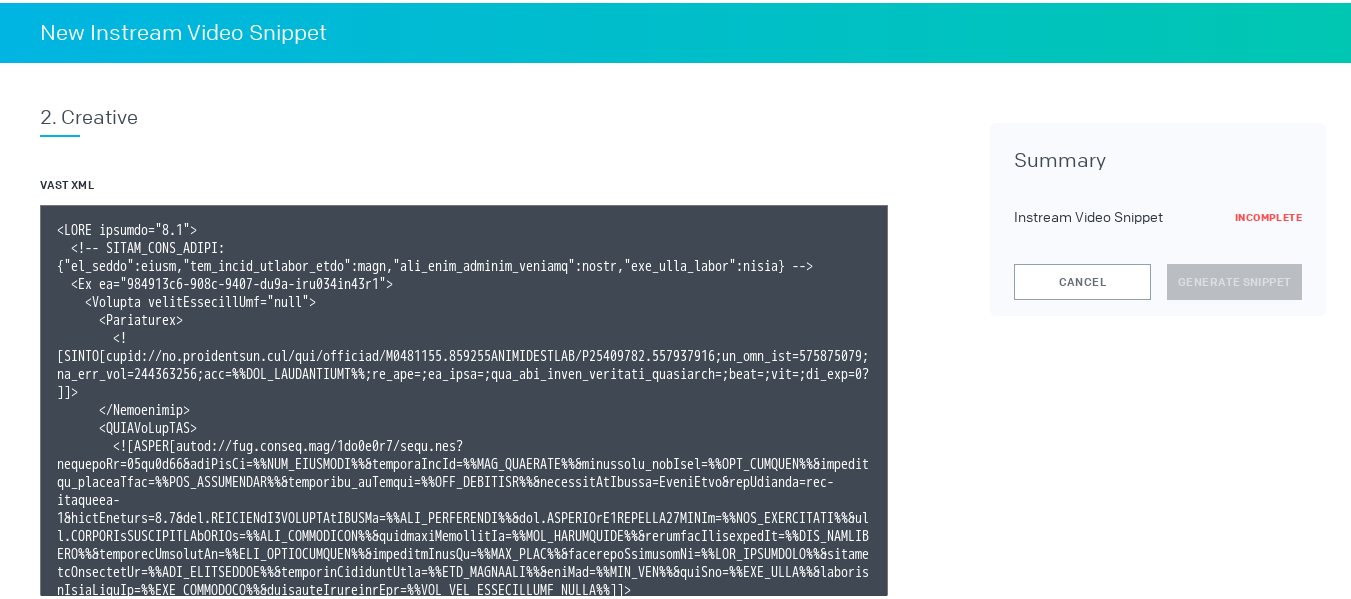 scroll, scrollTop: 238, scrollLeft: 0, axis: vertical 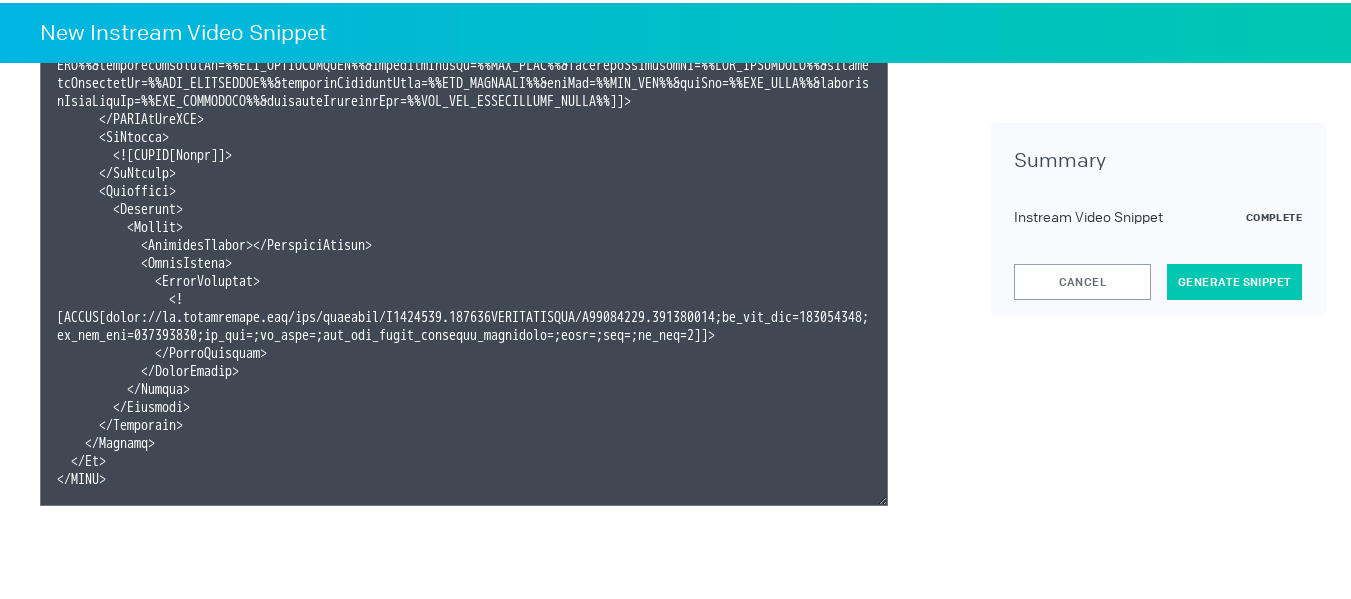 type on "<VAST version="3.0">
<!-- KARGO_VAST_PROPS: {"is_vpaid":false,"has_kargo_privacy_icon":true,"has_main_content_overlay":false,"has_vast_simid":false} -->
<Ad id="761634c0-486f-4288-aa0e-eee912bb73f1">
<Wrapper allowMultipleAds="true">
<Impression>
<![CDATA[https://ad.doubleclick.net/ddm/trackimp/N1493122.284566THETRADEDESK/B33828150.424376863;dc_trk_aid=617483371;dc_trk_cid=238246827;ord=%%TTD_CACHEBUSTER%%;dc_lat=;dc_rdid=;tag_for_child_directed_treatment=;tfua=;ltd=;dc_tdv=1?]]>
</Impression>
<VASTAdTagURI>
<![CDATA[https://ads.celtra.com/8ba6f3f2/vast.xml?accountId=13be8f66&iosAdvId=%%TTD_DEVICEID%%&androidAdvId=%%TTD_DEVICEID%%&tradedesk_zipCode=%%TTD_ZIPCODE%%&tradedesk_deviceType=%%TTD_DEVICETYPE%%&tradedesk_adFormat=%%TTD_ADFORMAT%%&externalAdServer=TradeDesk&tagVersion=url-standard-7&vastVersion=2.0&eas.JSVUVERfQ1JFQVRJVkVJRCUl=%%TTD_CREATIVEID%%&eas.JSVUVERfQ0FNUEFJR05JRCUl=%%TTD_CAMPAIGNID%%&eas.JSVUVERfREVWSUNFVFlQRSUl=%%TTD_DEVICETYPE%%&externalCreativeI..." 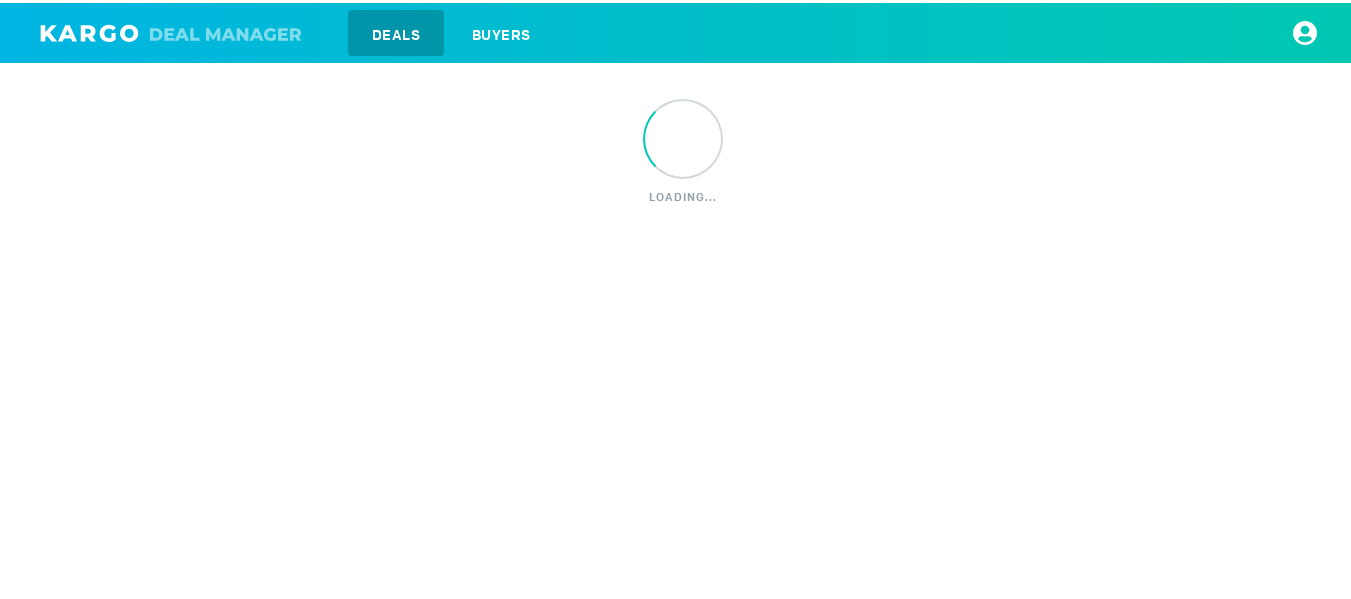 scroll, scrollTop: 0, scrollLeft: 0, axis: both 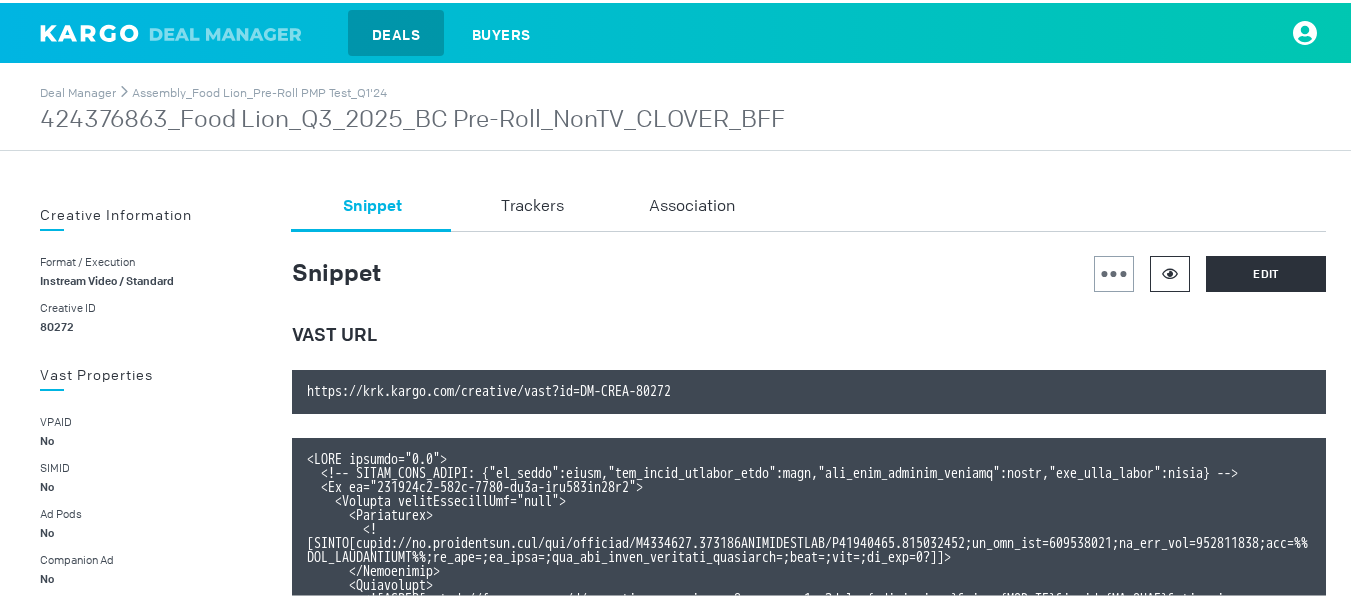 click at bounding box center (1170, 271) 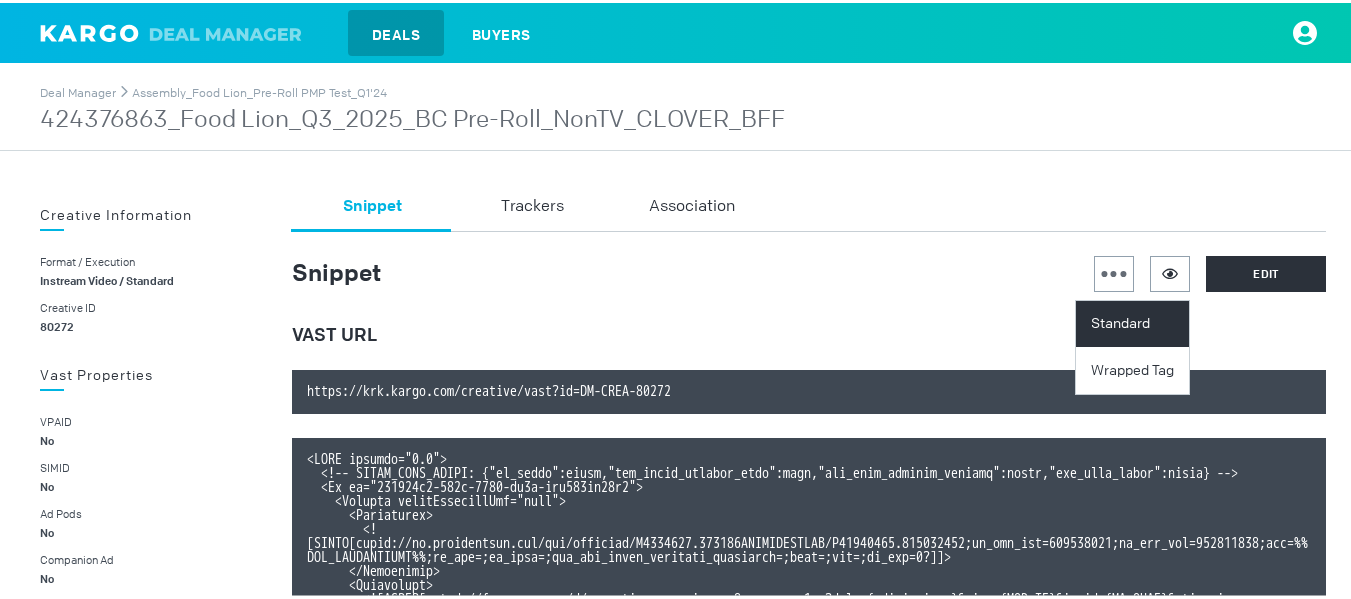 click on "Standard" at bounding box center [1135, 321] 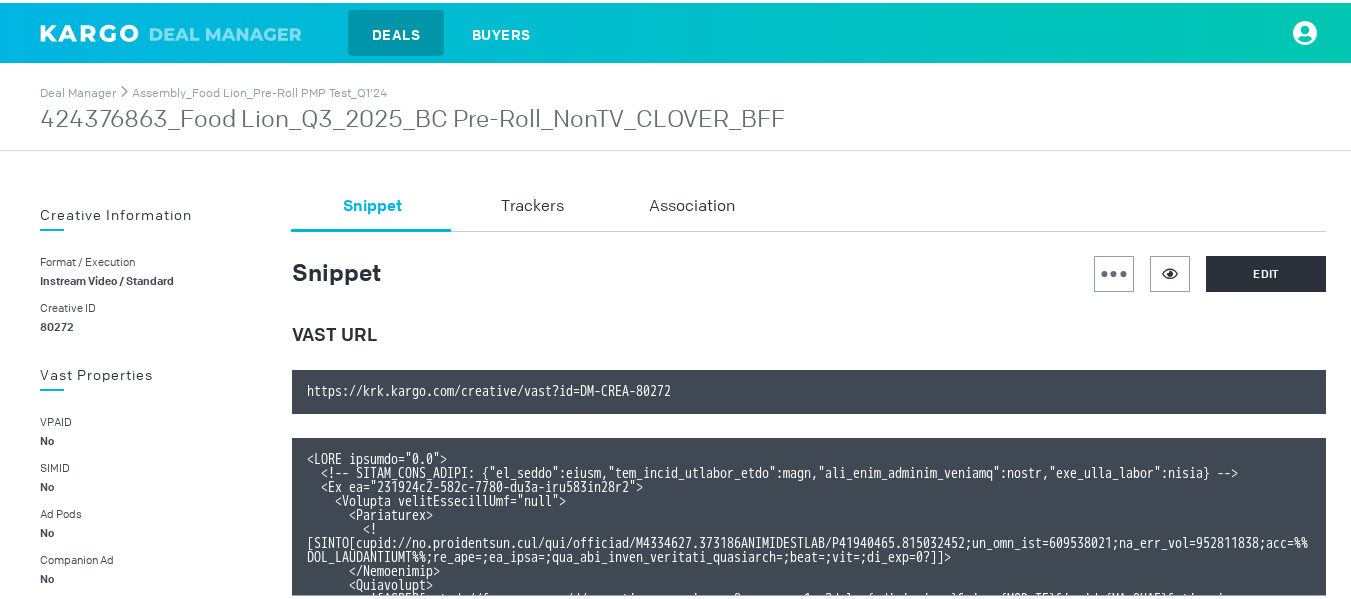 click on "424376863_Food Lion_Q3_2025_BC Pre-Roll_NonTV_CLOVER_BFF" at bounding box center [412, 117] 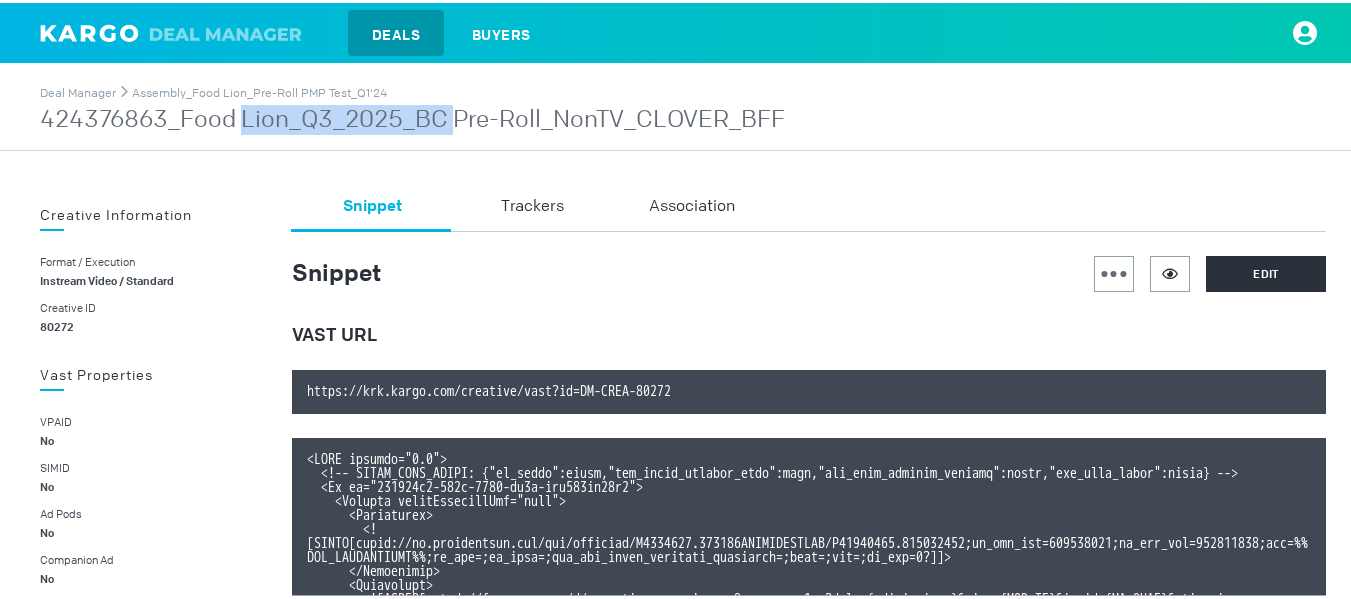 click on "424376863_Food Lion_Q3_2025_BC Pre-Roll_NonTV_CLOVER_BFF" at bounding box center (412, 117) 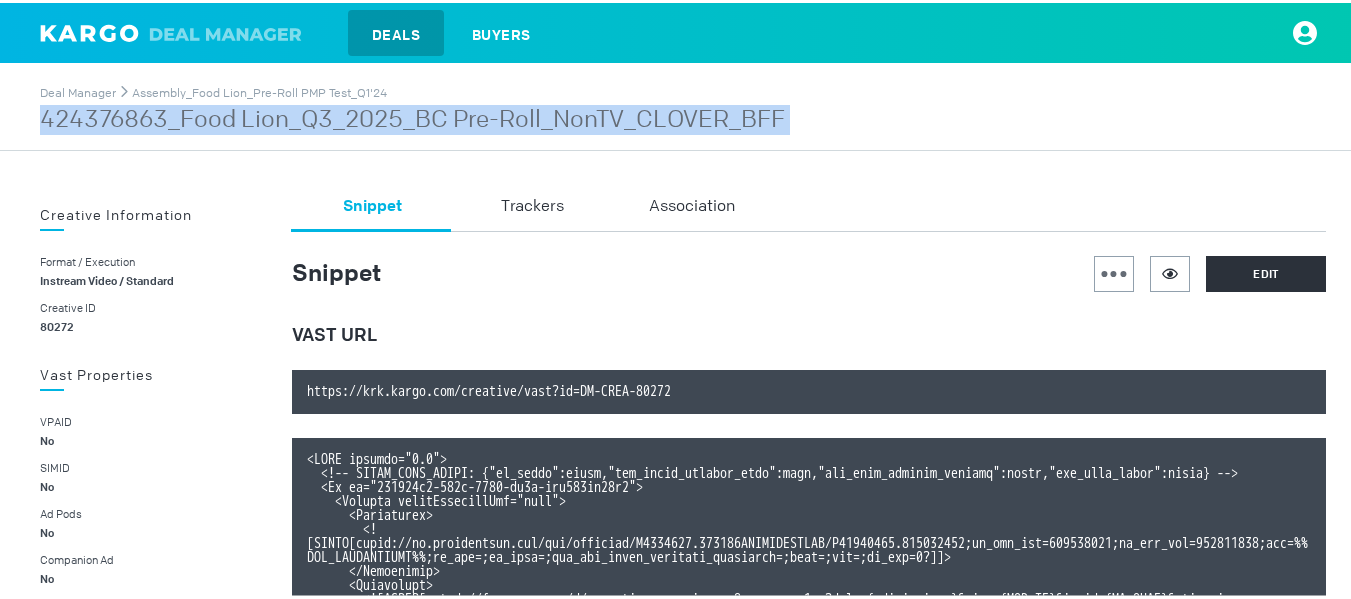 click on "424376863_Food Lion_Q3_2025_BC Pre-Roll_NonTV_CLOVER_BFF" at bounding box center (412, 117) 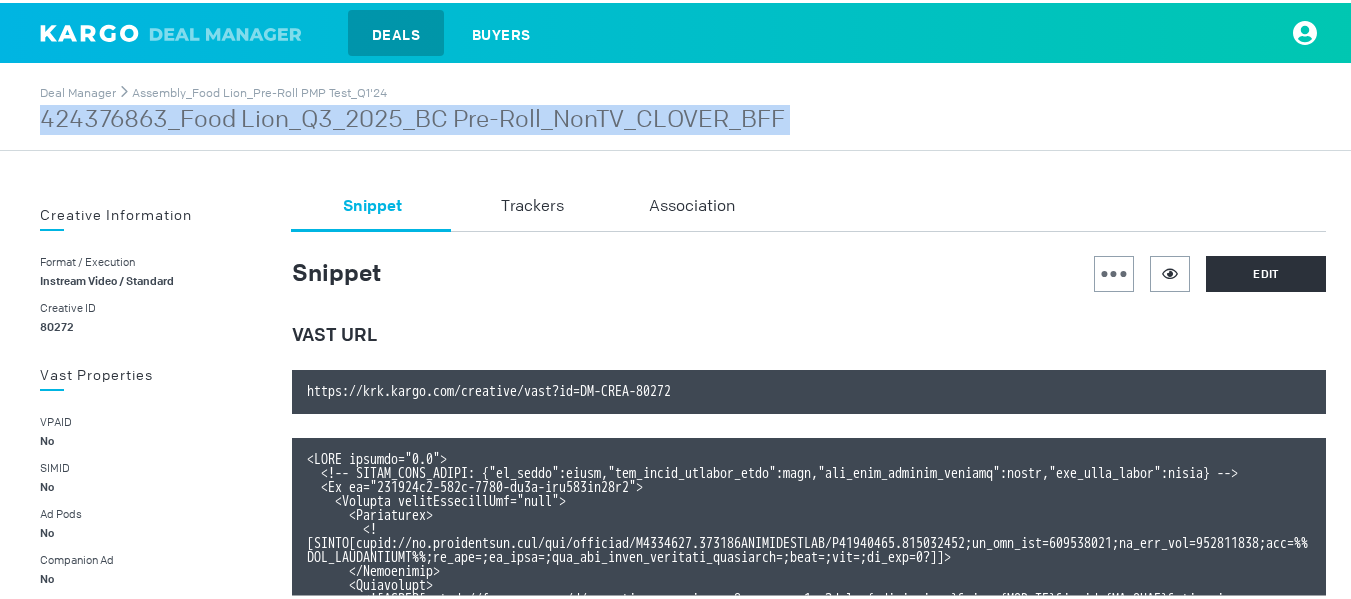 click on "424376863_Food Lion_Q3_2025_BC Pre-Roll_NonTV_CLOVER_BFF" at bounding box center [412, 117] 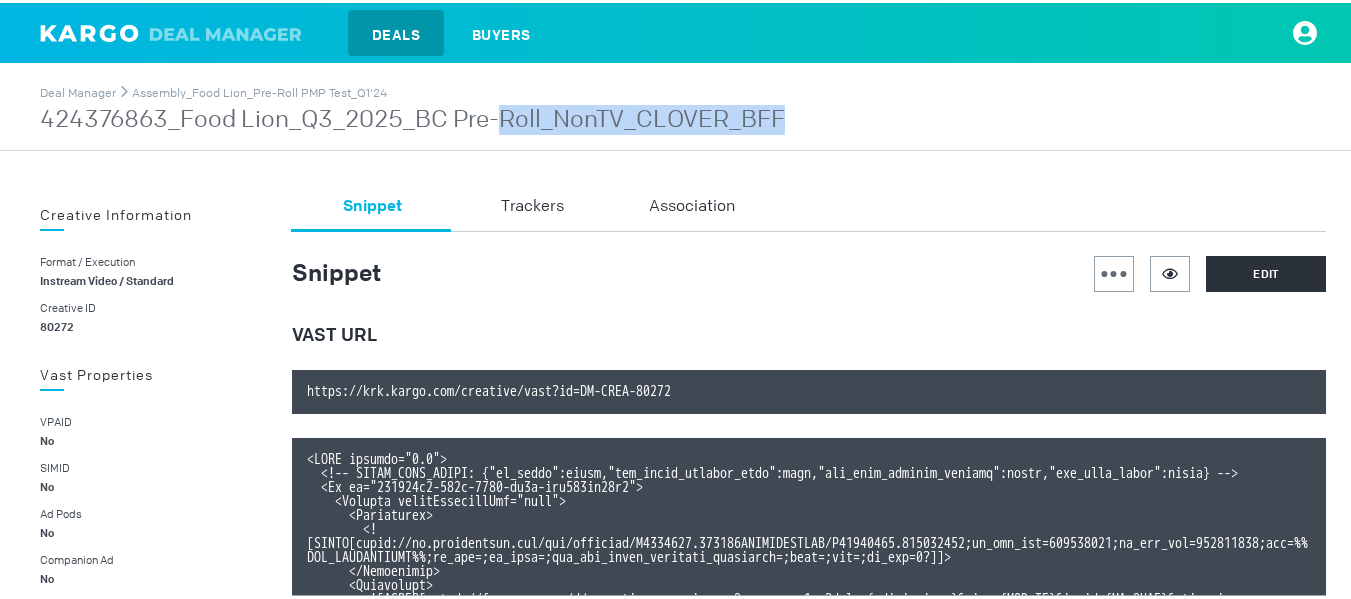click on "424376863_Food Lion_Q3_2025_BC Pre-Roll_NonTV_CLOVER_BFF" at bounding box center (412, 117) 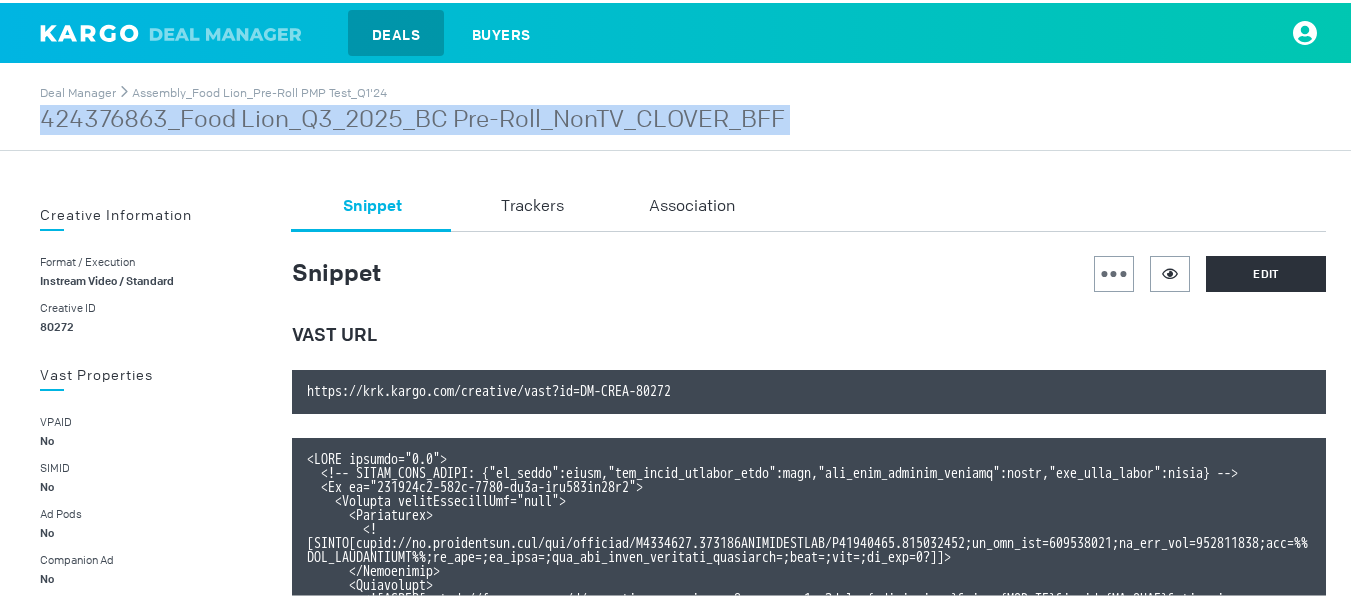 click on "424376863_Food Lion_Q3_2025_BC Pre-Roll_NonTV_CLOVER_BFF" at bounding box center [412, 117] 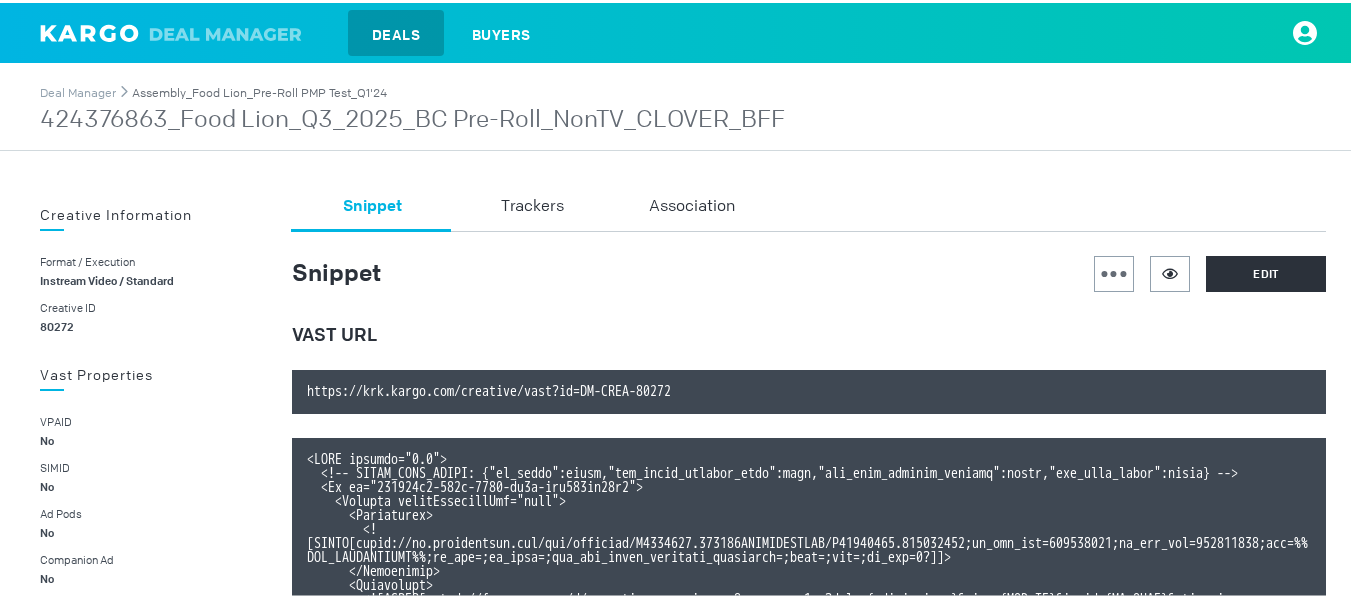 click on "Assembly_Food Lion_Pre-Roll PMP Test_Q1'24" at bounding box center (259, 90) 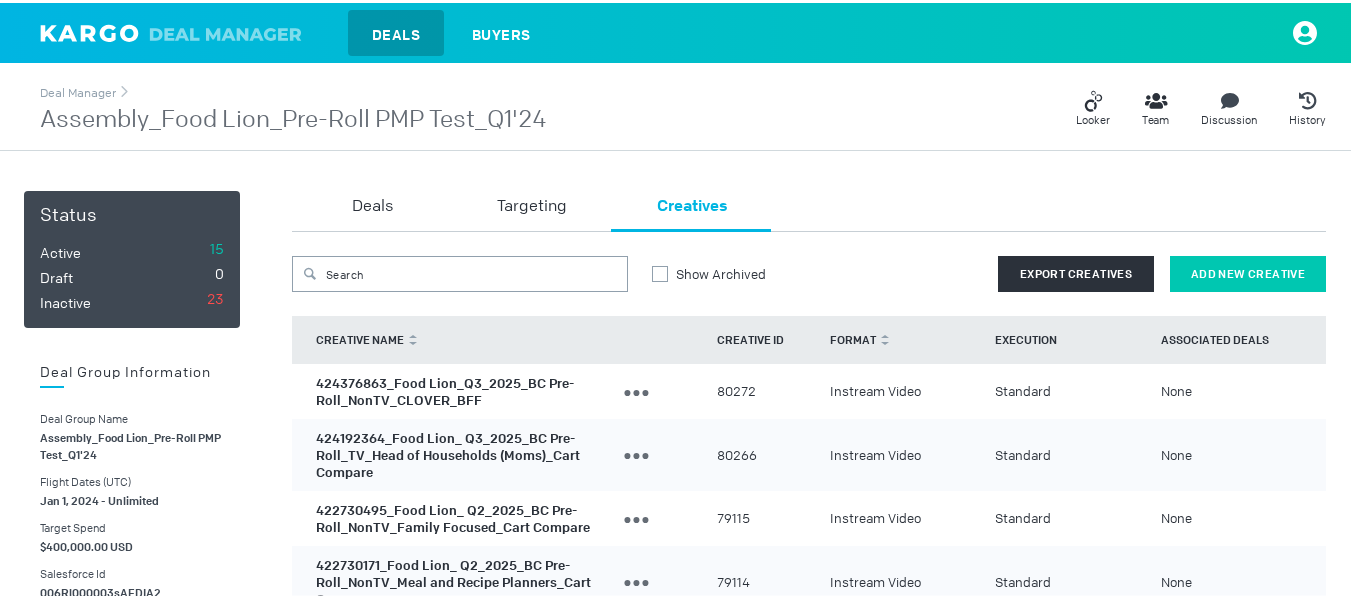 click on "Add New Creative" at bounding box center [1248, 271] 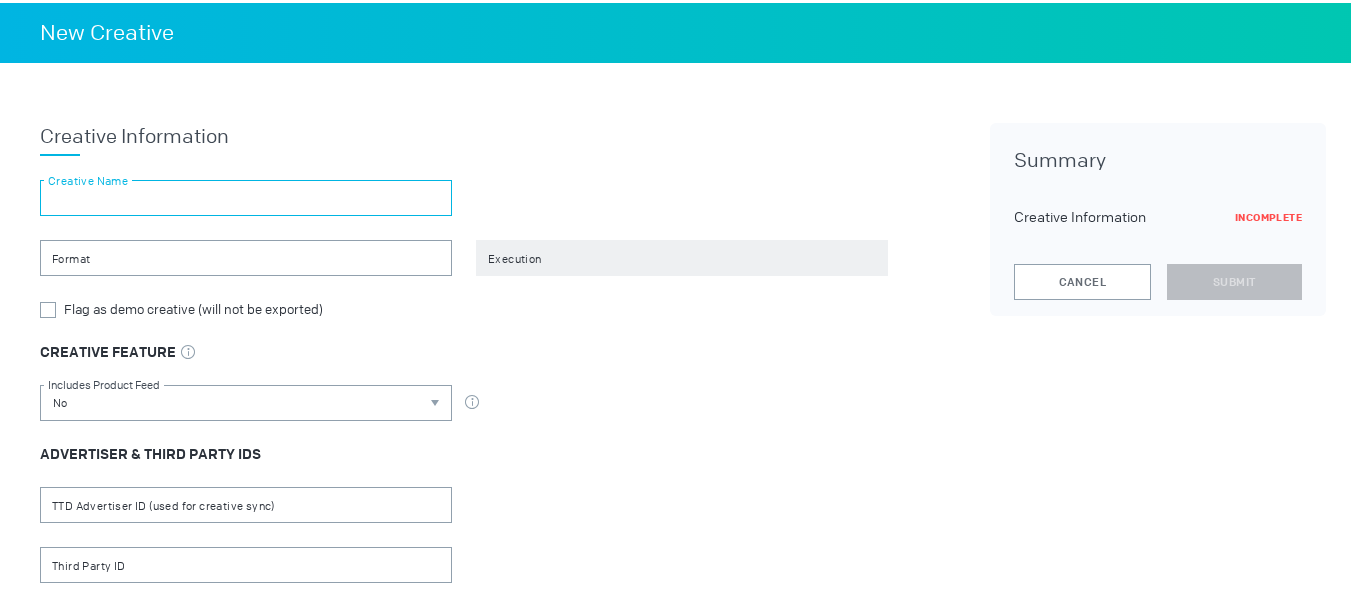 click at bounding box center [246, 195] 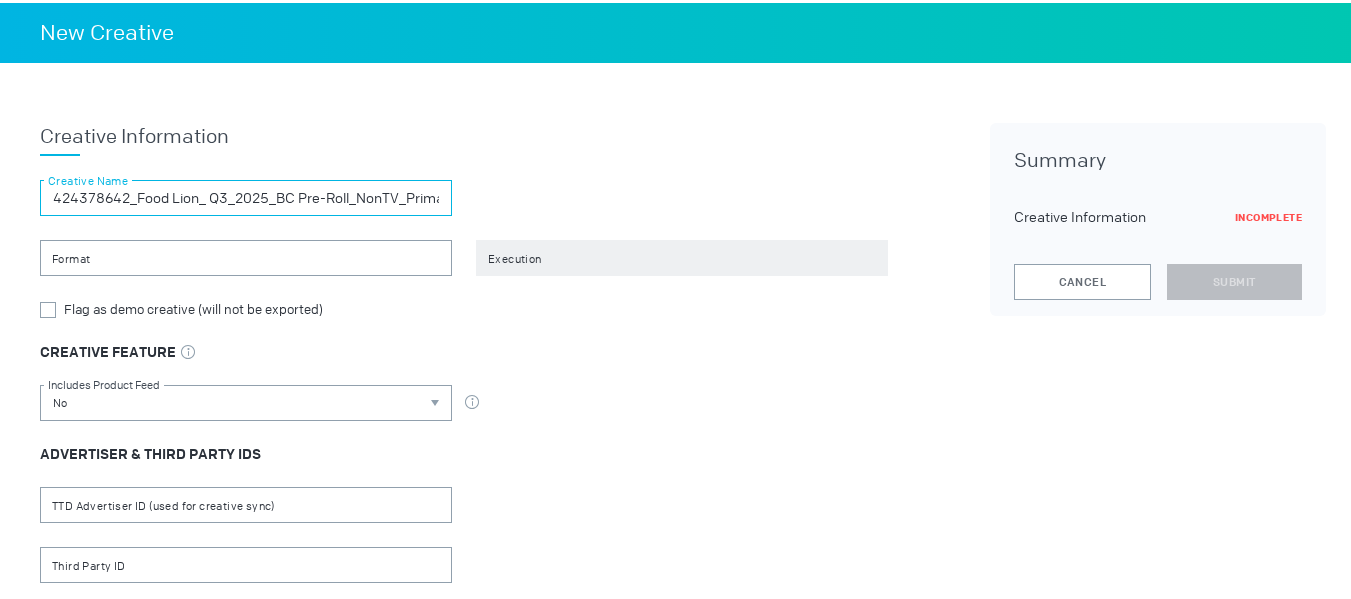 scroll, scrollTop: 0, scrollLeft: 233, axis: horizontal 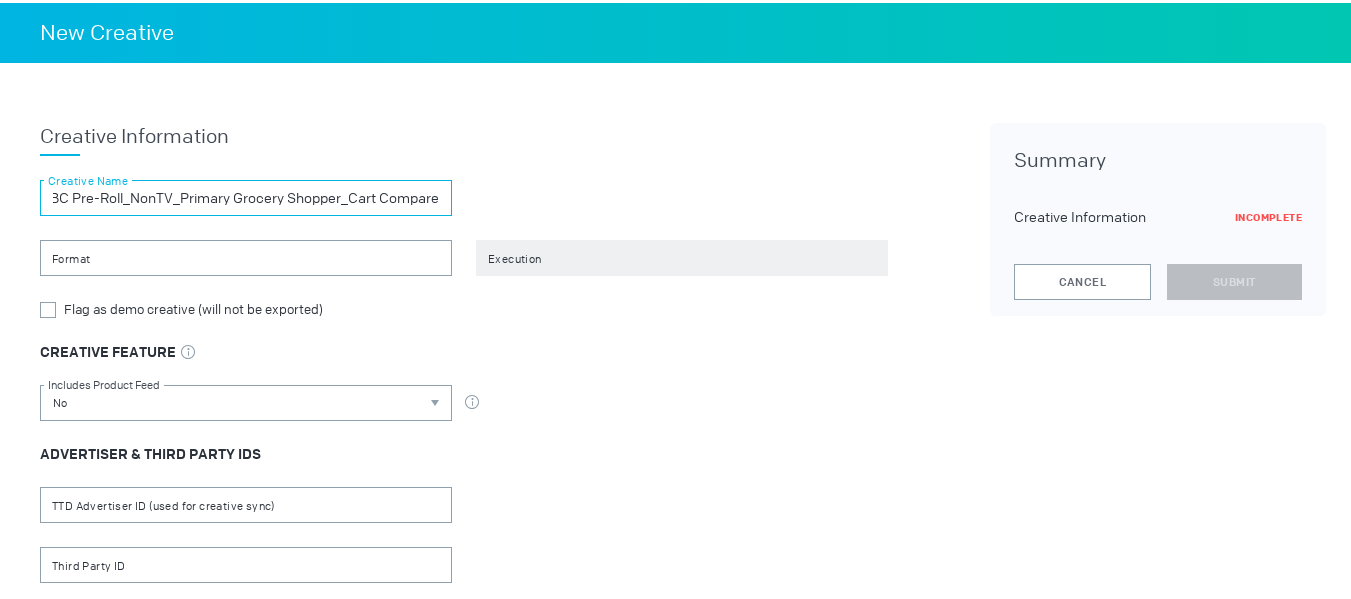 type on "424378642_Food Lion_ Q3_2025_BC Pre-Roll_NonTV_Primary Grocery Shopper_Cart Compare" 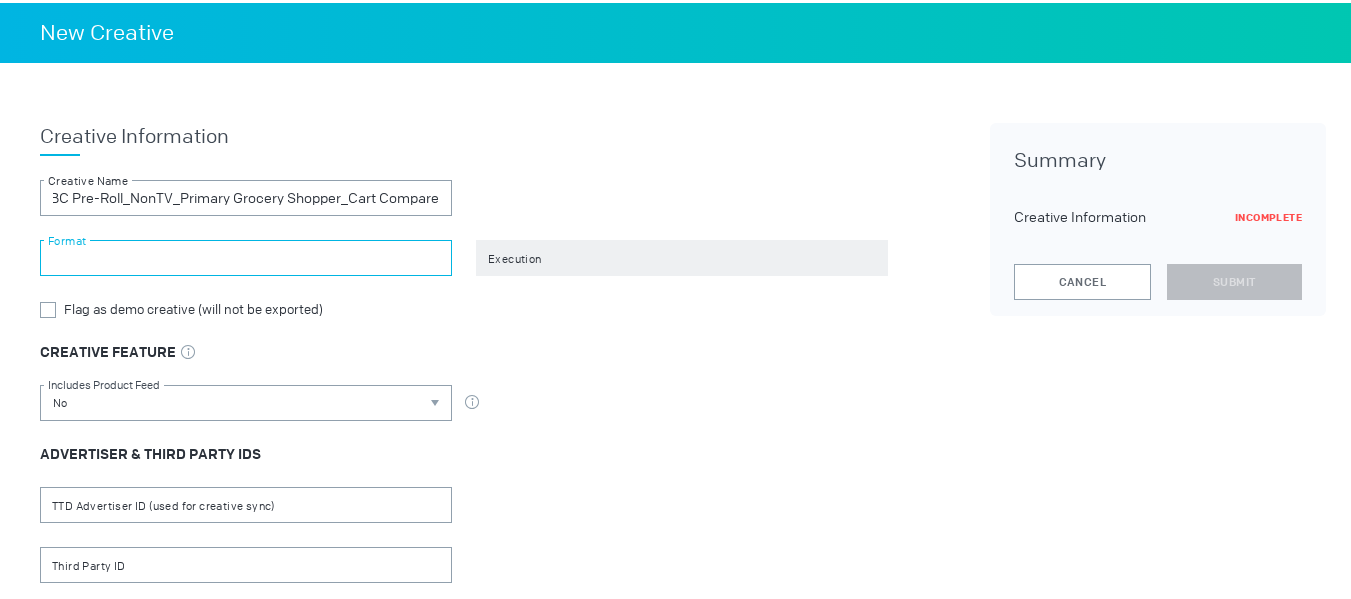 click at bounding box center [246, 255] 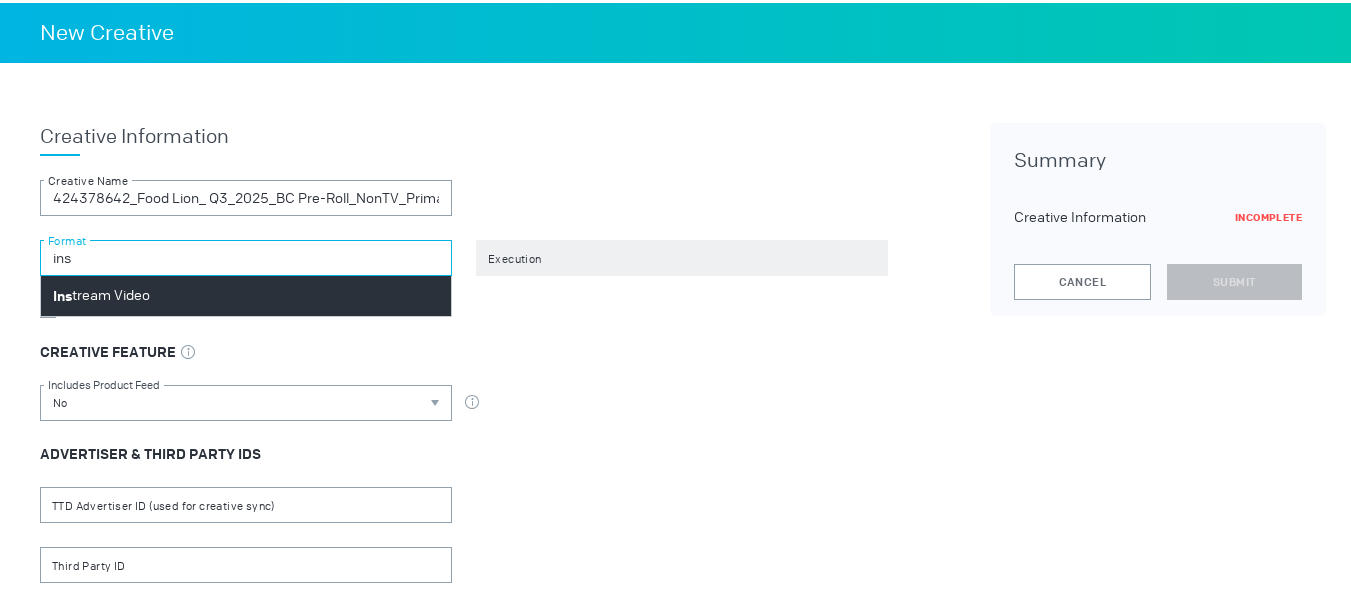 type on "ins" 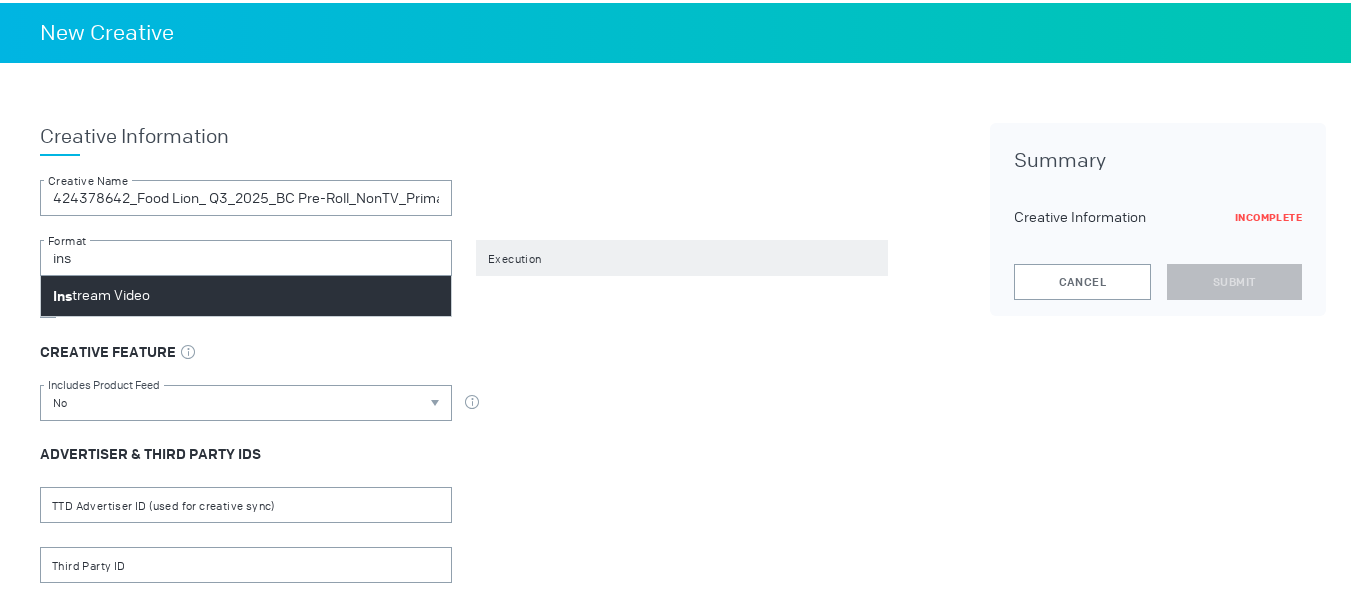 click on "Ins tream Video" at bounding box center (246, 293) 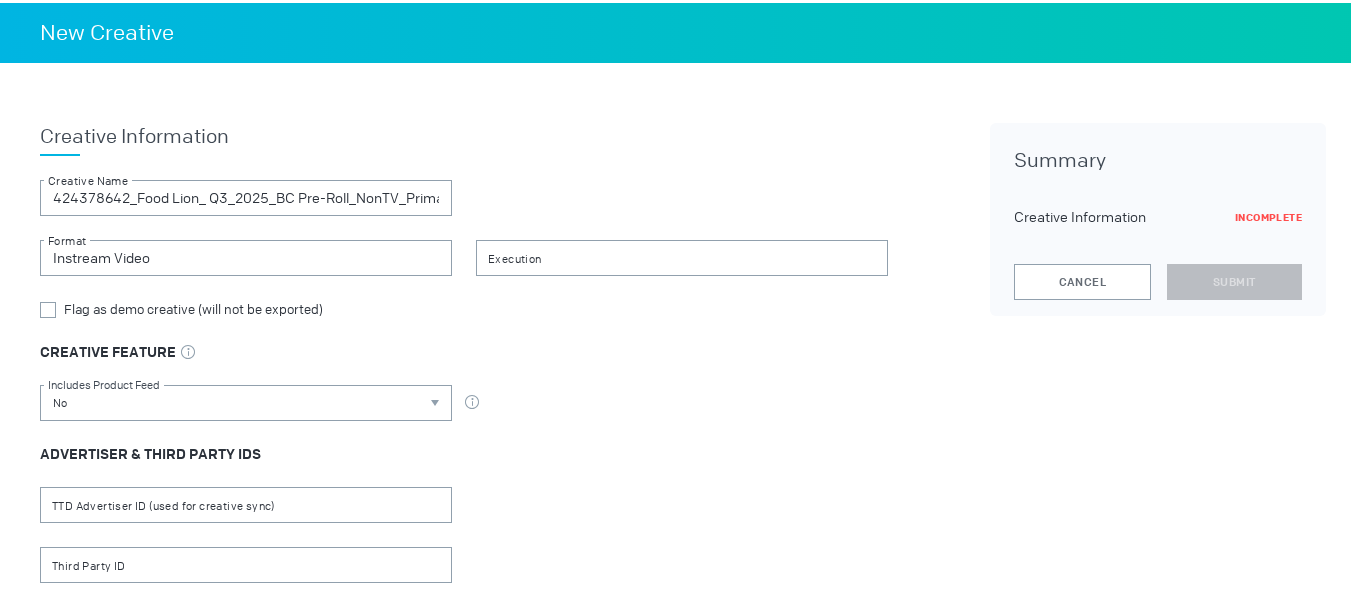 click on "Creative Information 424378642_Food Lion_ Q3_2025_BC Pre-Roll_NonTV_Primary Grocery Shopper_Cart Compare Creative Name Instream Video Format Execution Flag as demo creative (will not be exported) CREATIVE FEATURE Select all features applicable to your creative  No   Includes Product Feed  DPA & Digital Circulars, select true when the creative uses a product feed ADVERTISER & THIRD PARTY IDS TTD Advertiser ID (used for creative sync) Third Party ID" at bounding box center [464, 350] 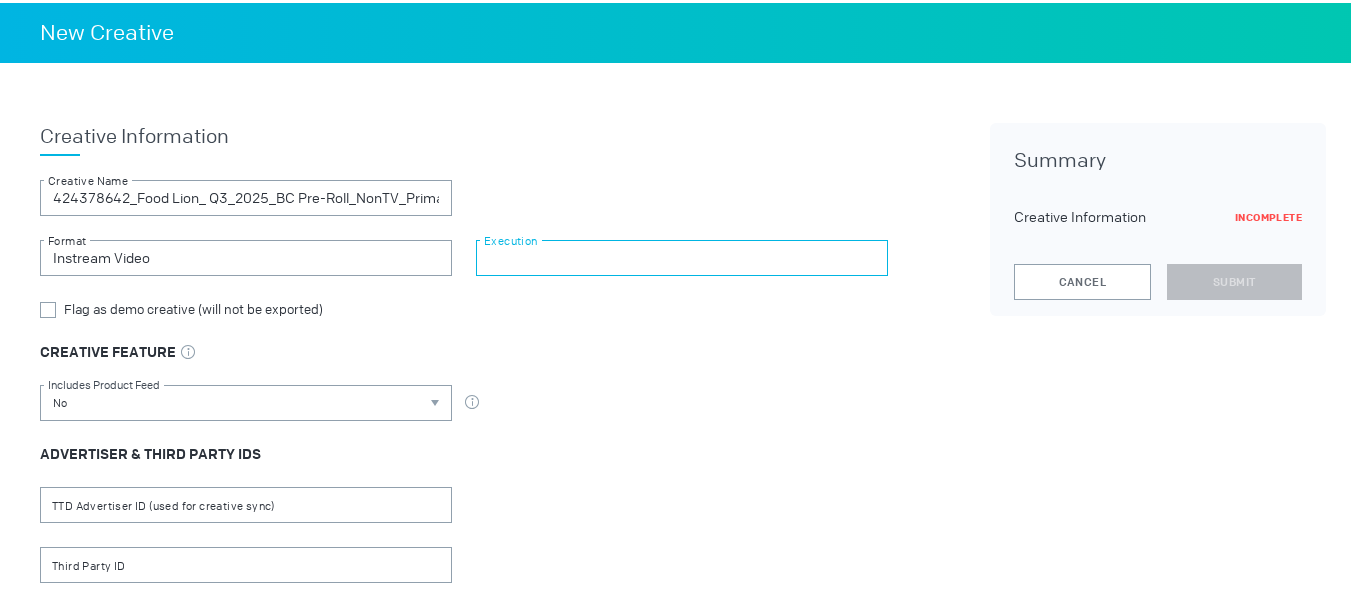 click at bounding box center (682, 255) 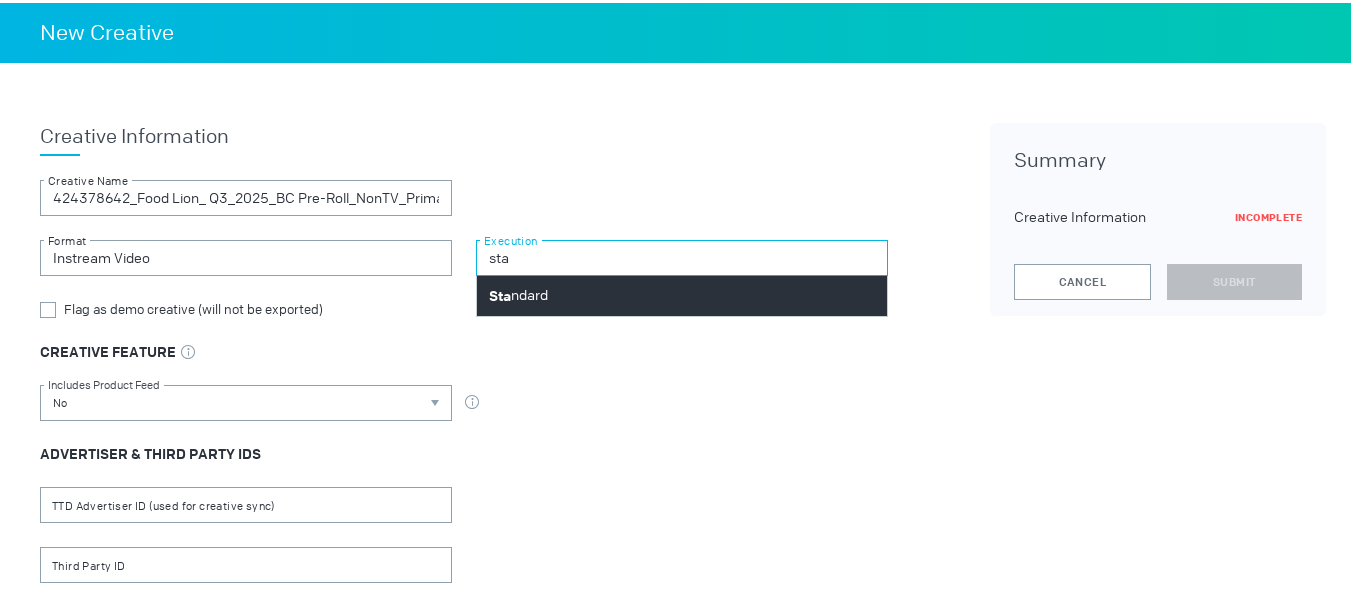 type on "sta" 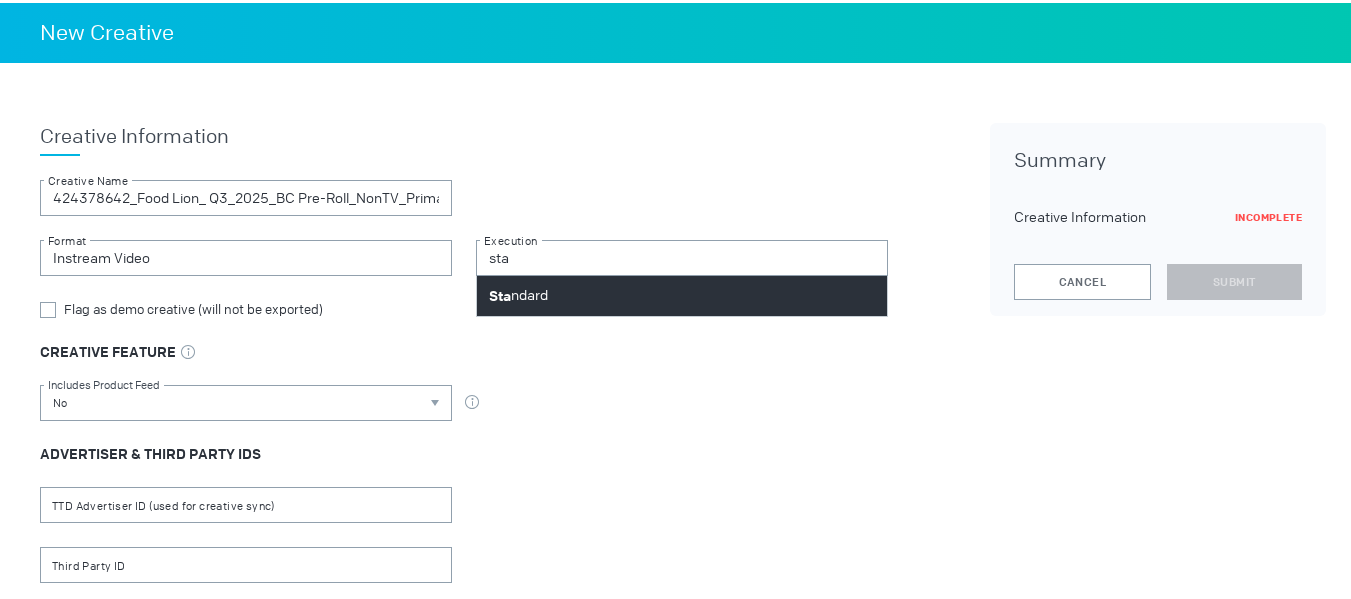 click on "Sta ndard" at bounding box center (682, 293) 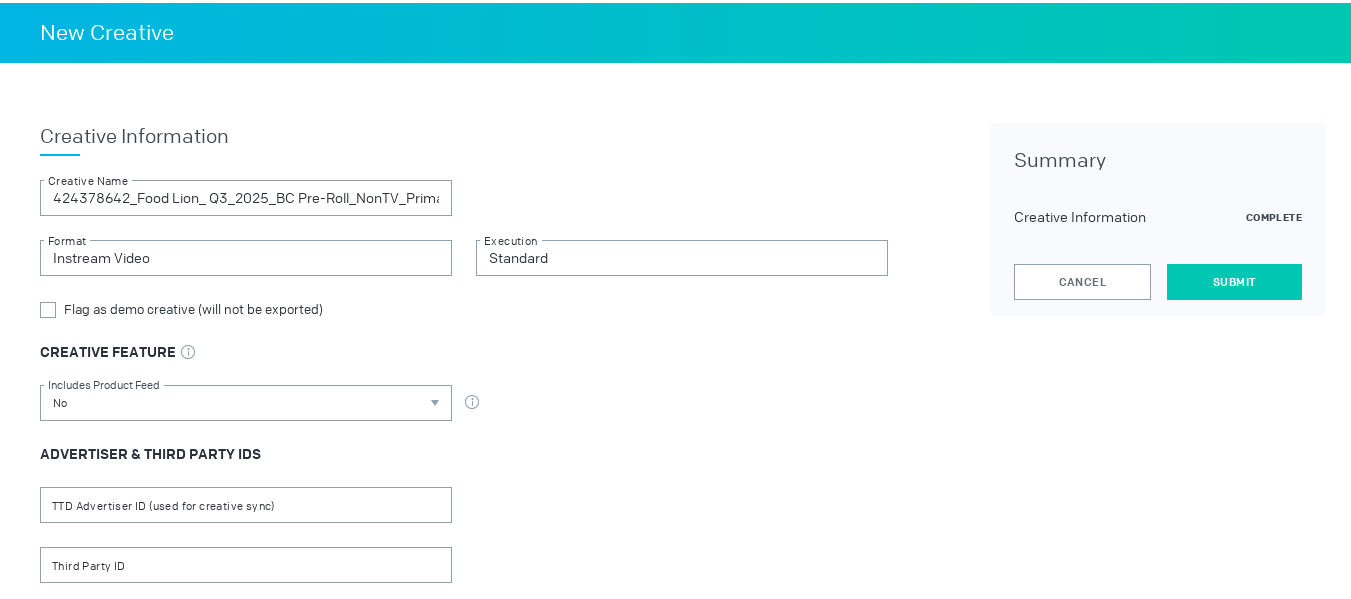 click on "Submit" at bounding box center (1234, 279) 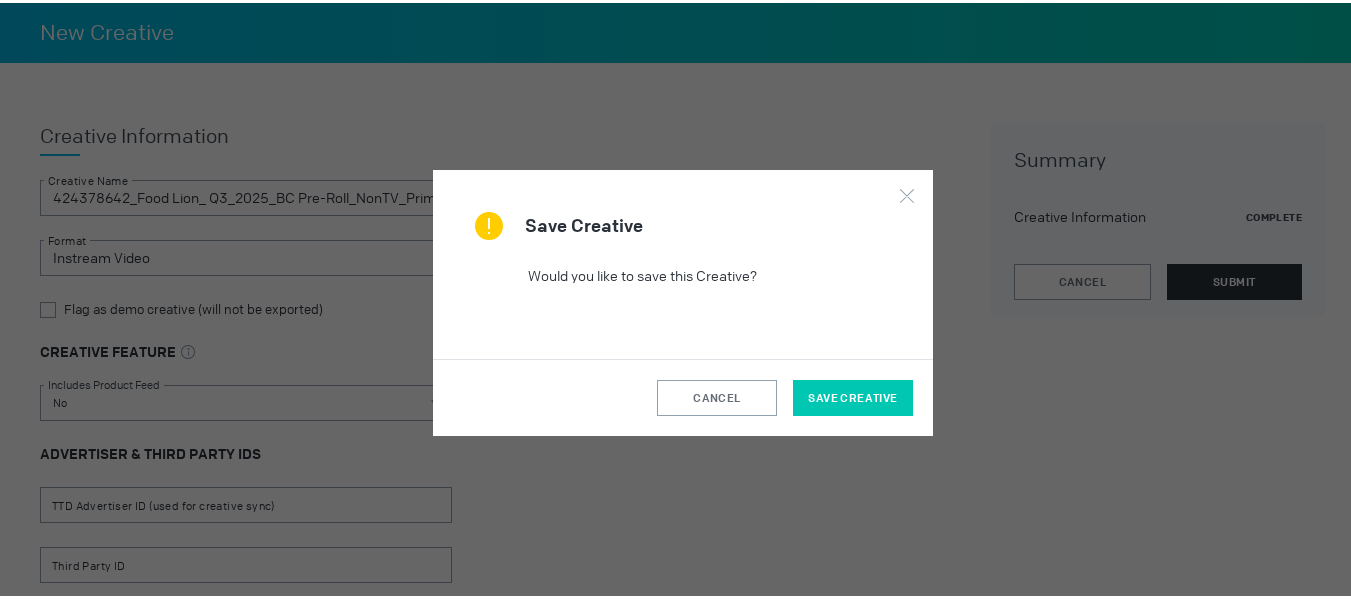 click on "Save Creative" at bounding box center [852, 395] 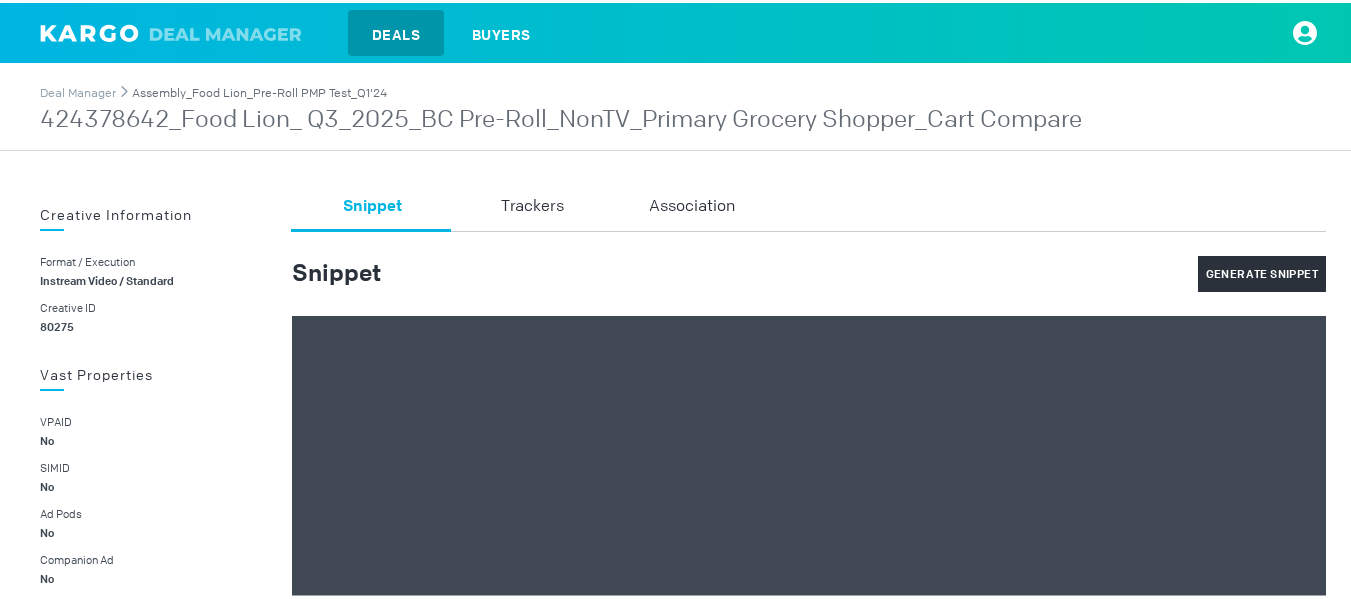 click on "Assembly_Food Lion_Pre-Roll PMP Test_Q1'24" at bounding box center [259, 90] 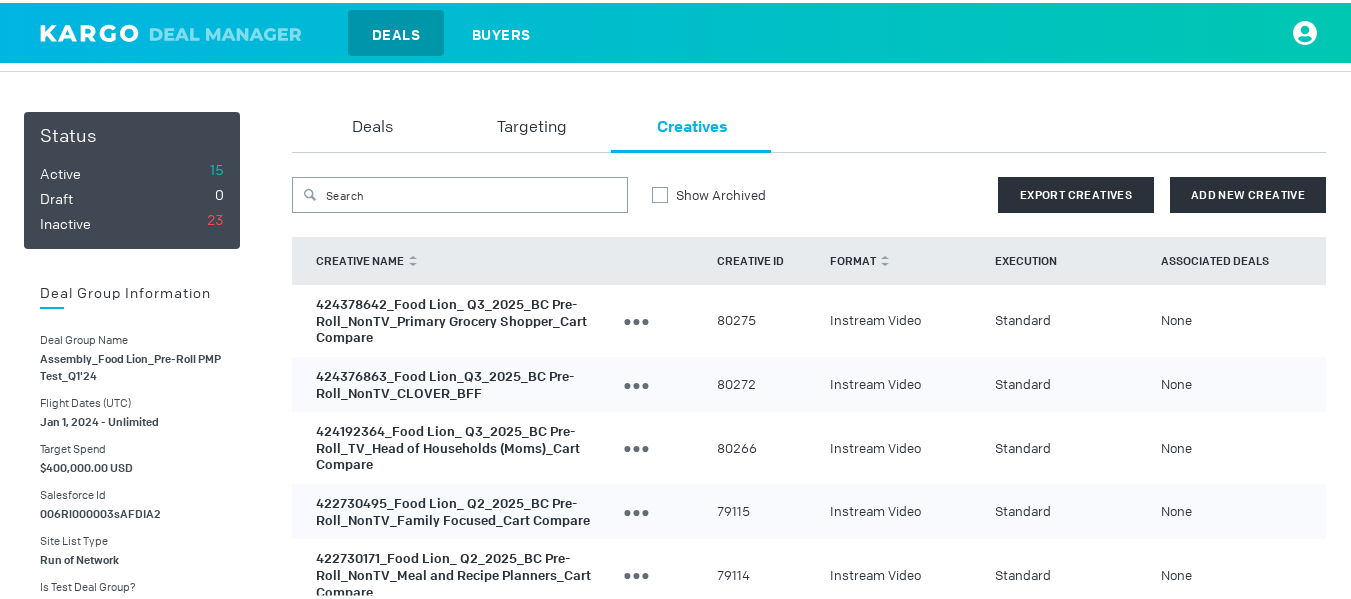 scroll, scrollTop: 200, scrollLeft: 0, axis: vertical 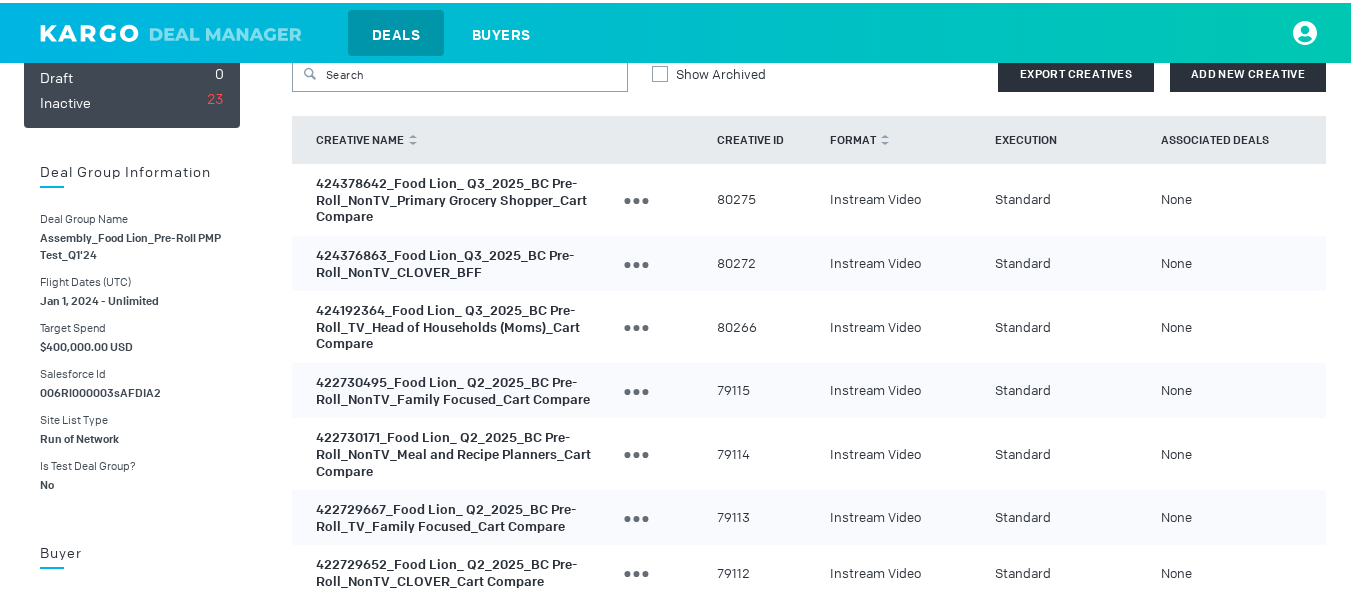 click on "424192364_Food Lion_ Q3_2025_BC Pre-Roll_TV_Head of Households (Moms)_Cart Compare" at bounding box center [448, 324] 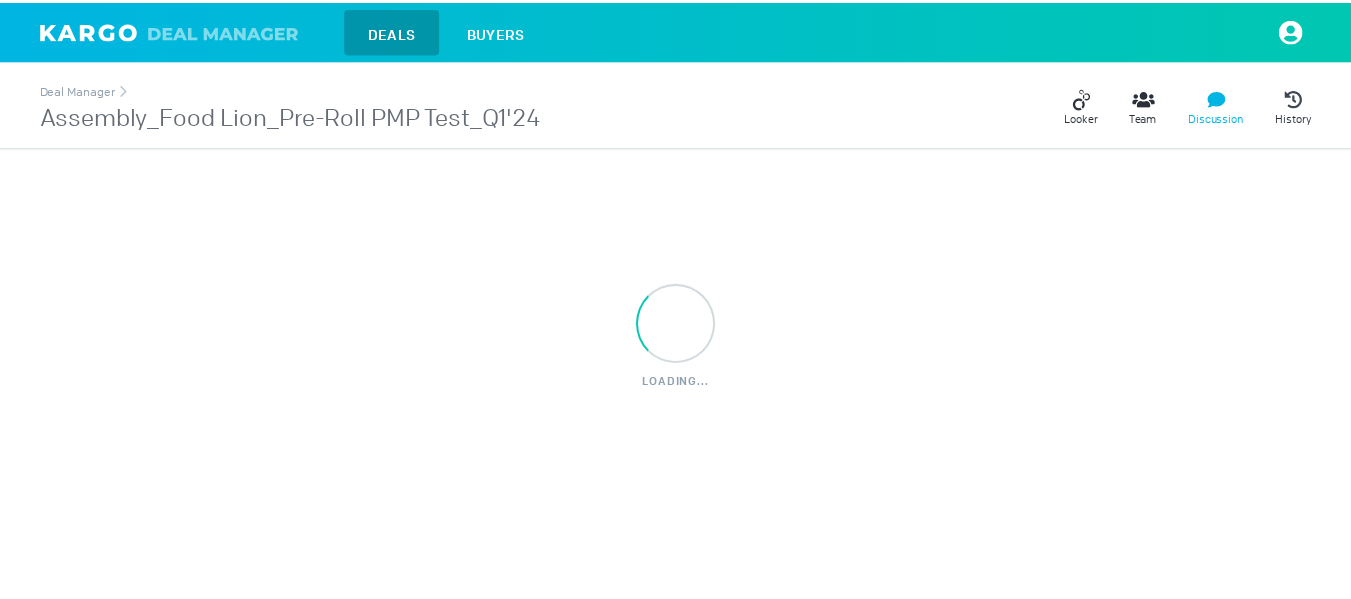 scroll, scrollTop: 0, scrollLeft: 0, axis: both 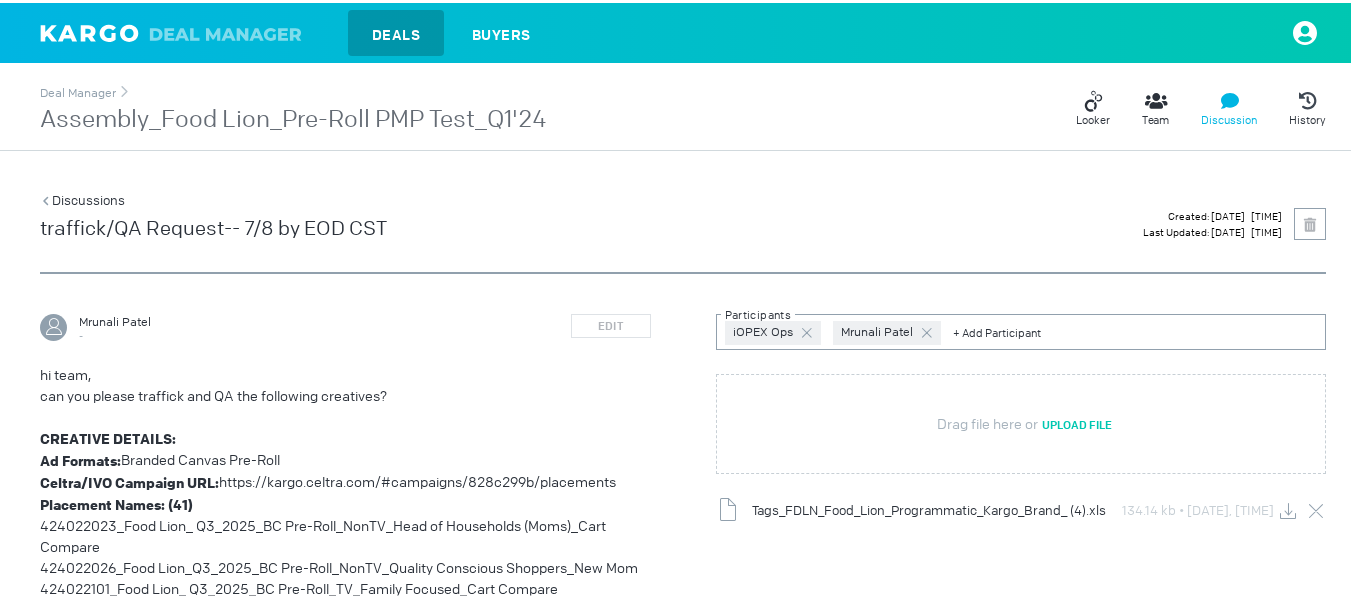 click on "Assembly_Food Lion_Pre-Roll PMP Test_Q1'24" at bounding box center [293, 117] 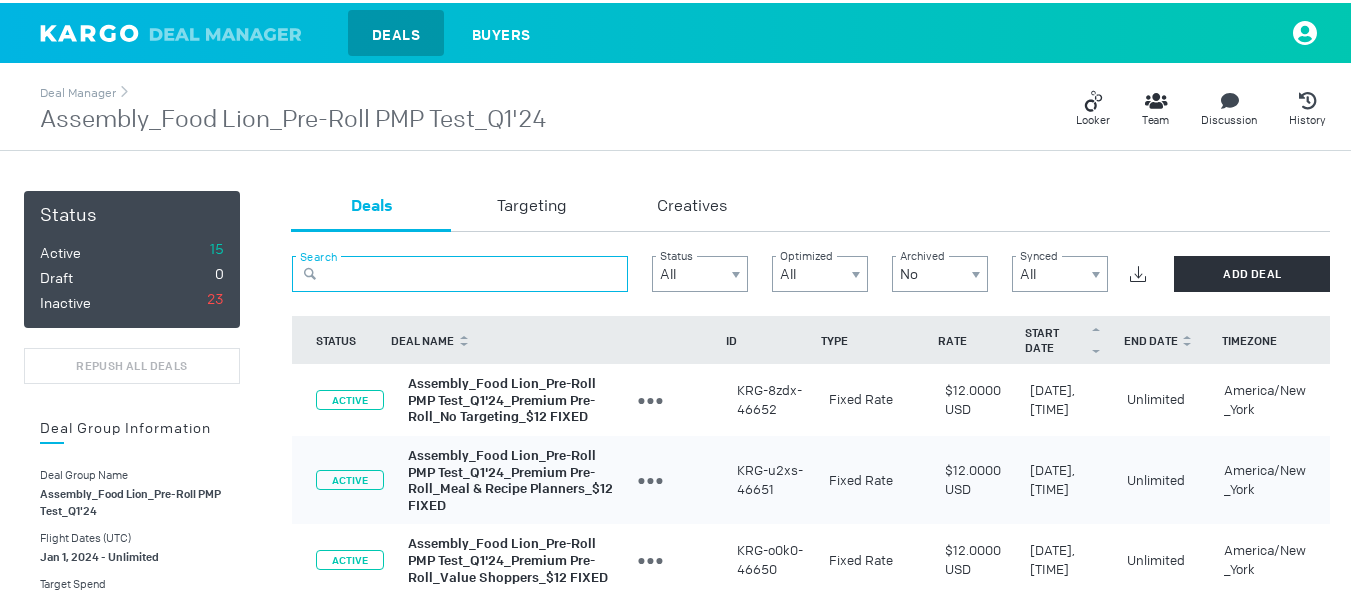 click at bounding box center [460, 271] 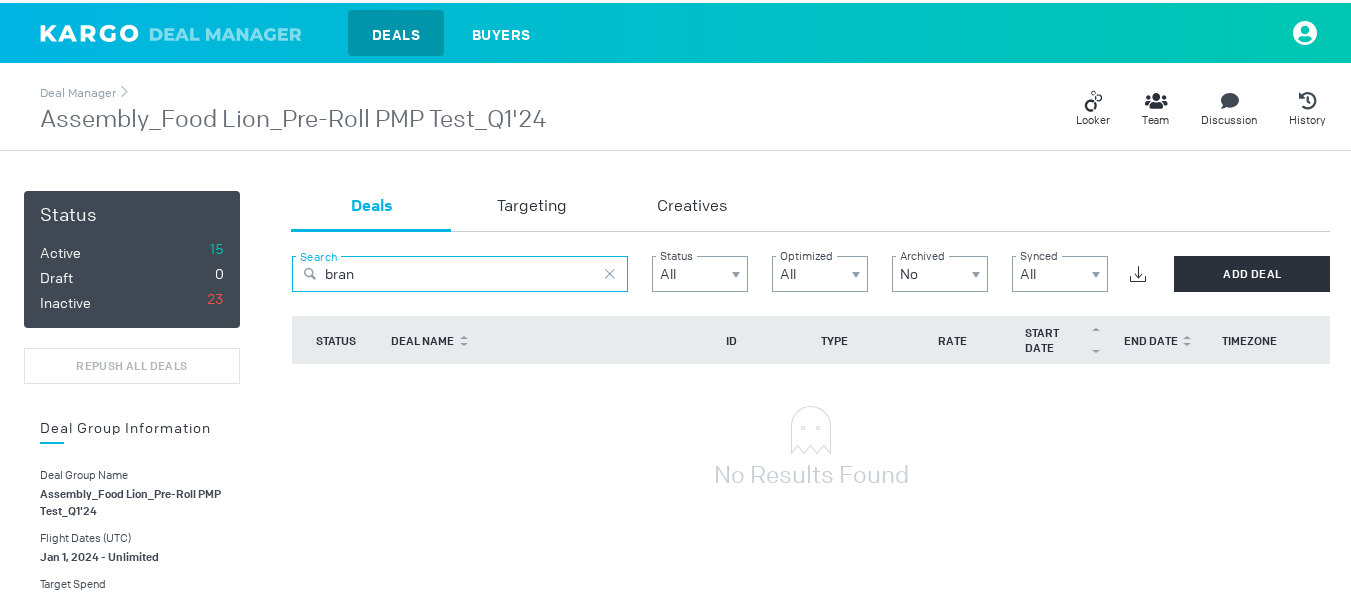 type on "bran" 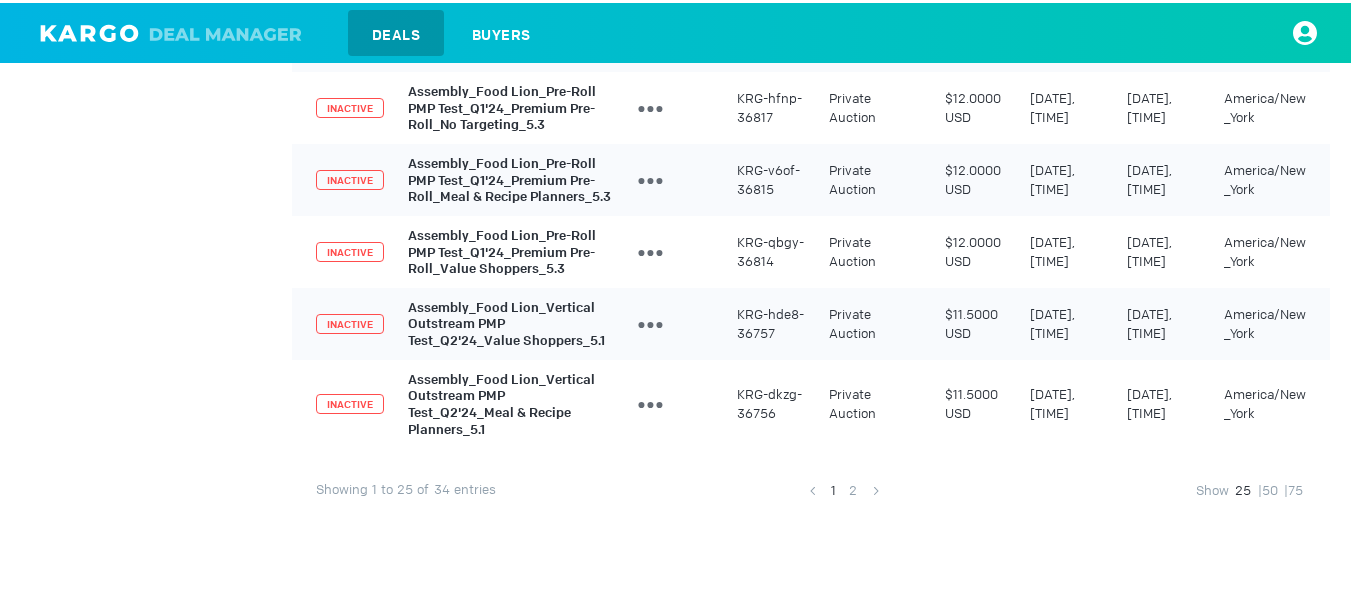scroll, scrollTop: 1936, scrollLeft: 0, axis: vertical 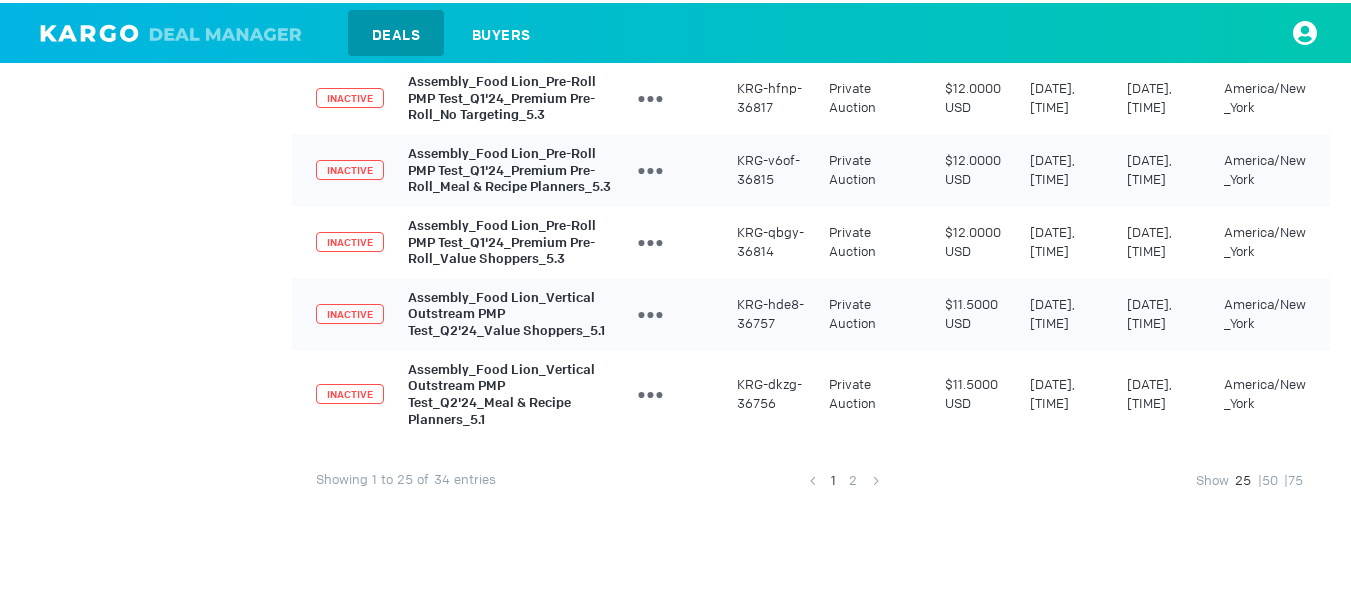 type 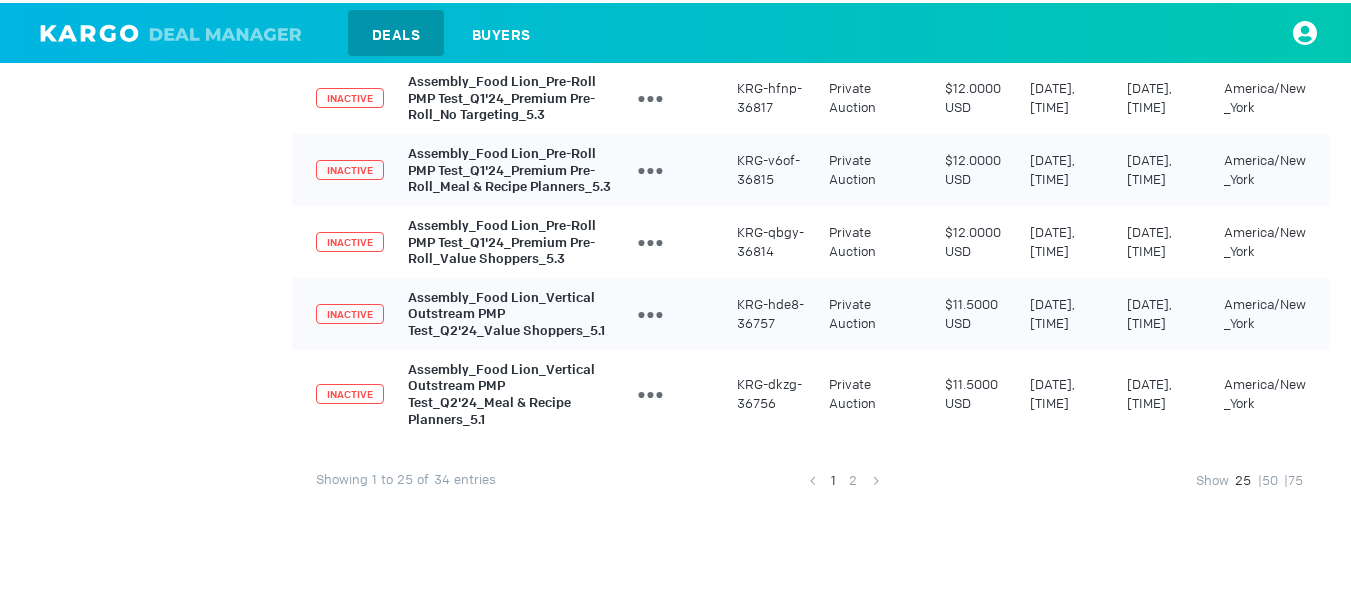 click on "Assembly_Food Lion_Vertical Outstream PMP Test_Q2'24_Meal & Recipe Planners_5.1" at bounding box center [501, 390] 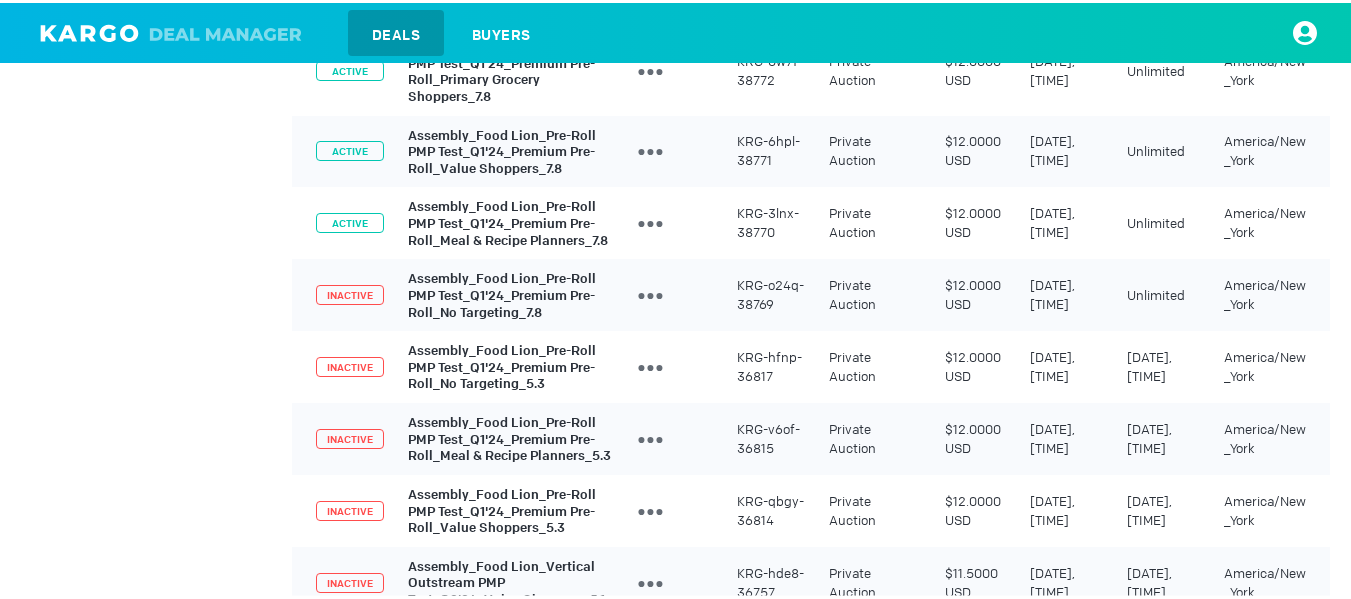 scroll, scrollTop: 1536, scrollLeft: 0, axis: vertical 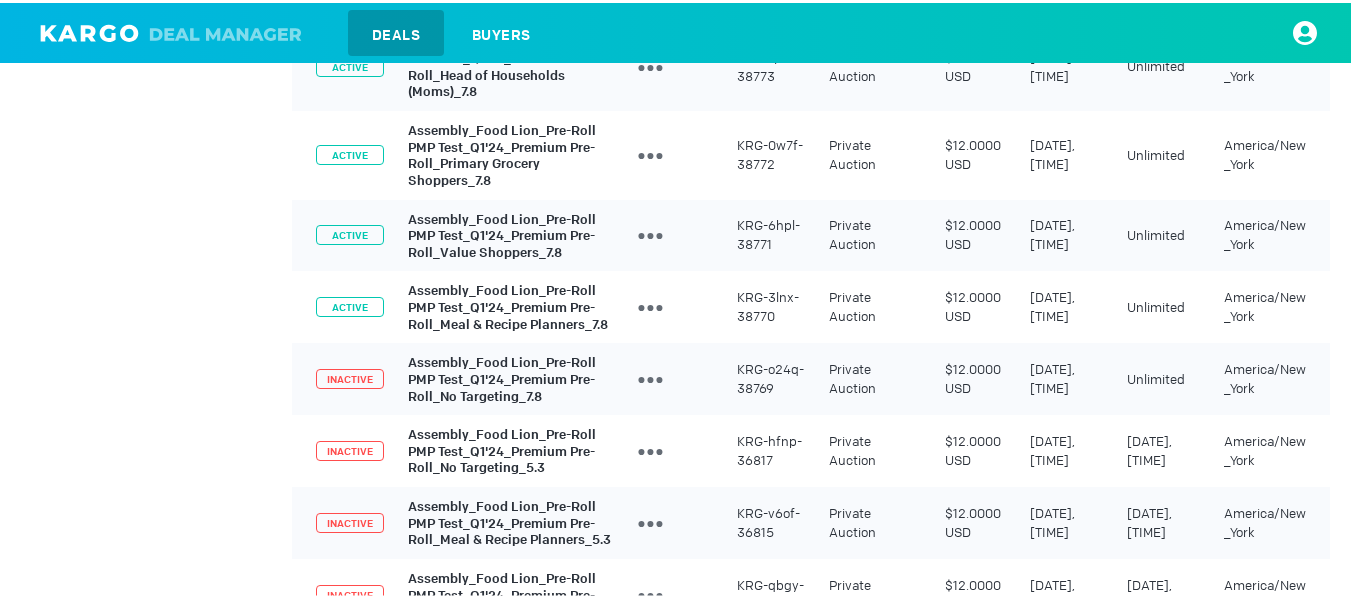 click on "Assembly_Food Lion_Pre-Roll PMP Test_Q1'24_Premium Pre-Roll_Meal & Recipe Planners_7.8" at bounding box center [508, 304] 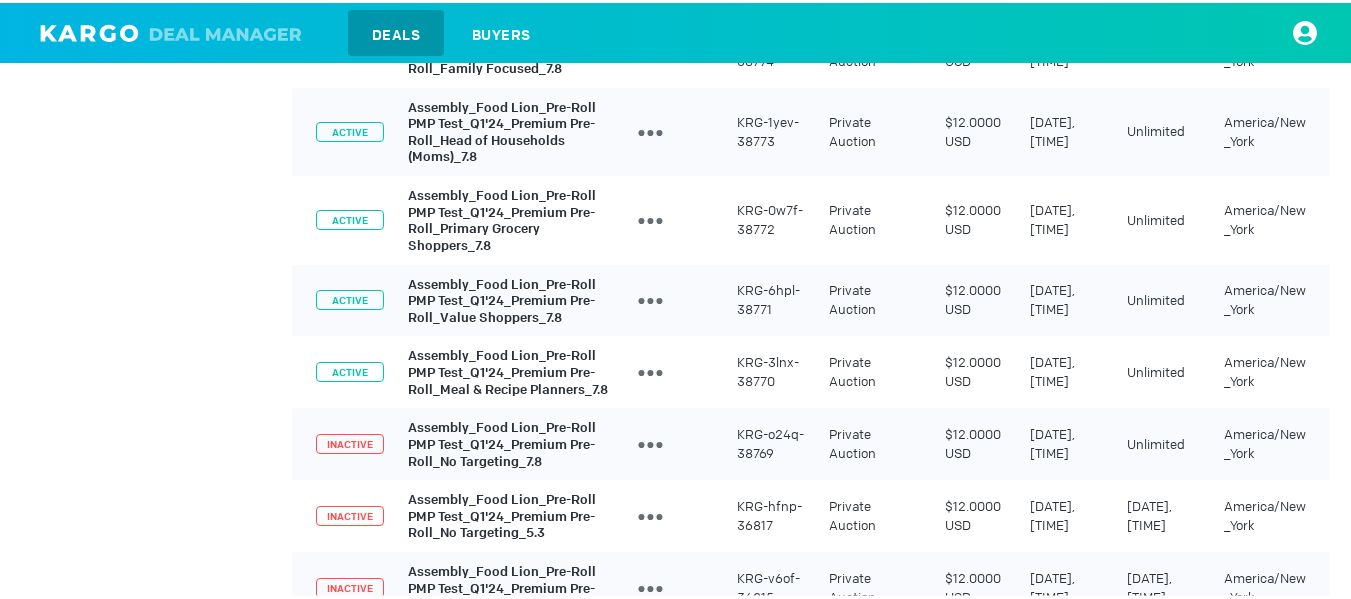 scroll, scrollTop: 1436, scrollLeft: 0, axis: vertical 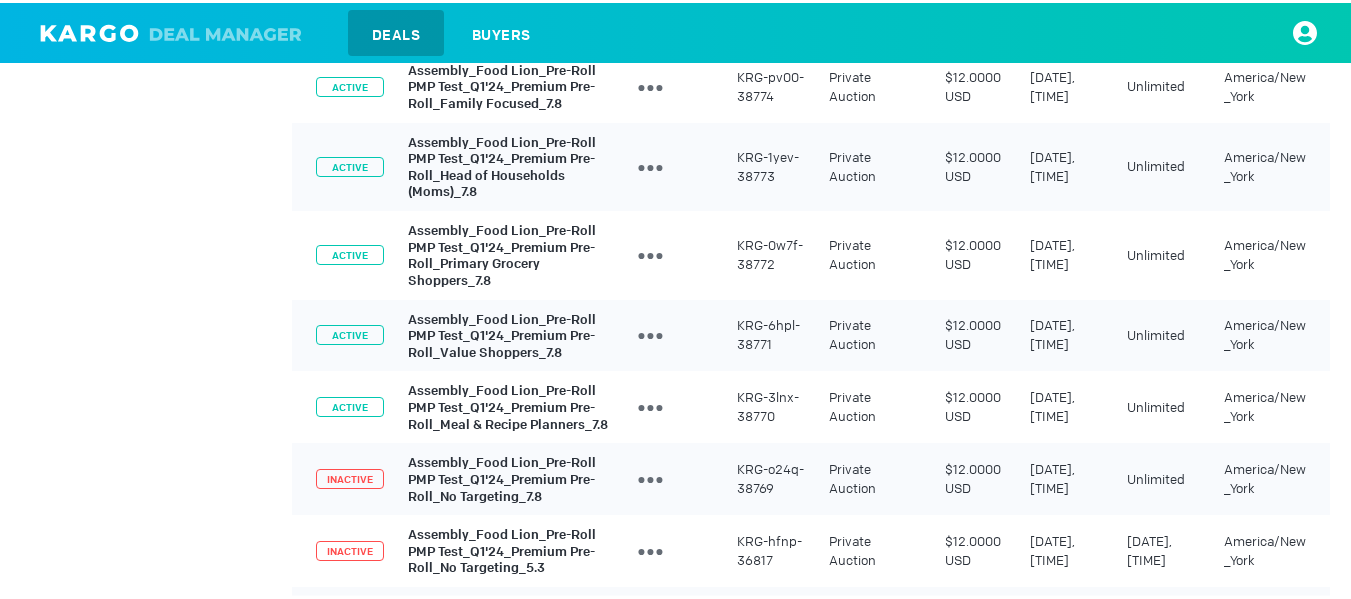 click on "Assembly_Food Lion_Pre-Roll PMP Test_Q1'24_Premium Pre-Roll_Value Shoppers_7.8" at bounding box center (502, 332) 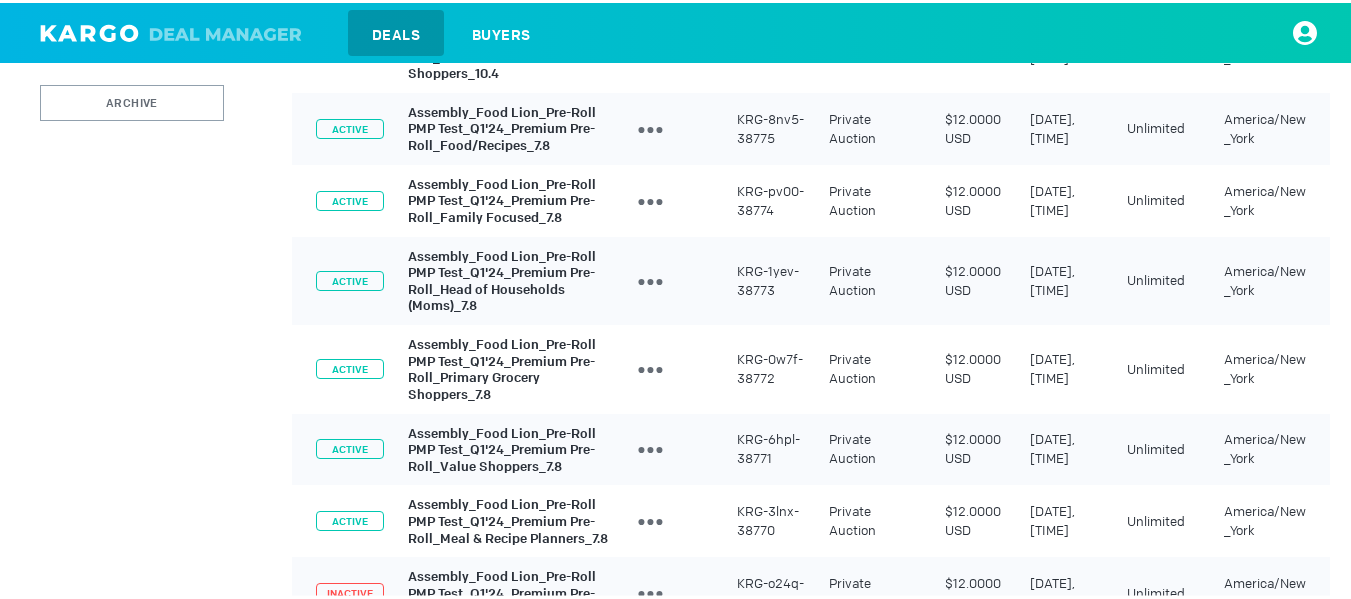 scroll, scrollTop: 1236, scrollLeft: 0, axis: vertical 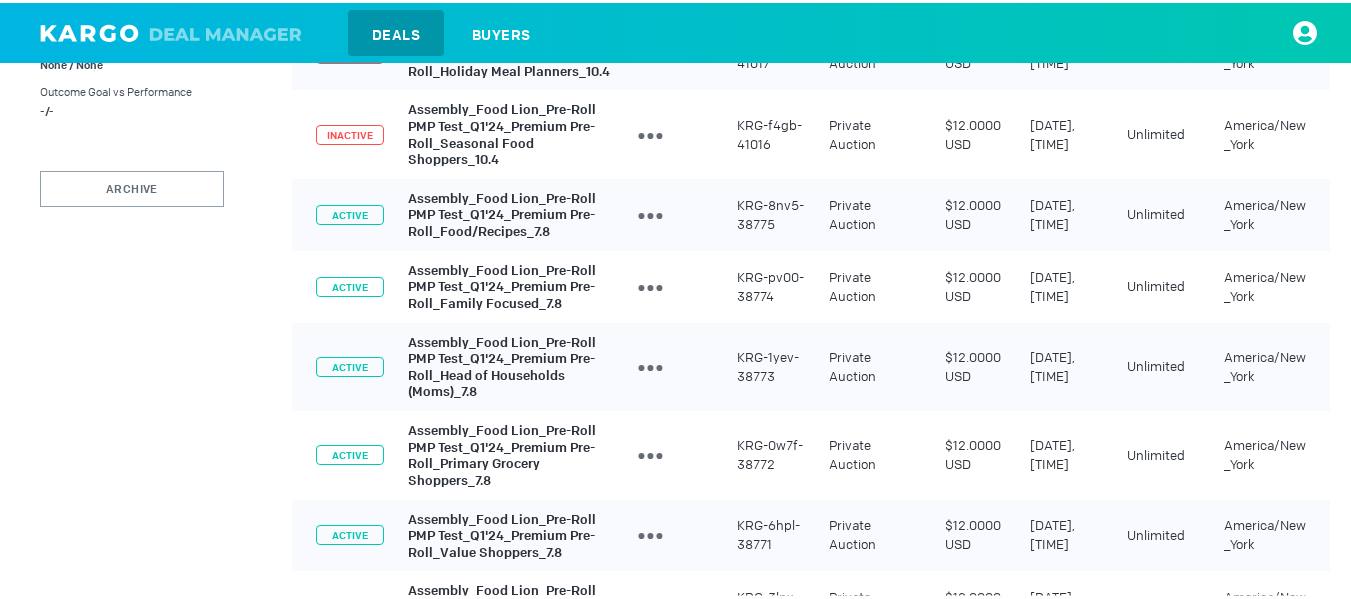 click on "Assembly_Food Lion_Pre-Roll PMP Test_Q1'24_Premium Pre-Roll_Head of Households (Moms)_7.8" at bounding box center [502, 363] 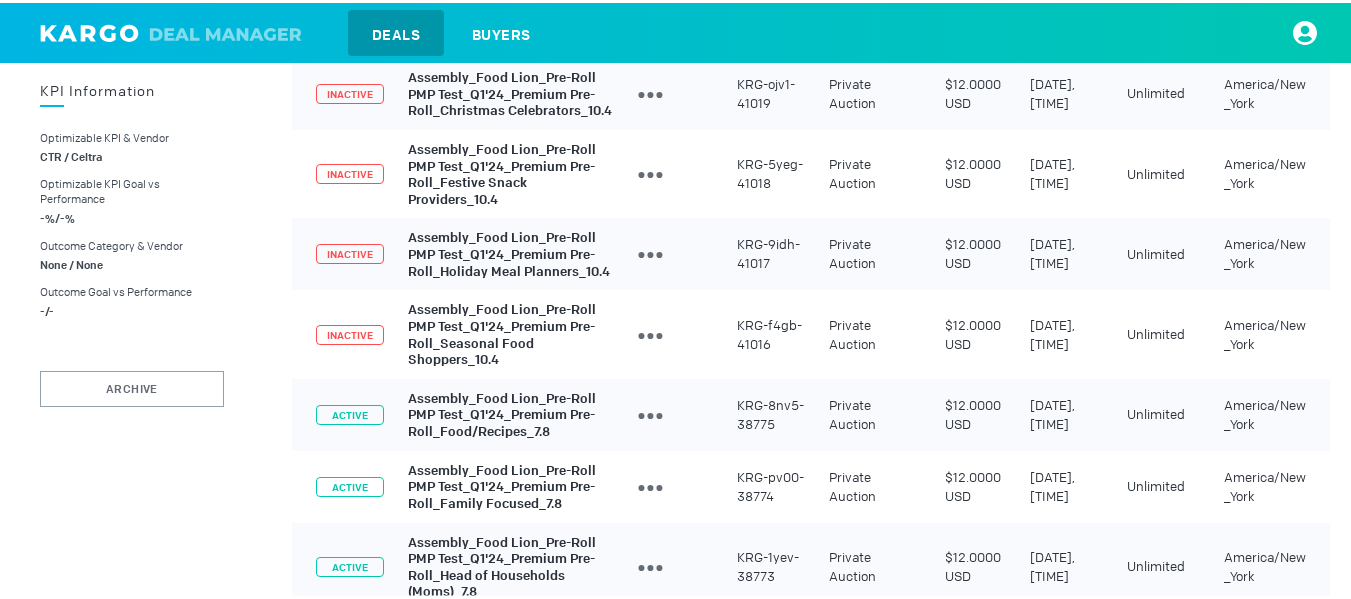 click on "Assembly_Food Lion_Pre-Roll PMP Test_Q1'24_Premium Pre-Roll_Food/Recipes_7.8" at bounding box center (502, 411) 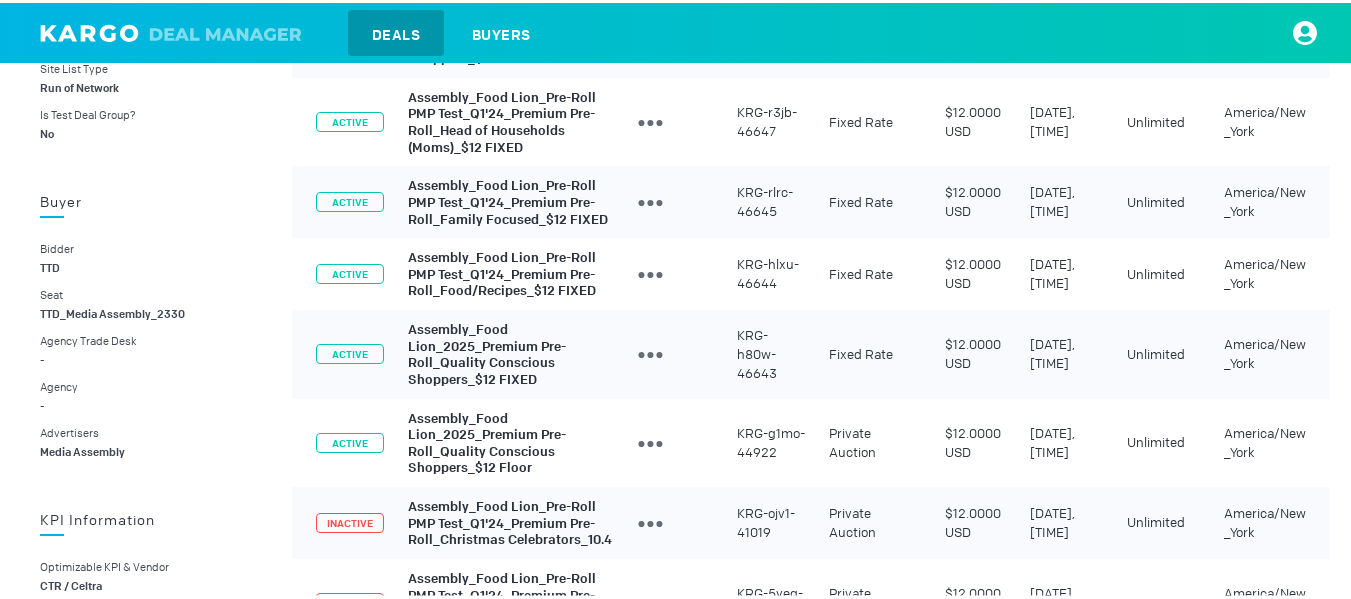 scroll, scrollTop: 536, scrollLeft: 0, axis: vertical 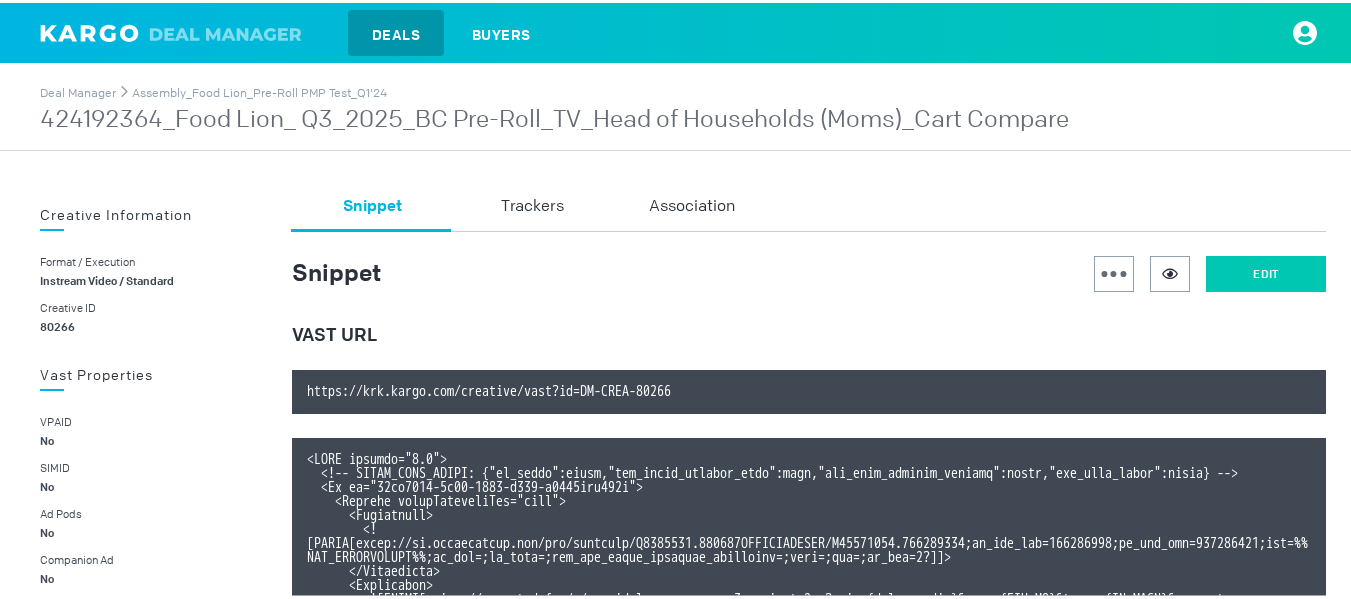 click on "Edit" at bounding box center (1266, 271) 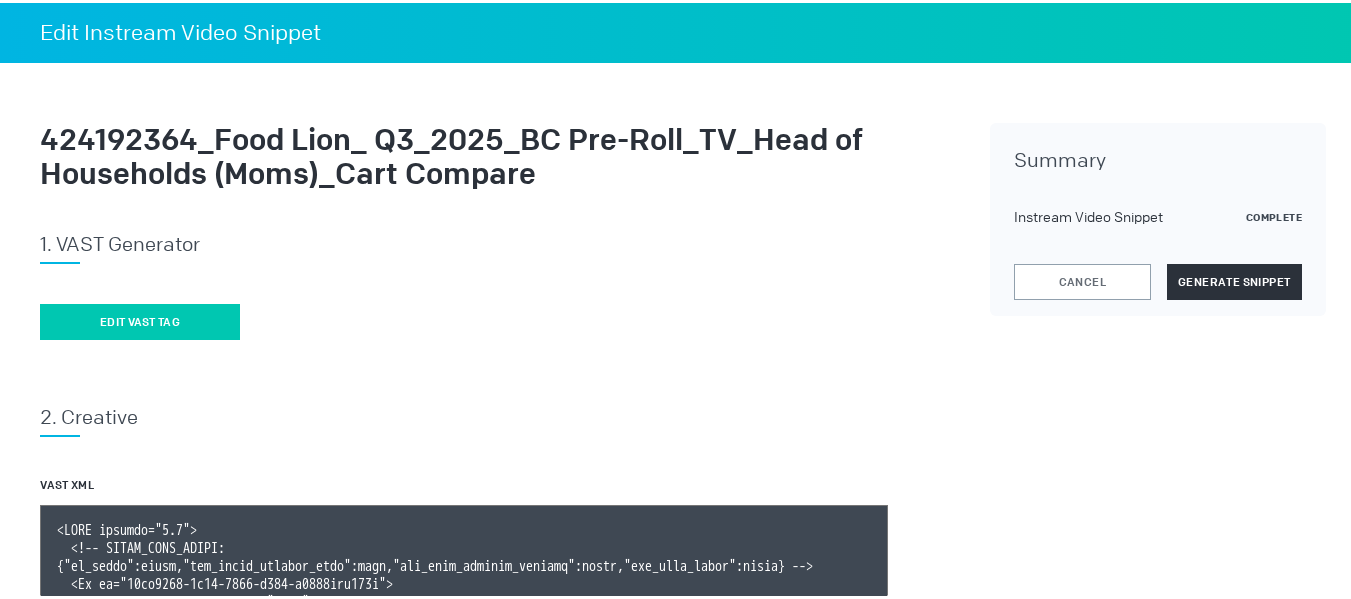 click on "Edit vast tag" at bounding box center (140, 319) 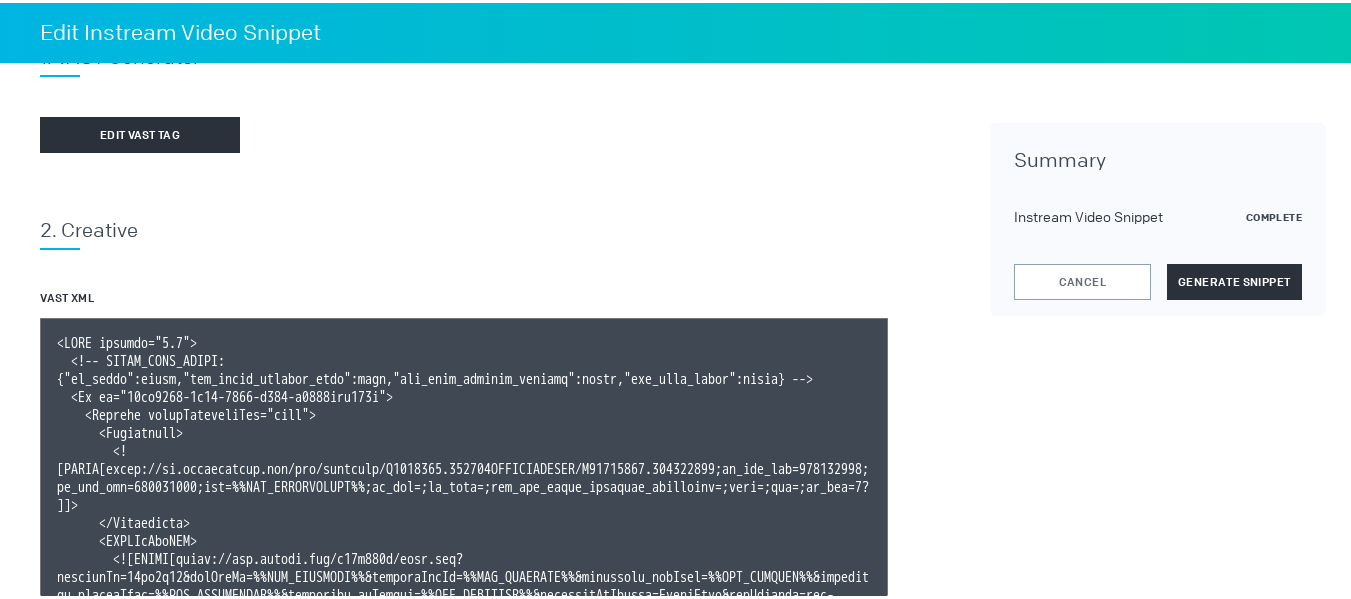 scroll, scrollTop: 200, scrollLeft: 0, axis: vertical 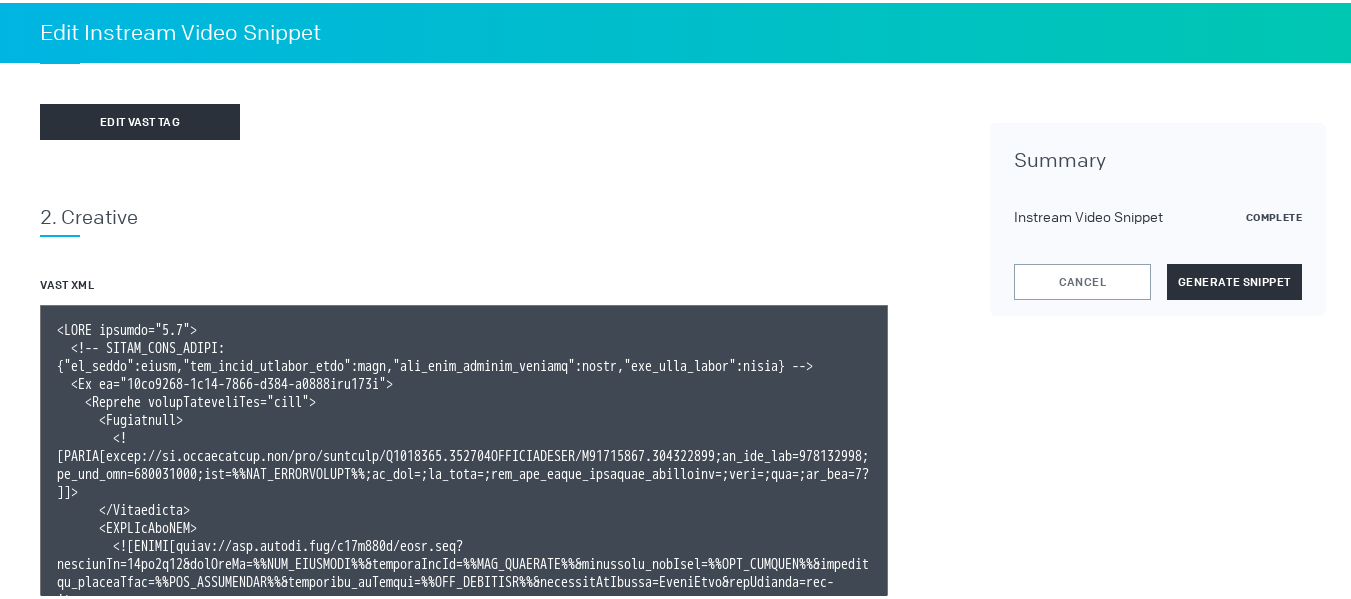 click at bounding box center [464, 582] 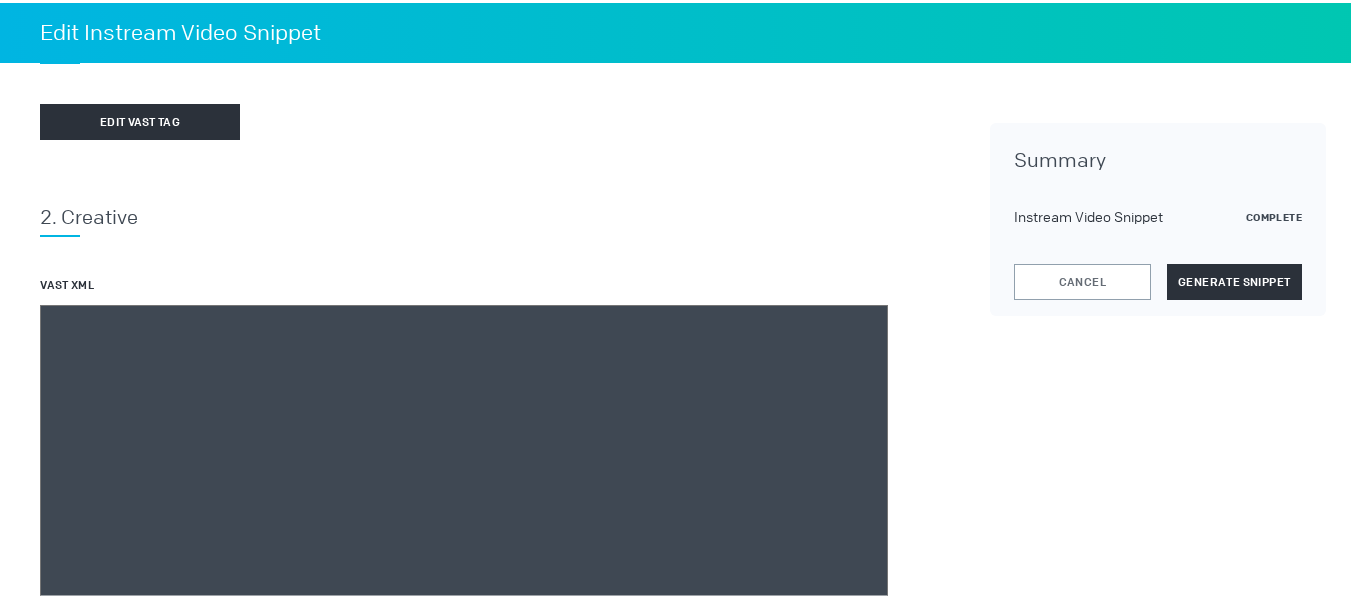 paste on "<VAST version="3.0">
<!-- KARGO_VAST_PROPS: {"is_vpaid":false,"has_kargo_privacy_icon":true,"has_main_content_overlay":false,"has_vast_simid":false} --><Ad id="49db5767-3c92-4708-b456-f8368bbe453c">
<Wrapper allowMultipleAds="true">
<Impression><![CDATA[https://ad.doubleclick.net/ddm/trackimp/N1493122.284566THETRADEDESK/B33828150.424192364;dc_trk_aid=617026398;dc_trk_cid=237414077;ord=%%TTD_CACHEBUSTER%%;dc_lat=;dc_rdid=;tag_for_child_directed_treatment=;tfua=;ltd=;dc_tdv=1?]]></Impression>
<VASTAdTagURI><![CDATA[https://ads.celtra.com/f17f683f/vast.xml?accountId=13be8f66&iosAdvId=%%TTD_DEVICEID%%&androidAdvId=%%TTD_DEVICEID%%&tradedesk_zipCode=%%TTD_ZIPCODE%%&tradedesk_deviceType=%%TTD_DEVICETYPE%%&tradedesk_adFormat=%%TTD_ADFORMAT%%&externalAdServer=TradeDesk&tagVersion=url-standard-7&vastVersion=2.0&eas.JSVUVERfQ1JFQVRJVkVJRCUl=%%TTD_CREATIVEID%%&eas.JSVUVERfQ0FNUEFJR05JRCUl=%%TTD_CAMPAIGNID%%&eas.JSVUVERfREVWSUNFVFlQRSUl=%%TTD_DEVICETYPE%%&externalCreativeId=%%TTD_CREATIVEID%%&externa..." 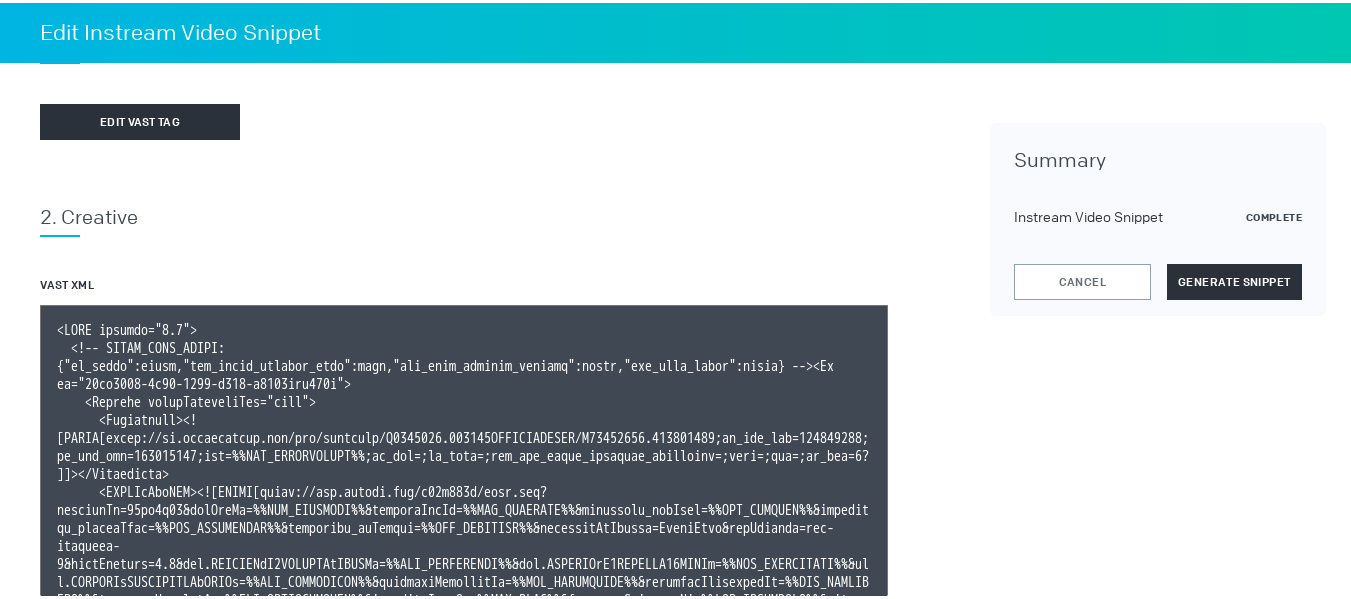 scroll, scrollTop: 447, scrollLeft: 0, axis: vertical 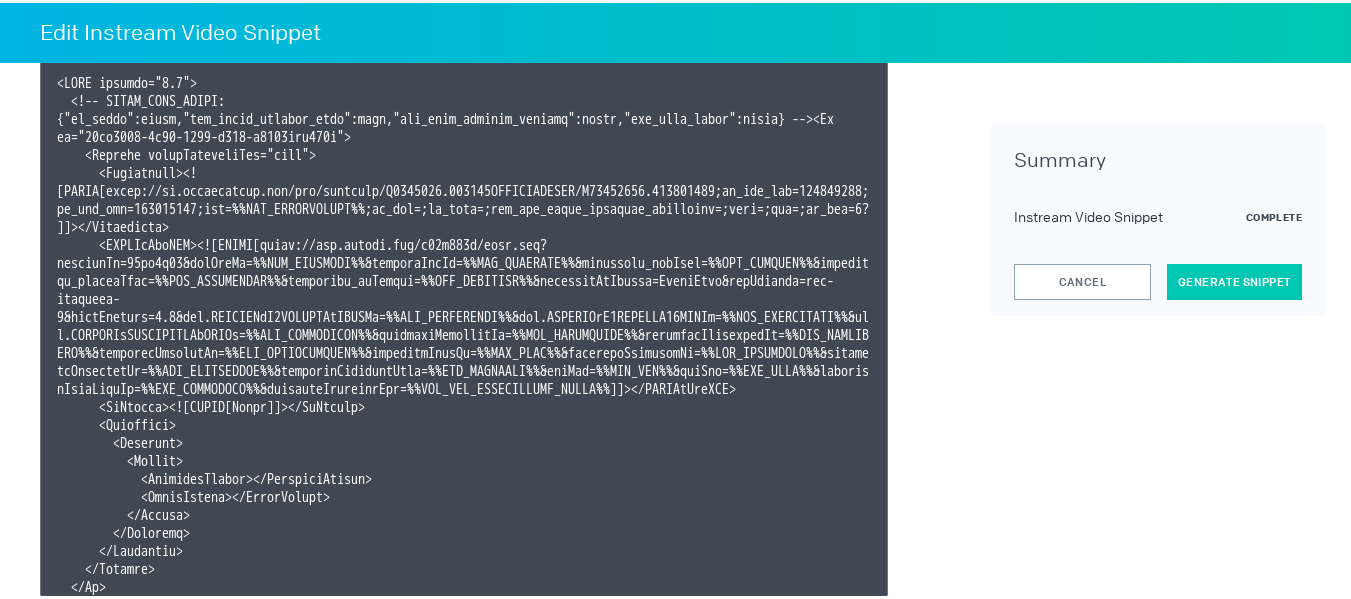 type on "<VAST version="3.0">
<!-- KARGO_VAST_PROPS: {"is_vpaid":false,"has_kargo_privacy_icon":true,"has_main_content_overlay":false,"has_vast_simid":false} --><Ad id="49db5767-3c92-4708-b456-f8368bbe453c">
<Wrapper allowMultipleAds="true">
<Impression><![CDATA[https://ad.doubleclick.net/ddm/trackimp/N1493122.284566THETRADEDESK/B33828150.424192364;dc_trk_aid=617026398;dc_trk_cid=237414077;ord=%%TTD_CACHEBUSTER%%;dc_lat=;dc_rdid=;tag_for_child_directed_treatment=;tfua=;ltd=;dc_tdv=1?]]></Impression>
<VASTAdTagURI><![CDATA[https://ads.celtra.com/f17f683f/vast.xml?accountId=13be8f66&iosAdvId=%%TTD_DEVICEID%%&androidAdvId=%%TTD_DEVICEID%%&tradedesk_zipCode=%%TTD_ZIPCODE%%&tradedesk_deviceType=%%TTD_DEVICETYPE%%&tradedesk_adFormat=%%TTD_ADFORMAT%%&externalAdServer=TradeDesk&tagVersion=url-standard-7&vastVersion=2.0&eas.JSVUVERfQ1JFQVRJVkVJRCUl=%%TTD_CREATIVEID%%&eas.JSVUVERfQ0FNUEFJR05JRCUl=%%TTD_CAMPAIGNID%%&eas.JSVUVERfREVWSUNFVFlQRSUl=%%TTD_DEVICETYPE%%&externalCreativeId=%%TTD_CREATIVEID%%&externa..." 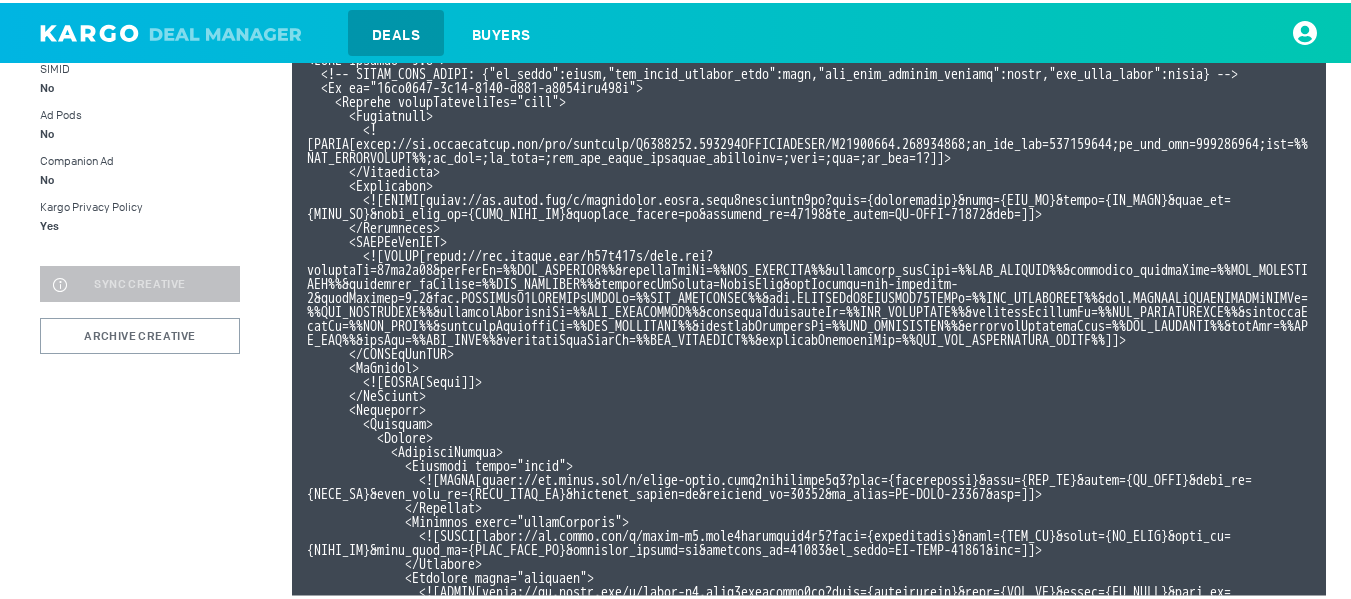 scroll, scrollTop: 400, scrollLeft: 0, axis: vertical 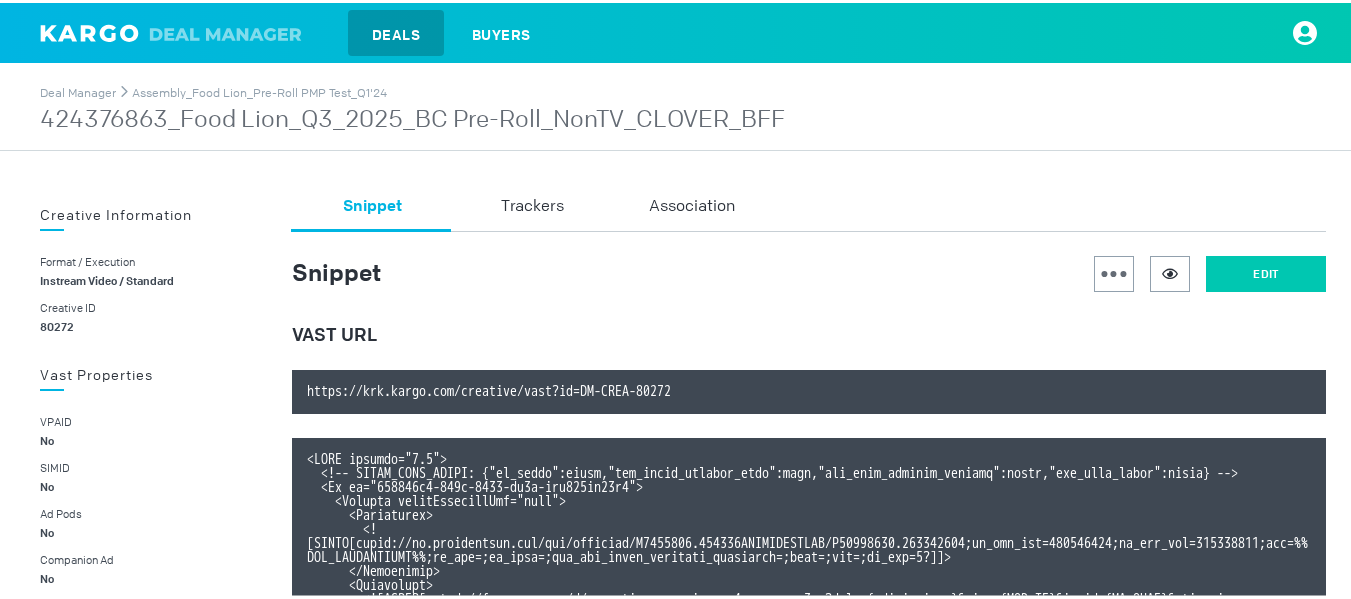 click on "Edit" at bounding box center [1266, 271] 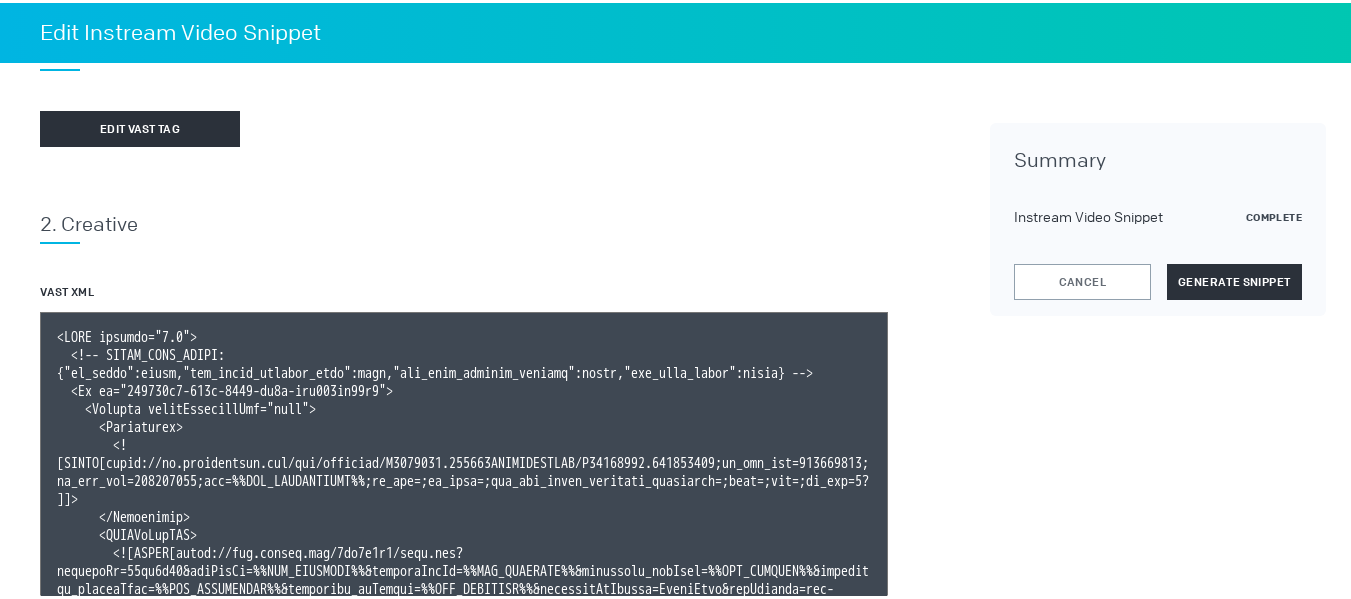 scroll, scrollTop: 200, scrollLeft: 0, axis: vertical 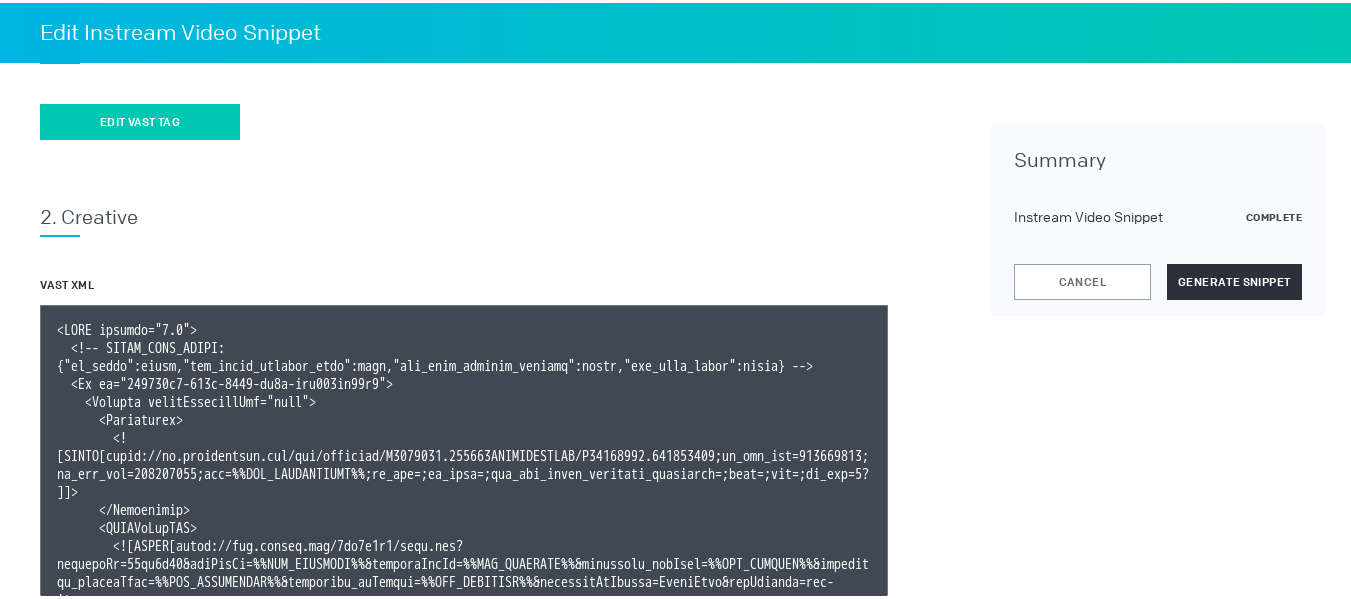 click on "Edit vast tag" at bounding box center [140, 119] 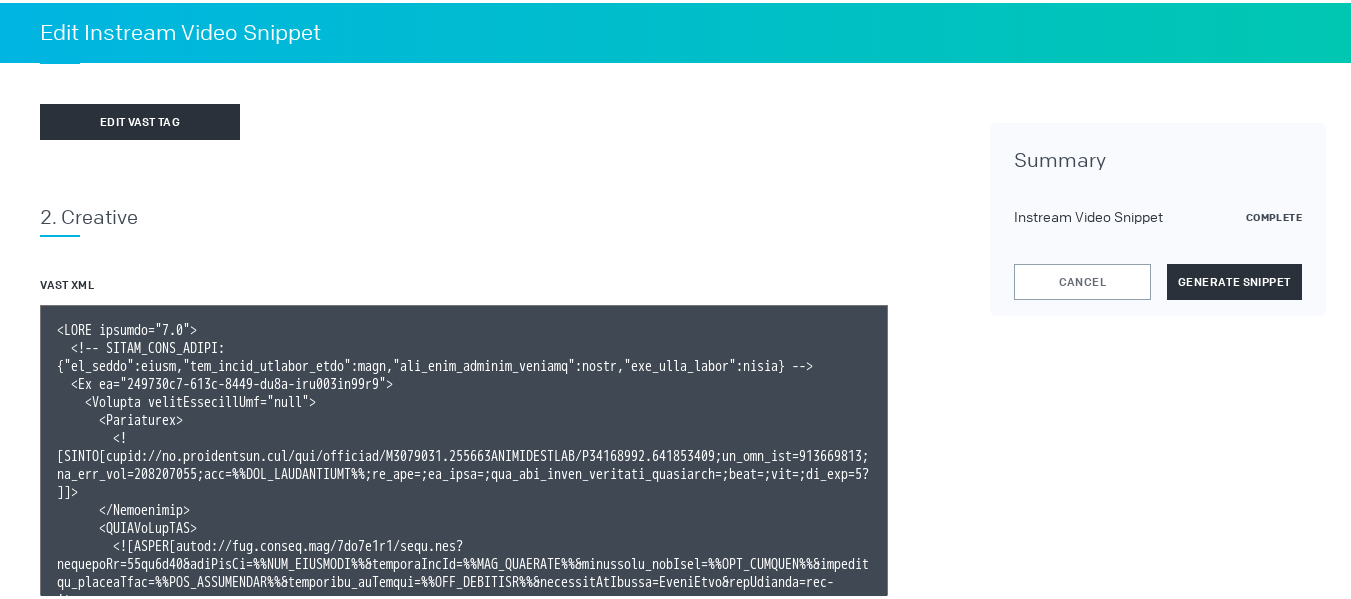 click on "VAST XML" at bounding box center (464, 119) 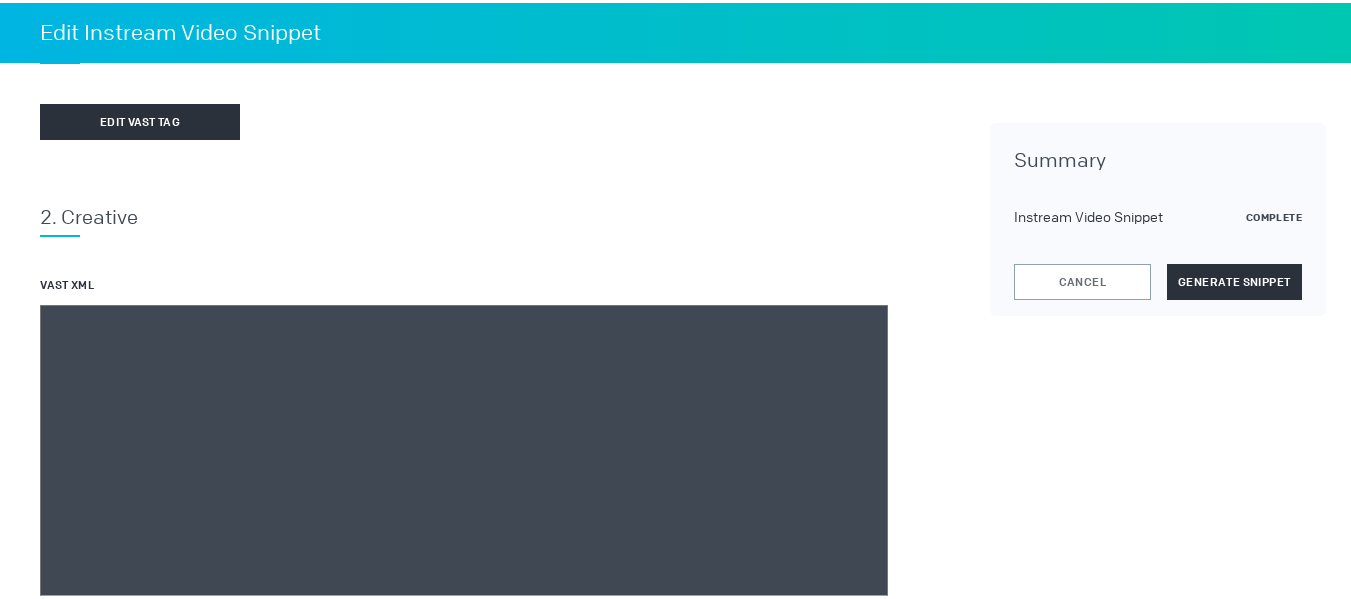 paste on "<VAST version="3.0">
<!-- KARGO_VAST_PROPS: {"is_vpaid":false,"has_kargo_privacy_icon":true,"has_main_content_overlay":false,"has_vast_simid":false} --><Ad id="761634c0-486f-4288-aa0e-eee912bb73f1">
<Wrapper allowMultipleAds="true">
<Impression><![CDATA[https://ad.doubleclick.net/ddm/trackimp/N1493122.284566THETRADEDESK/B33828150.424376863;dc_trk_aid=617483371;dc_trk_cid=238246827;ord=%%TTD_CACHEBUSTER%%;dc_lat=;dc_rdid=;tag_for_child_directed_treatment=;tfua=;ltd=;dc_tdv=1?]]></Impression>
<VASTAdTagURI><![CDATA[https://ads.celtra.com/8ba6f3f2/vast.xml?accountId=13be8f66&iosAdvId=%%TTD_DEVICEID%%&androidAdvId=%%TTD_DEVICEID%%&tradedesk_zipCode=%%TTD_ZIPCODE%%&tradedesk_deviceType=%%TTD_DEVICETYPE%%&tradedesk_adFormat=%%TTD_ADFORMAT%%&externalAdServer=TradeDesk&tagVersion=url-standard-7&vastVersion=2.0&eas.JSVUVERfQ1JFQVRJVkVJRCUl=%%TTD_CREATIVEID%%&eas.JSVUVERfQ0FNUEFJR05JRCUl=%%TTD_CAMPAIGNID%%&eas.JSVUVERfREVWSUNFVFlQRSUl=%%TTD_DEVICETYPE%%&externalCreativeId=%%TTD_CREATIVEID%%&externa..." 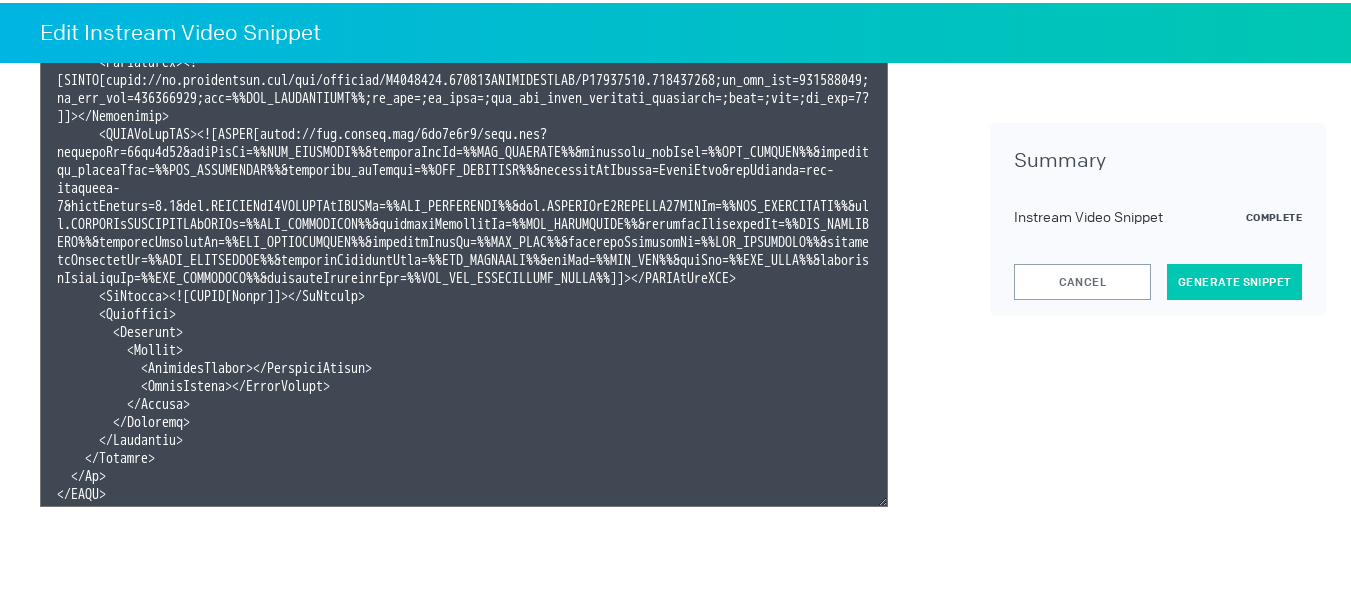 scroll, scrollTop: 559, scrollLeft: 0, axis: vertical 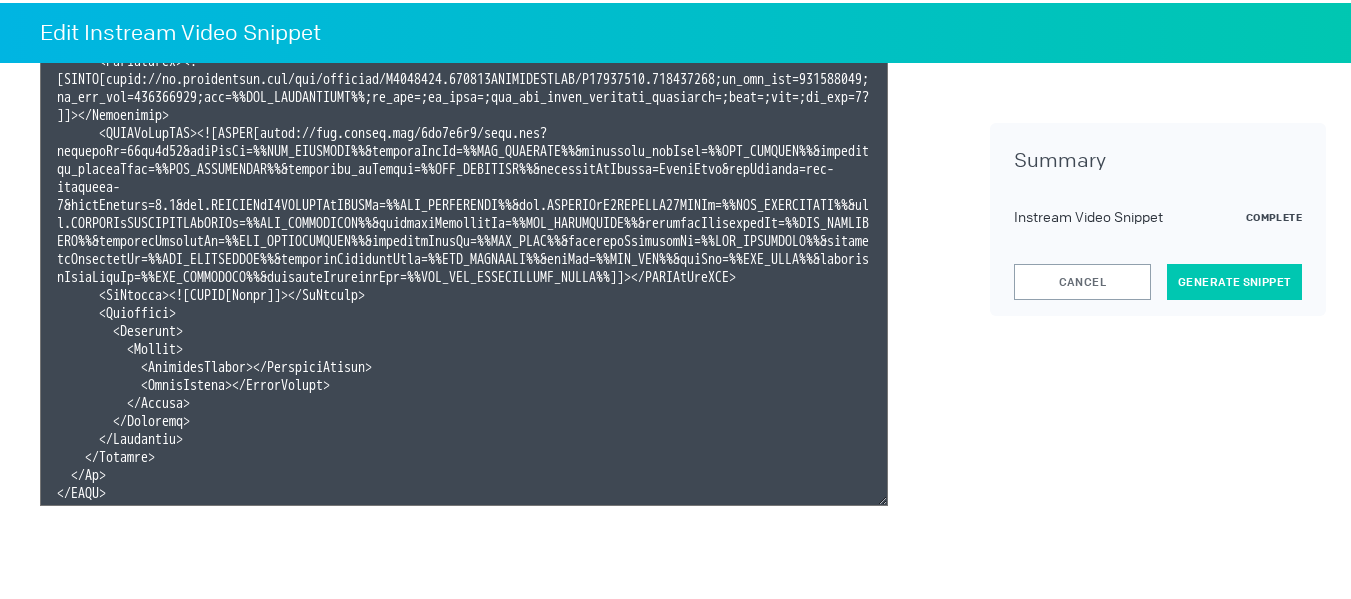 type on "<VAST version="3.0">
<!-- KARGO_VAST_PROPS: {"is_vpaid":false,"has_kargo_privacy_icon":true,"has_main_content_overlay":false,"has_vast_simid":false} --><Ad id="761634c0-486f-4288-aa0e-eee912bb73f1">
<Wrapper allowMultipleAds="true">
<Impression><![CDATA[https://ad.doubleclick.net/ddm/trackimp/N1493122.284566THETRADEDESK/B33828150.424376863;dc_trk_aid=617483371;dc_trk_cid=238246827;ord=%%TTD_CACHEBUSTER%%;dc_lat=;dc_rdid=;tag_for_child_directed_treatment=;tfua=;ltd=;dc_tdv=1?]]></Impression>
<VASTAdTagURI><![CDATA[https://ads.celtra.com/8ba6f3f2/vast.xml?accountId=13be8f66&iosAdvId=%%TTD_DEVICEID%%&androidAdvId=%%TTD_DEVICEID%%&tradedesk_zipCode=%%TTD_ZIPCODE%%&tradedesk_deviceType=%%TTD_DEVICETYPE%%&tradedesk_adFormat=%%TTD_ADFORMAT%%&externalAdServer=TradeDesk&tagVersion=url-standard-7&vastVersion=2.0&eas.JSVUVERfQ1JFQVRJVkVJRCUl=%%TTD_CREATIVEID%%&eas.JSVUVERfQ0FNUEFJR05JRCUl=%%TTD_CAMPAIGNID%%&eas.JSVUVERfREVWSUNFVFlQRSUl=%%TTD_DEVICETYPE%%&externalCreativeId=%%TTD_CREATIVEID%%&externa..." 